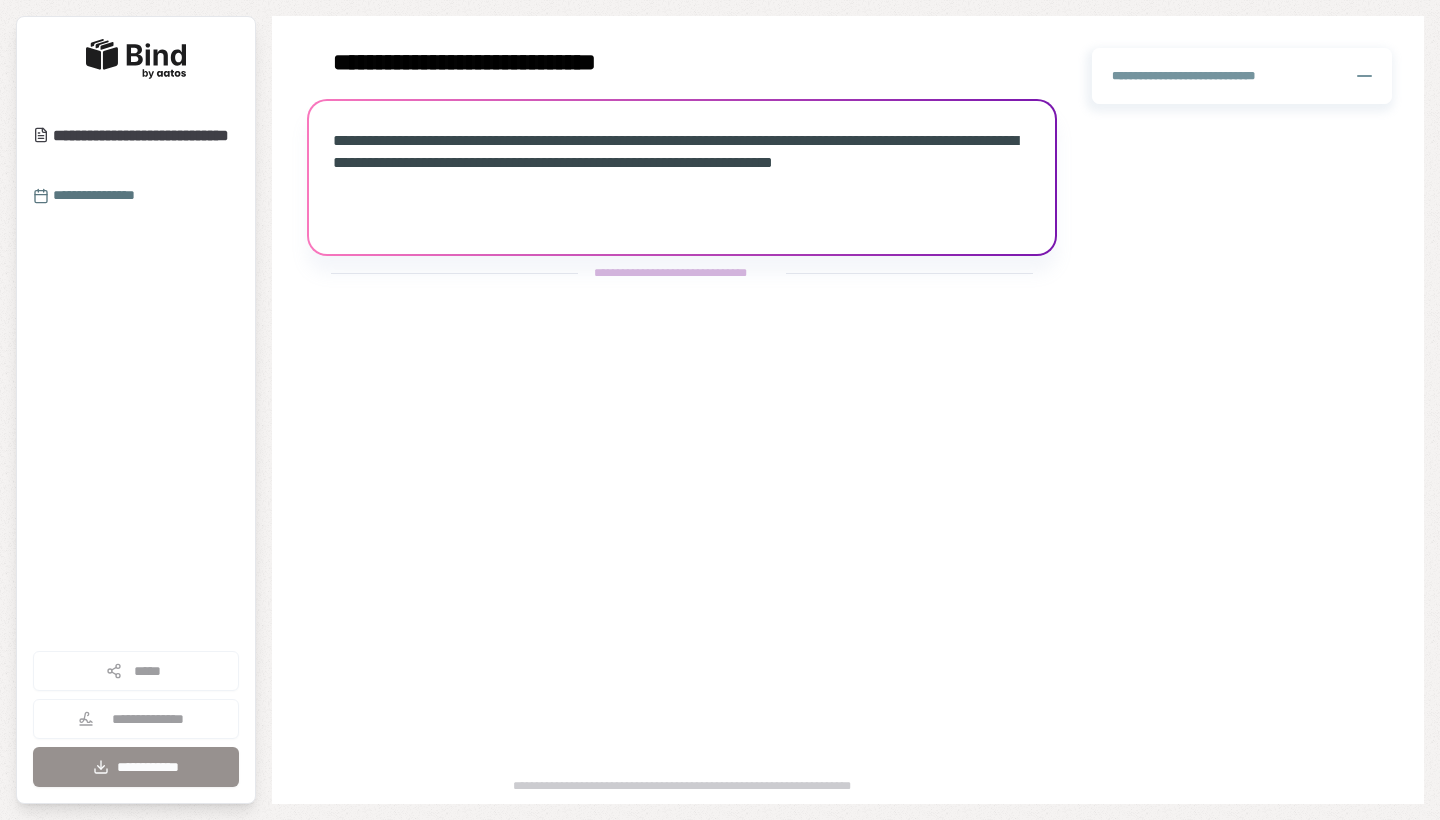 scroll, scrollTop: 0, scrollLeft: 0, axis: both 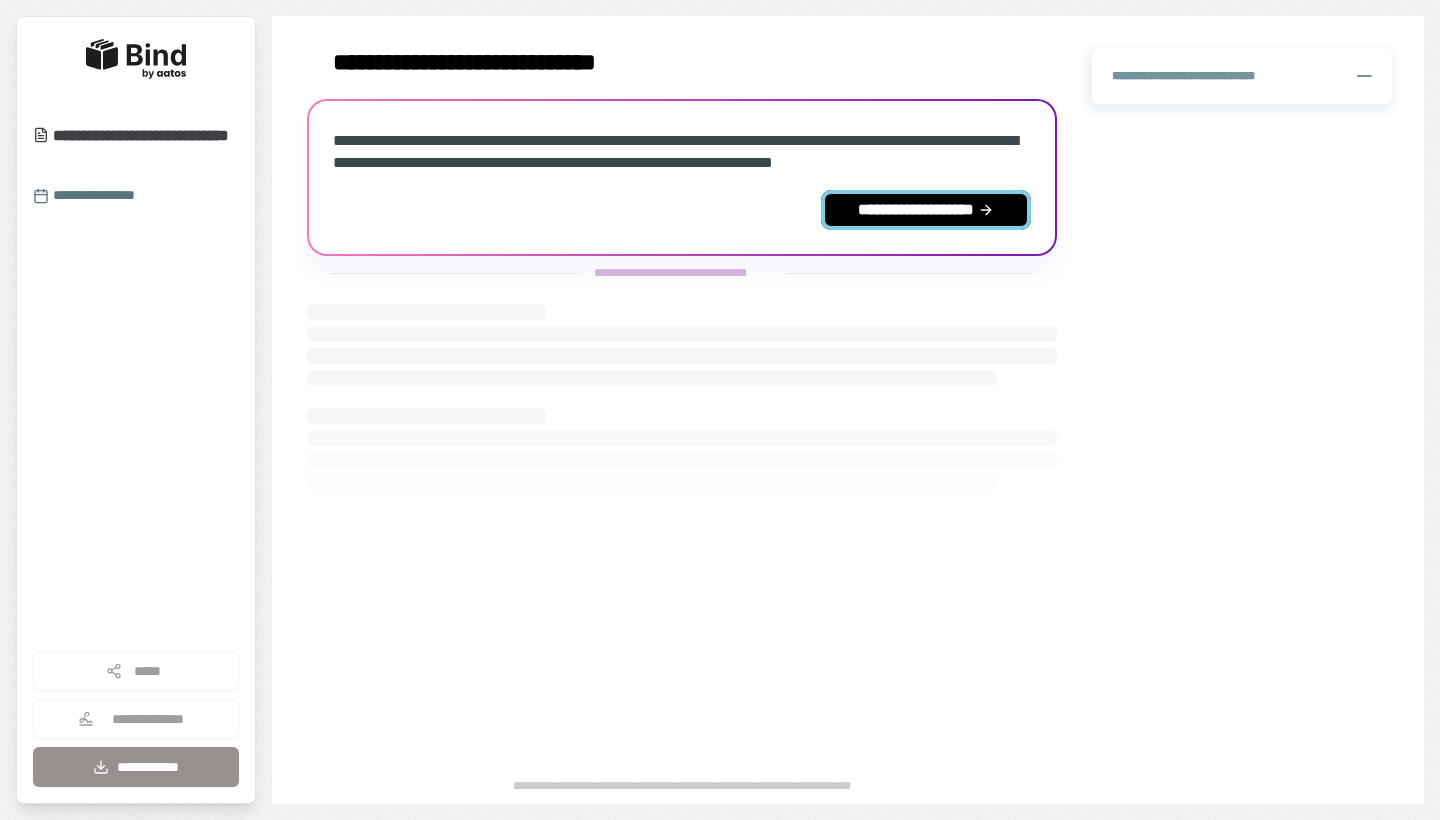 click on "**********" at bounding box center [926, 210] 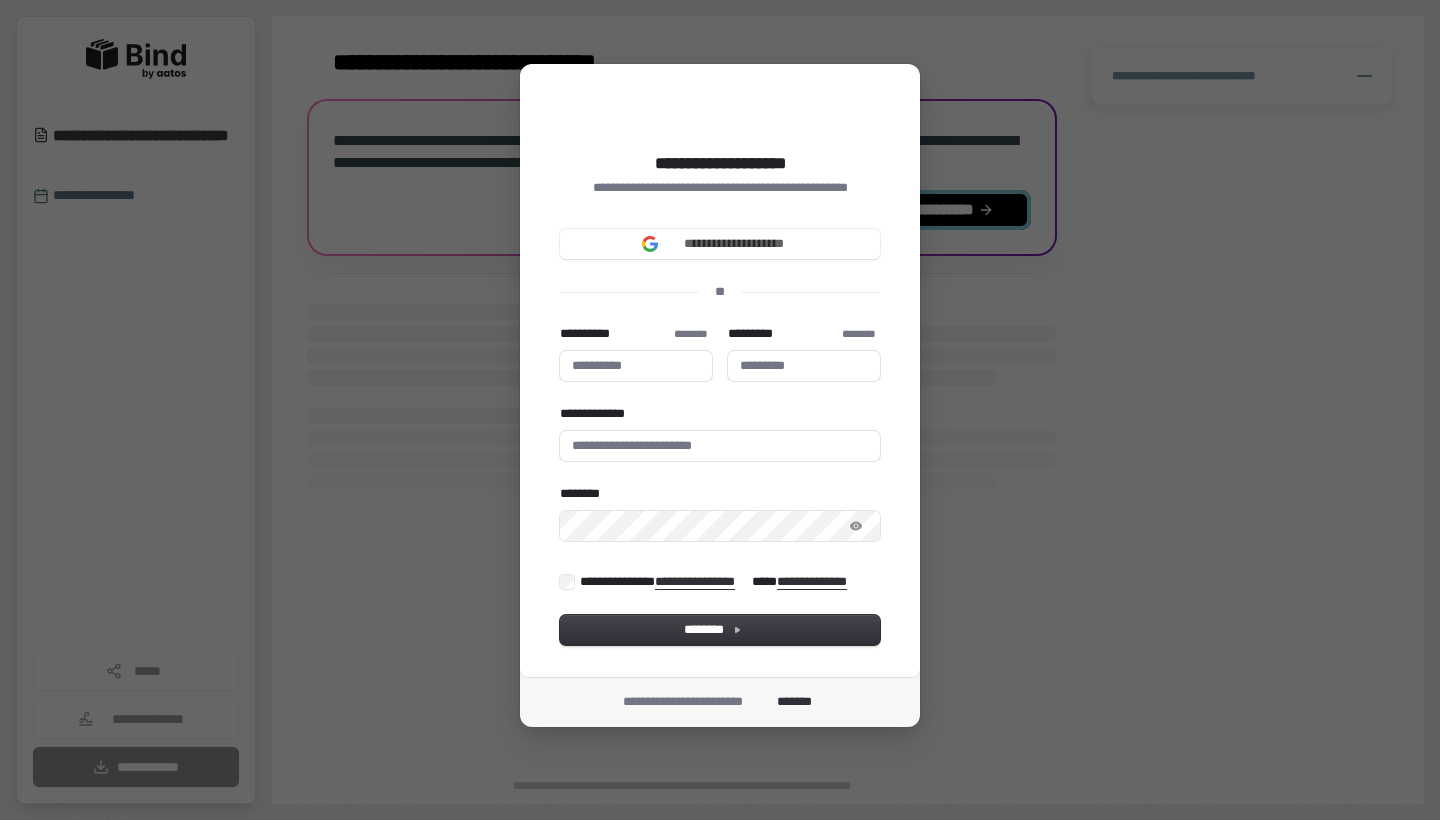 type 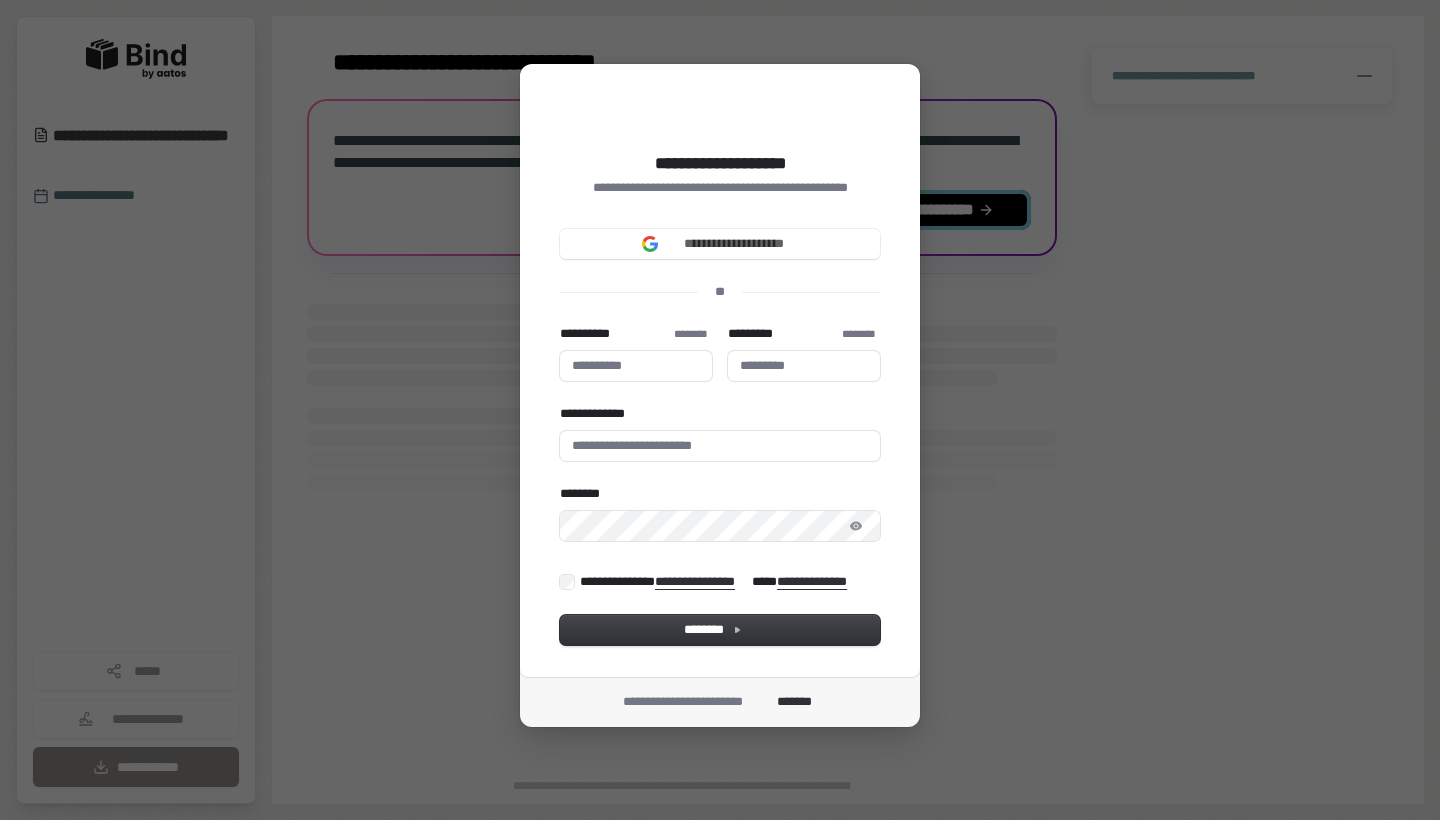 type 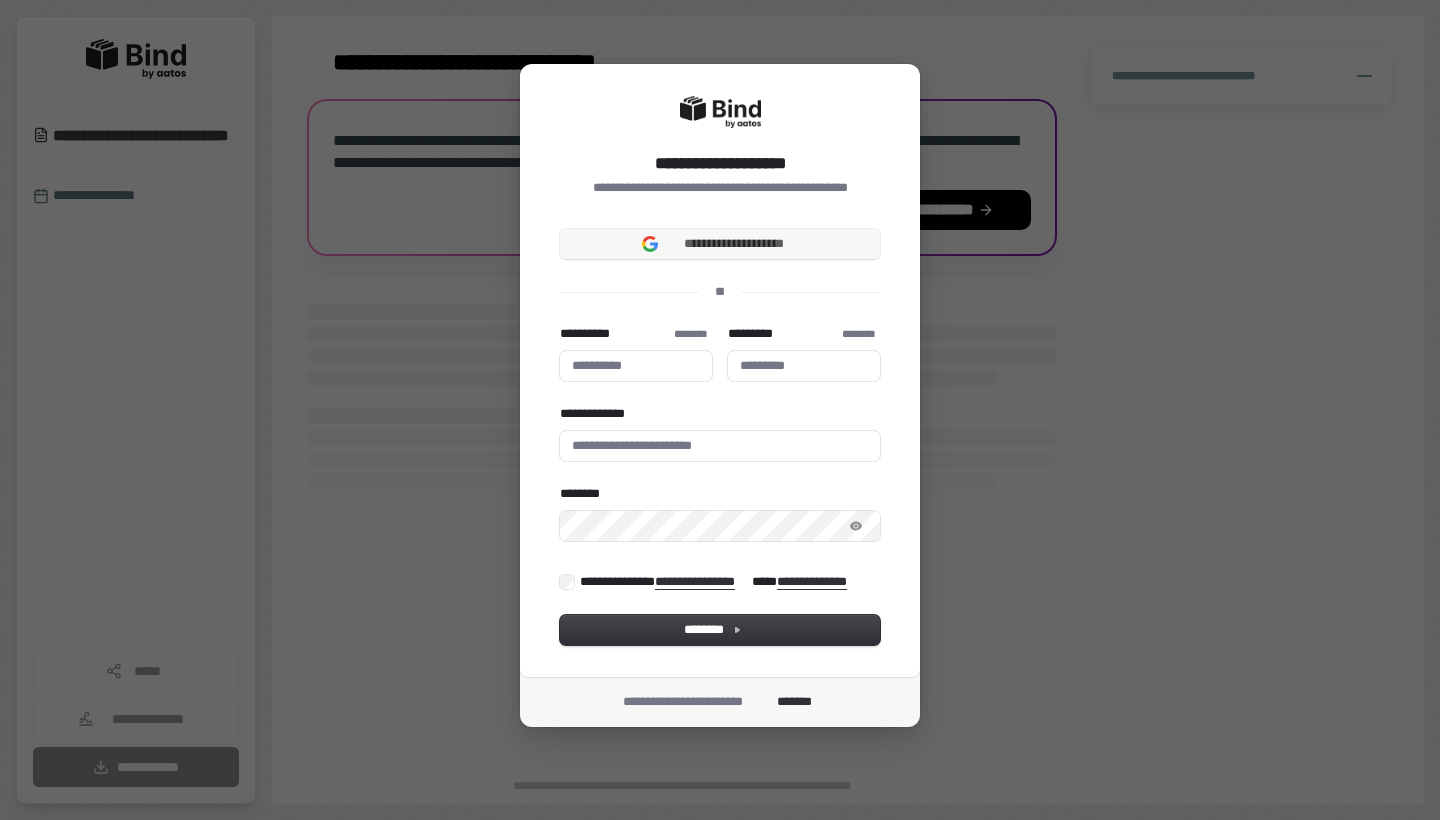 click on "**********" at bounding box center [720, 244] 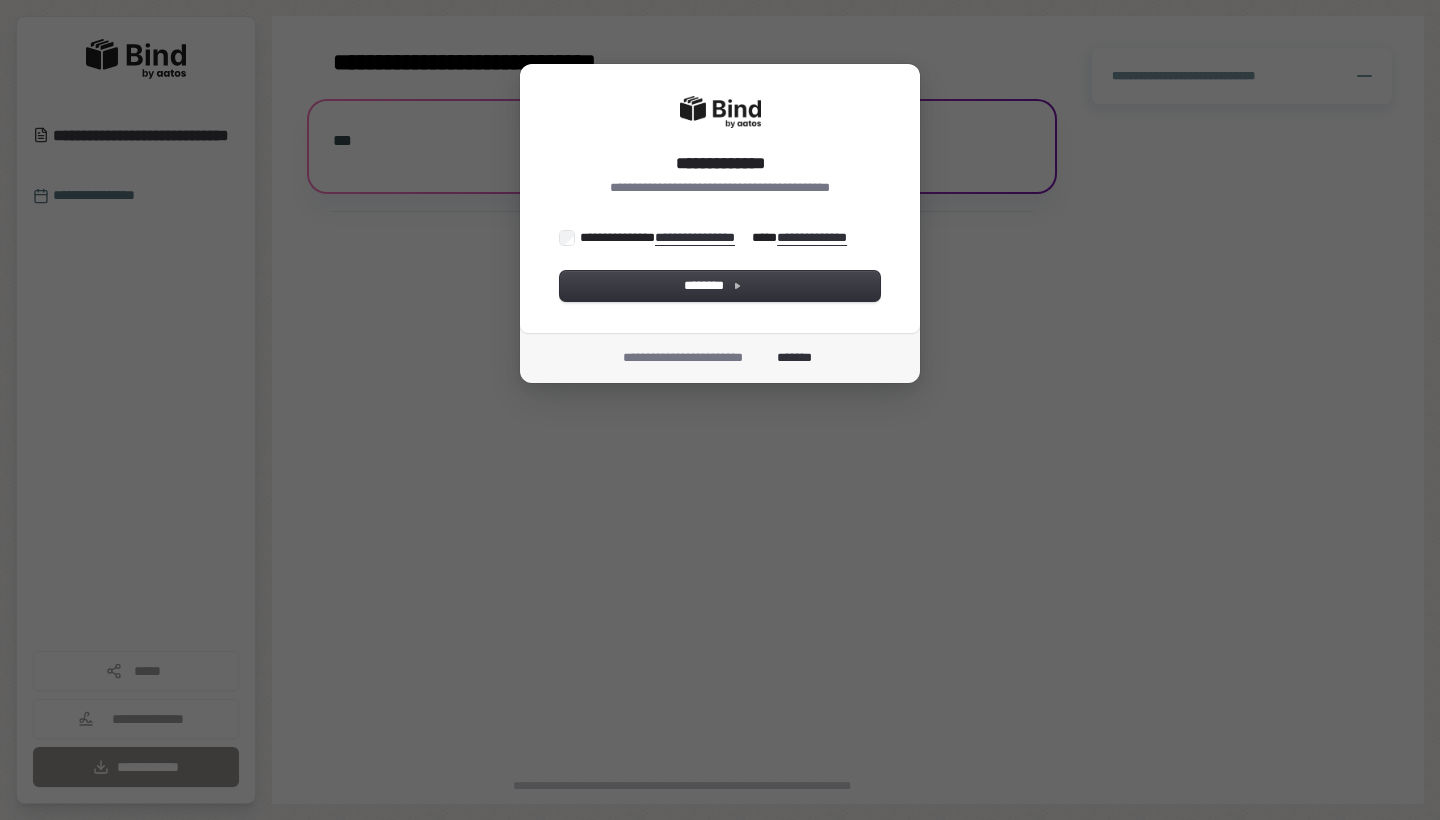 scroll, scrollTop: 0, scrollLeft: 0, axis: both 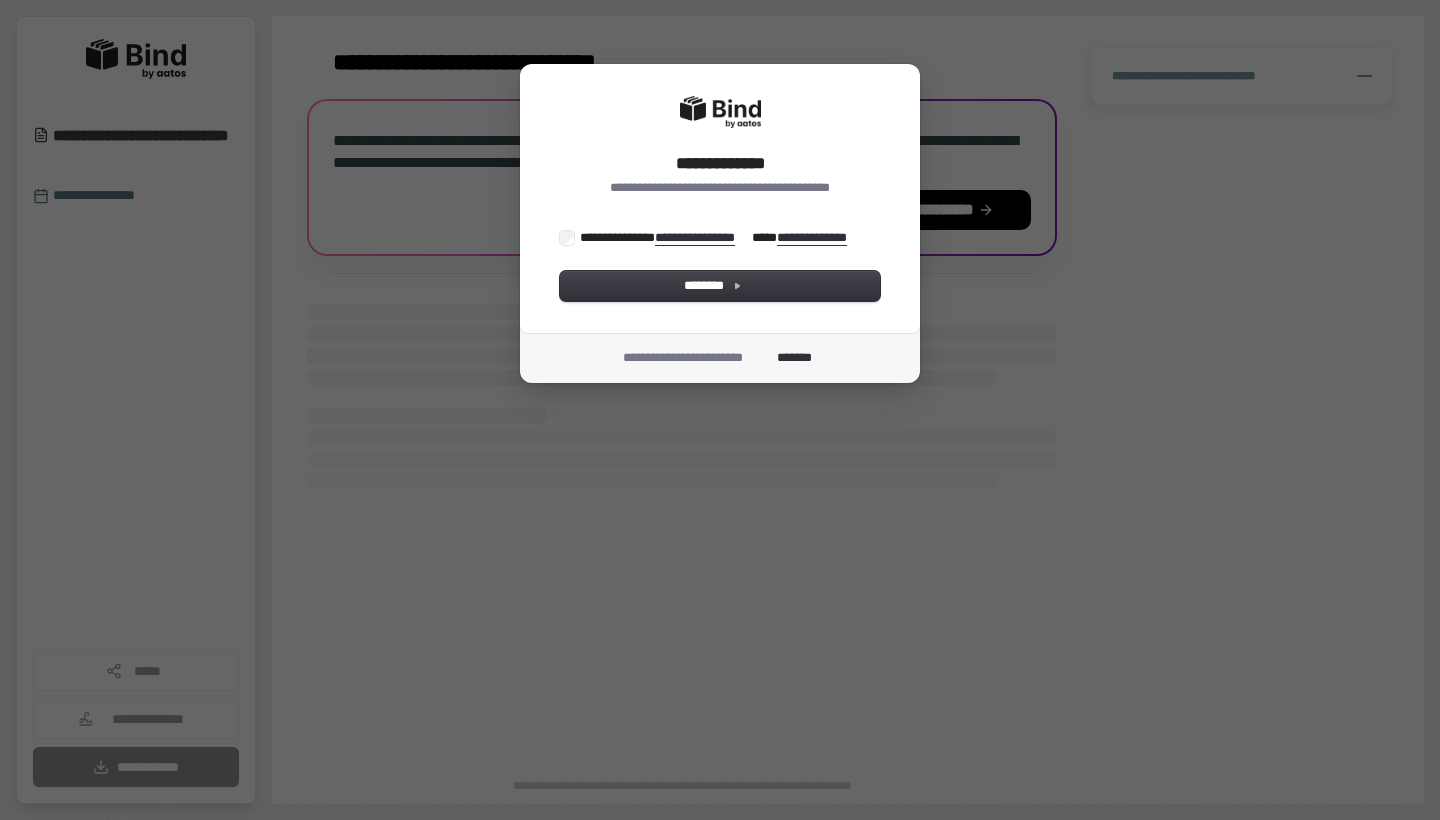 click on "**********" at bounding box center [720, 265] 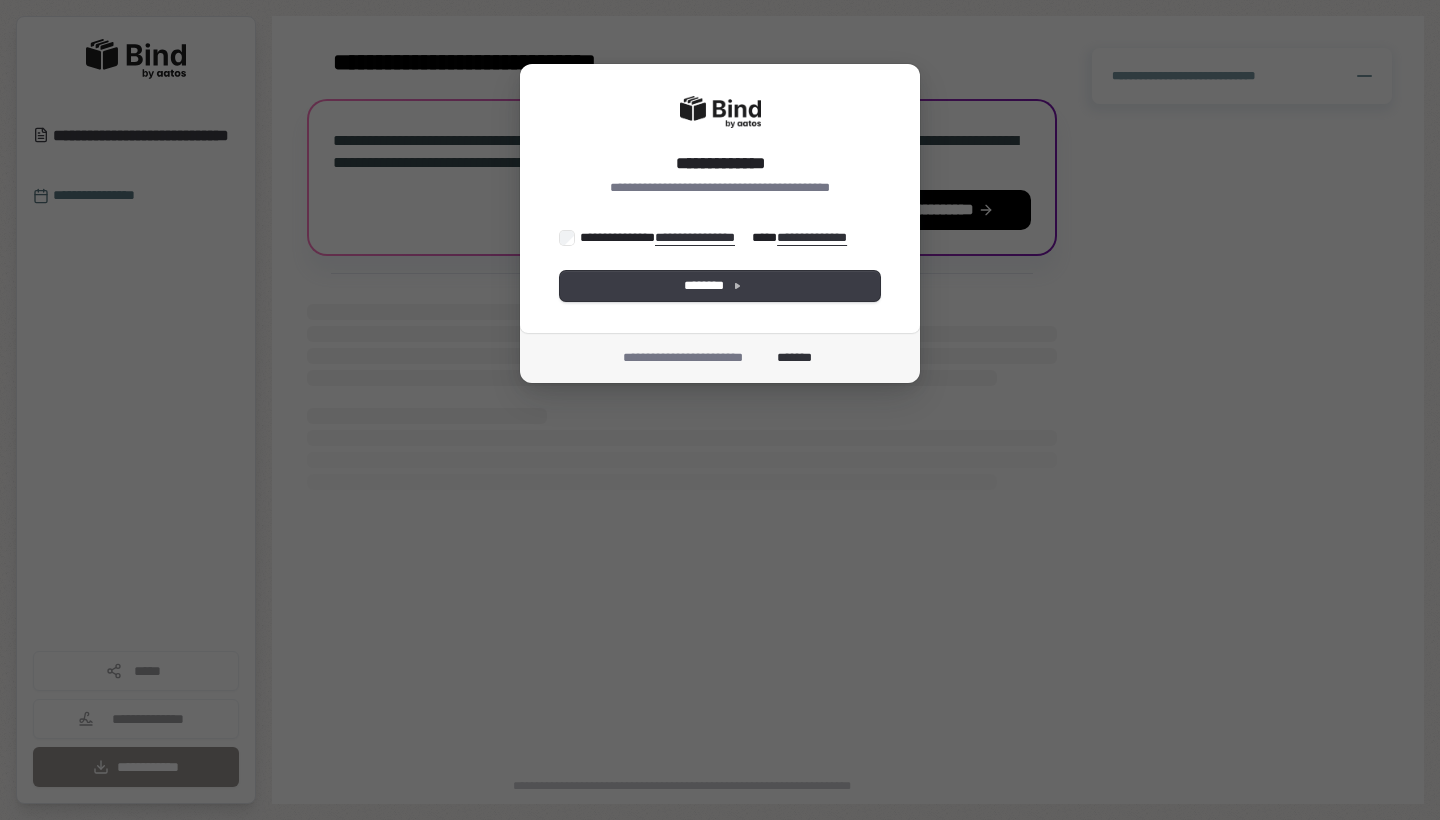 click on "********" at bounding box center [720, 286] 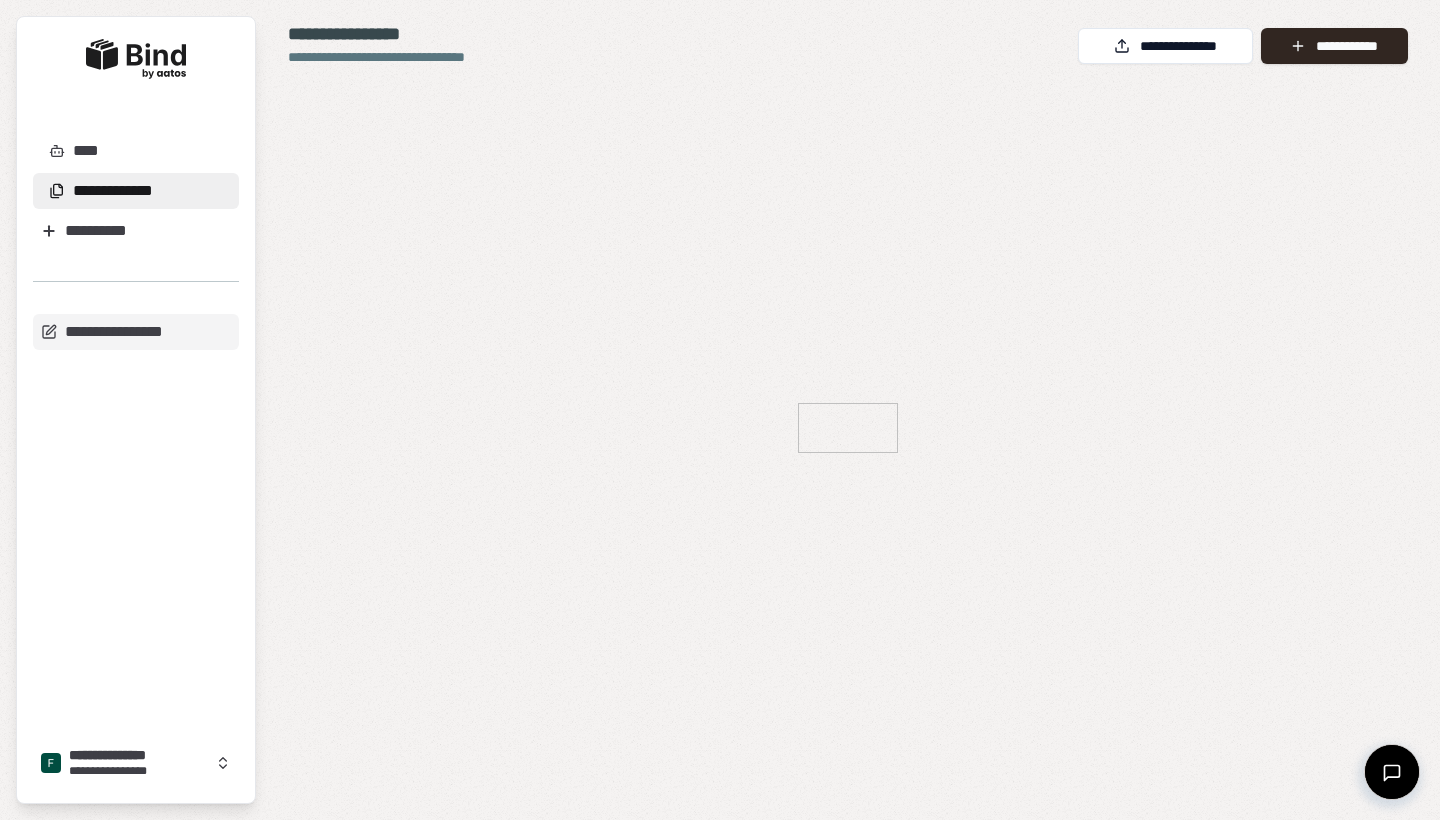 scroll, scrollTop: 0, scrollLeft: 0, axis: both 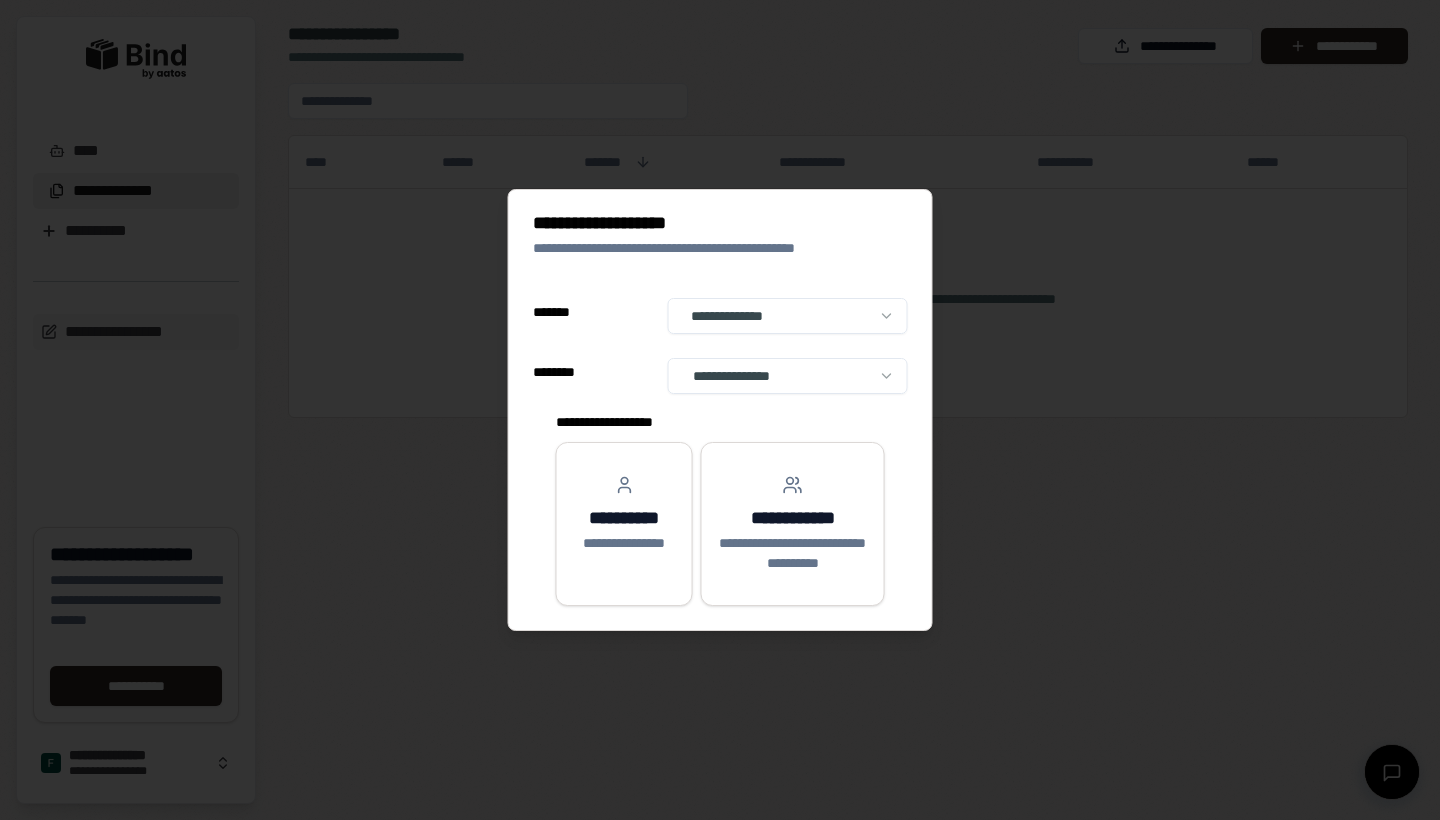 select on "**" 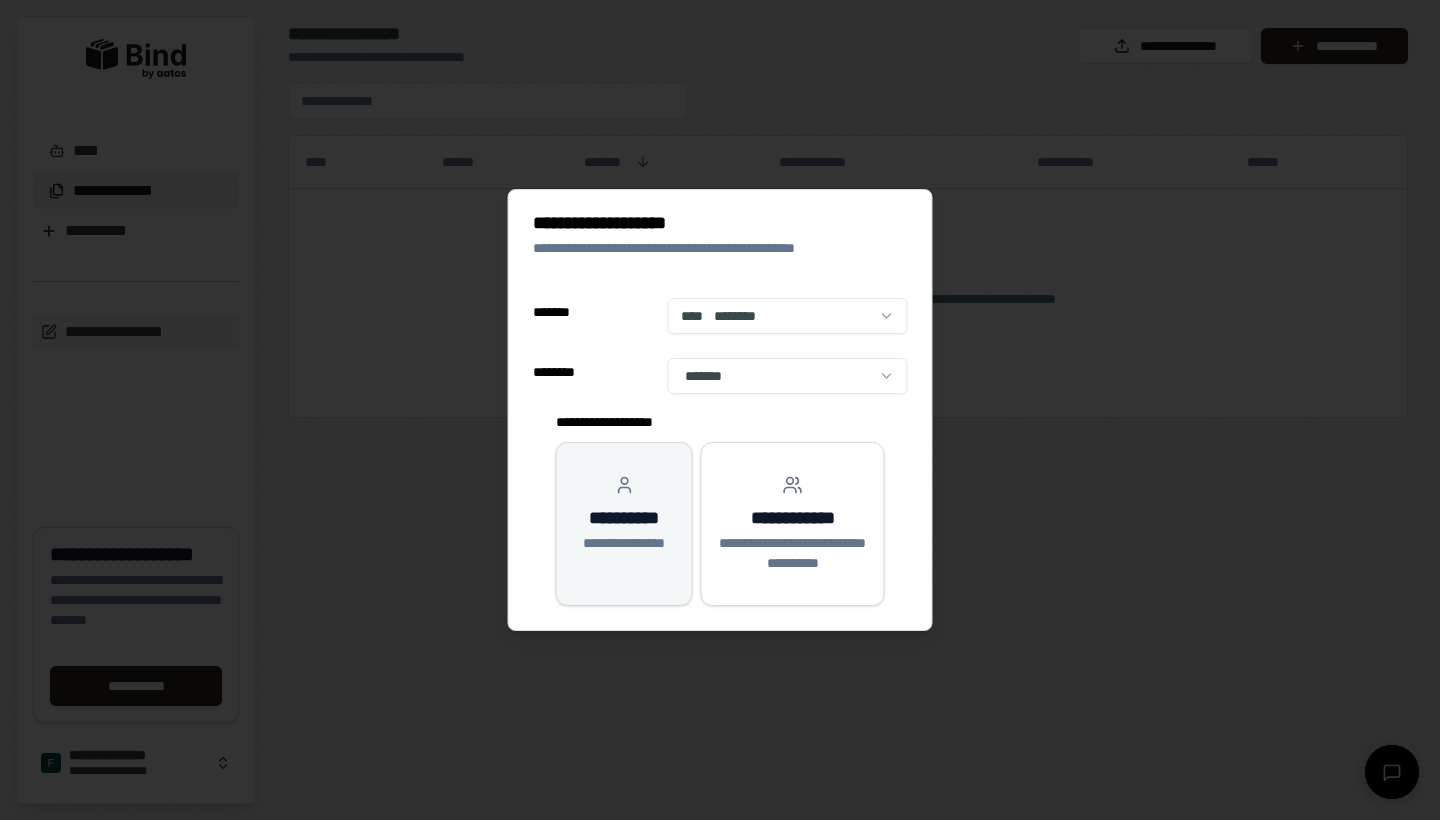 click on "**********" at bounding box center (624, 524) 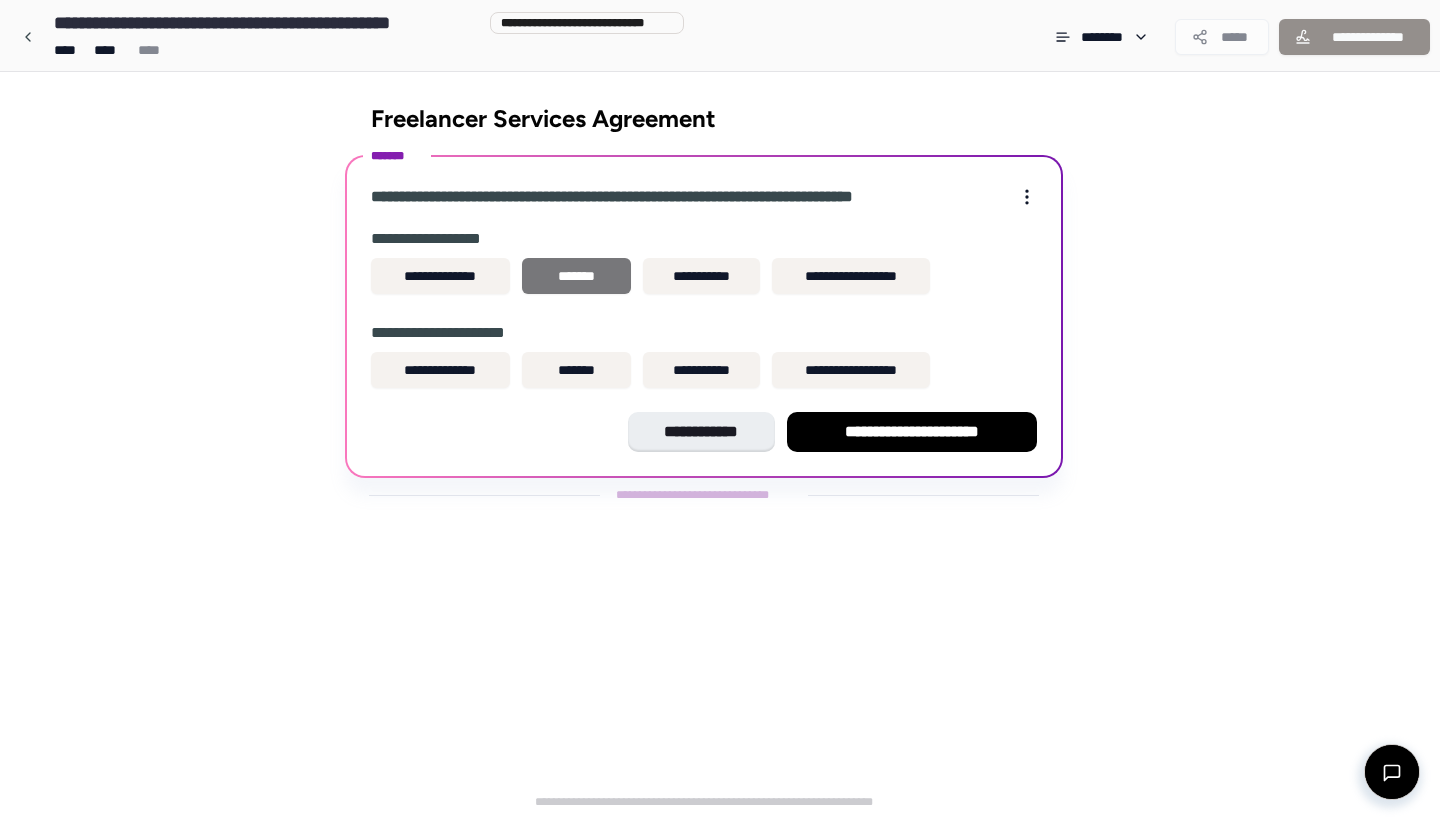 click on "*******" at bounding box center (576, 276) 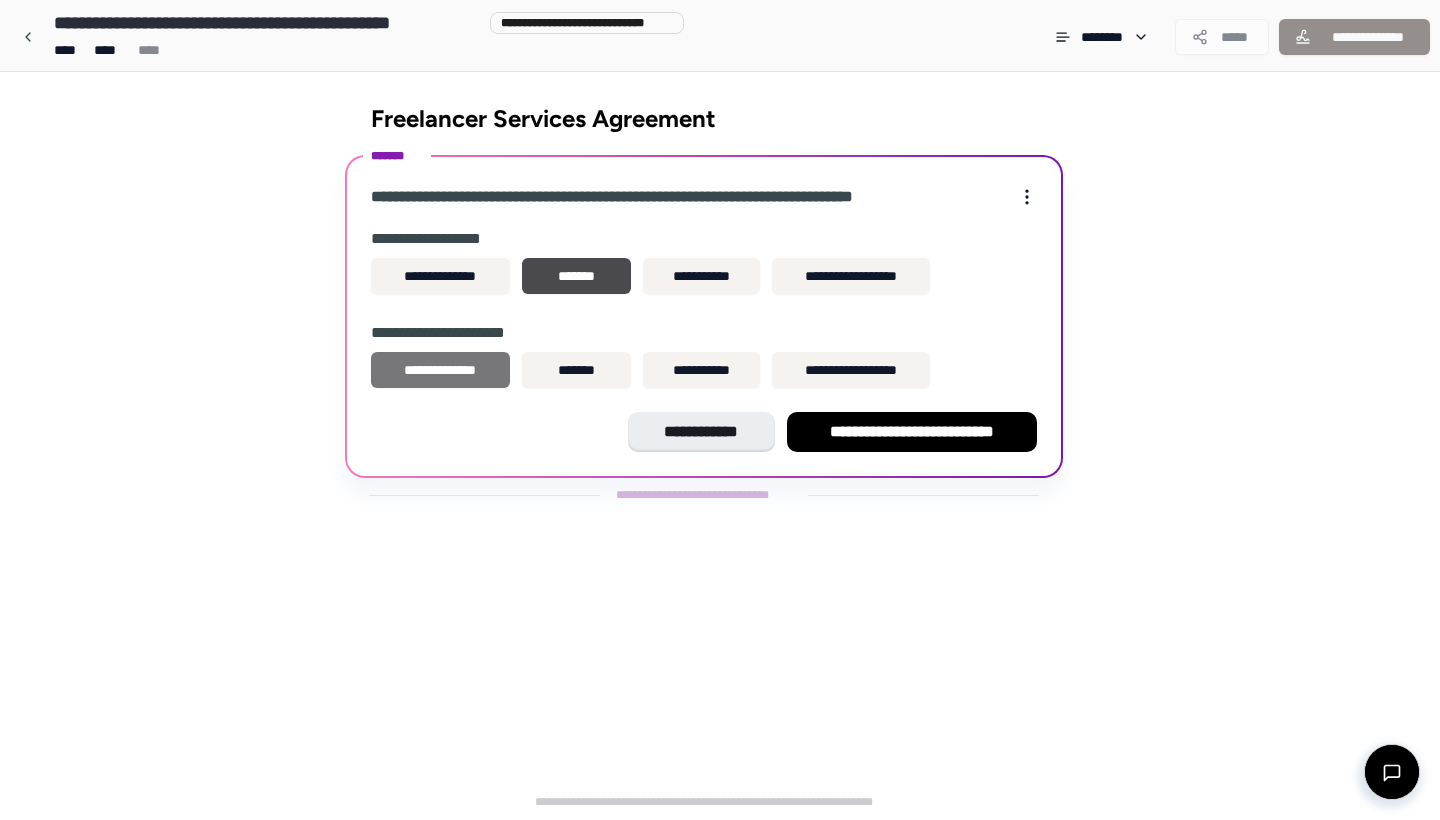 click on "**********" at bounding box center [440, 370] 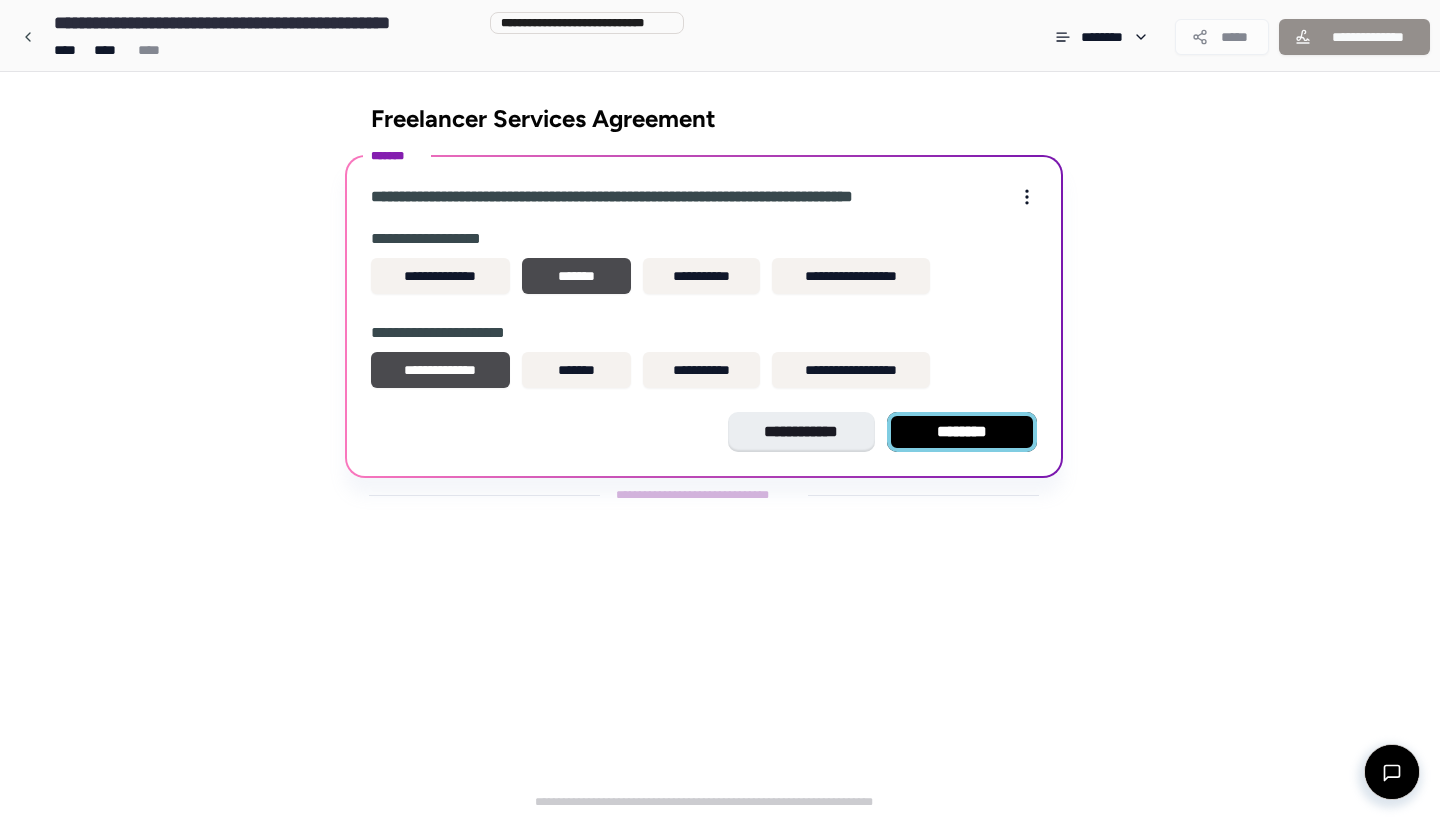 click on "********" at bounding box center [962, 432] 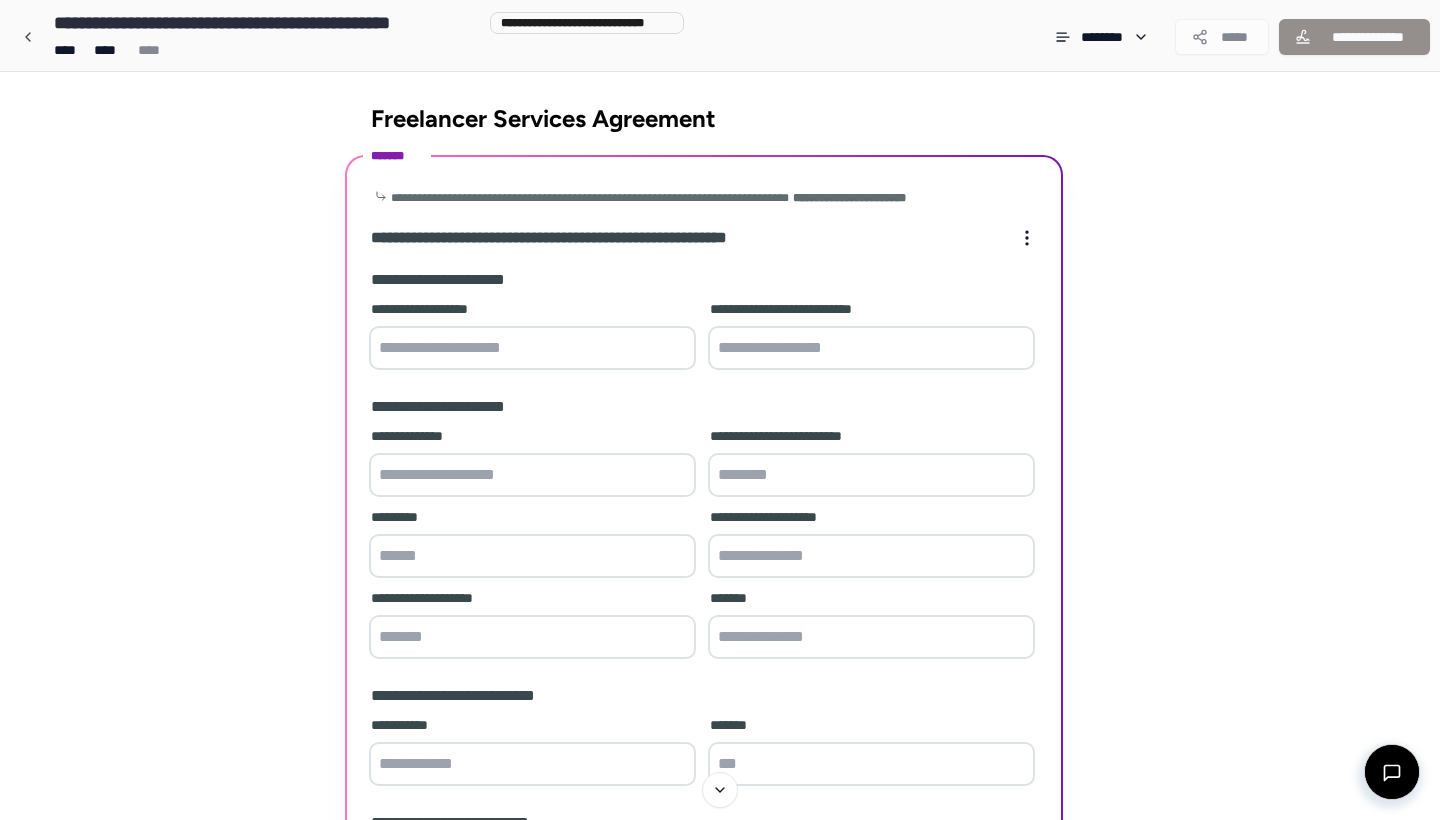 scroll, scrollTop: 0, scrollLeft: 0, axis: both 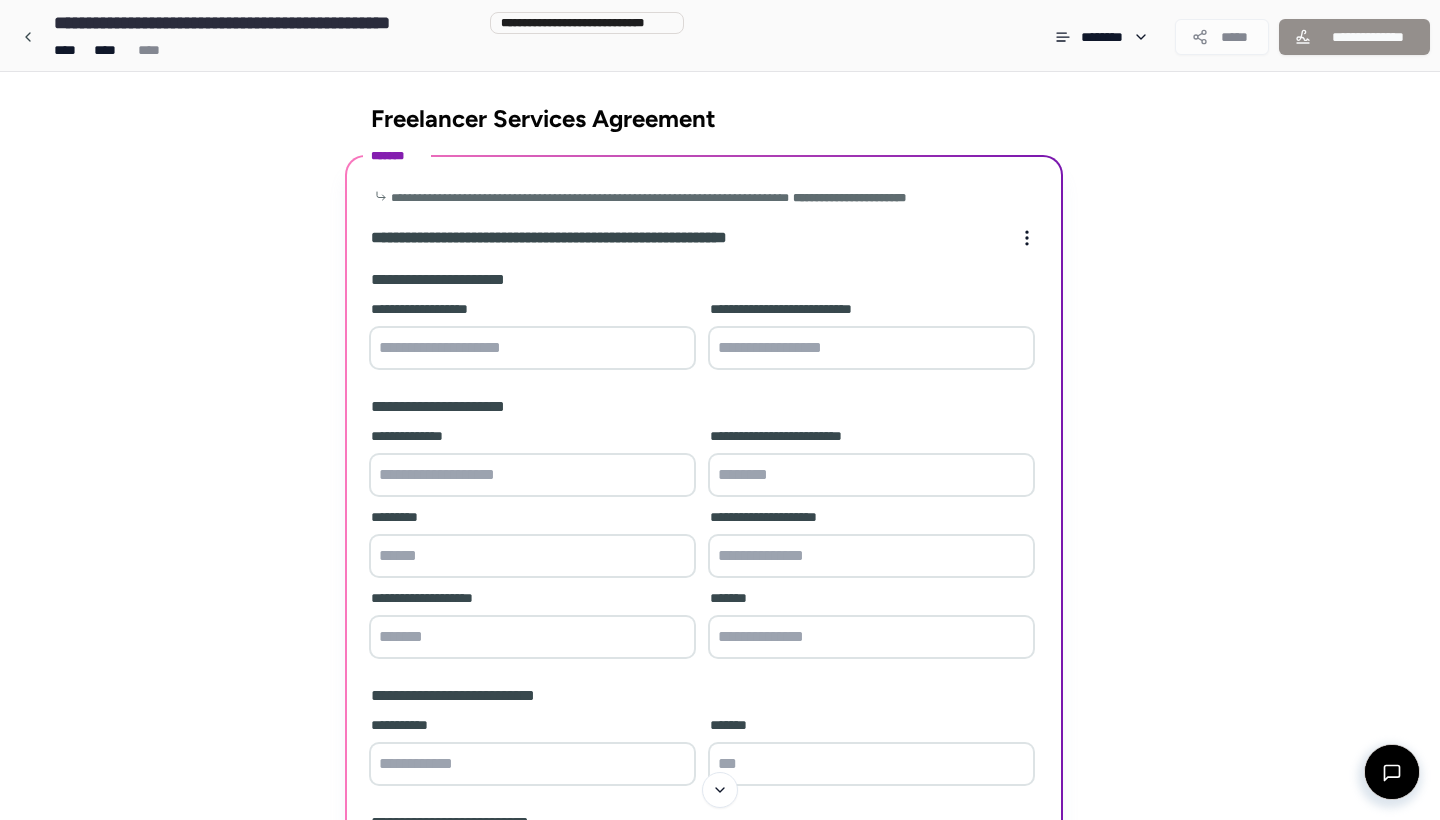 paste on "**********" 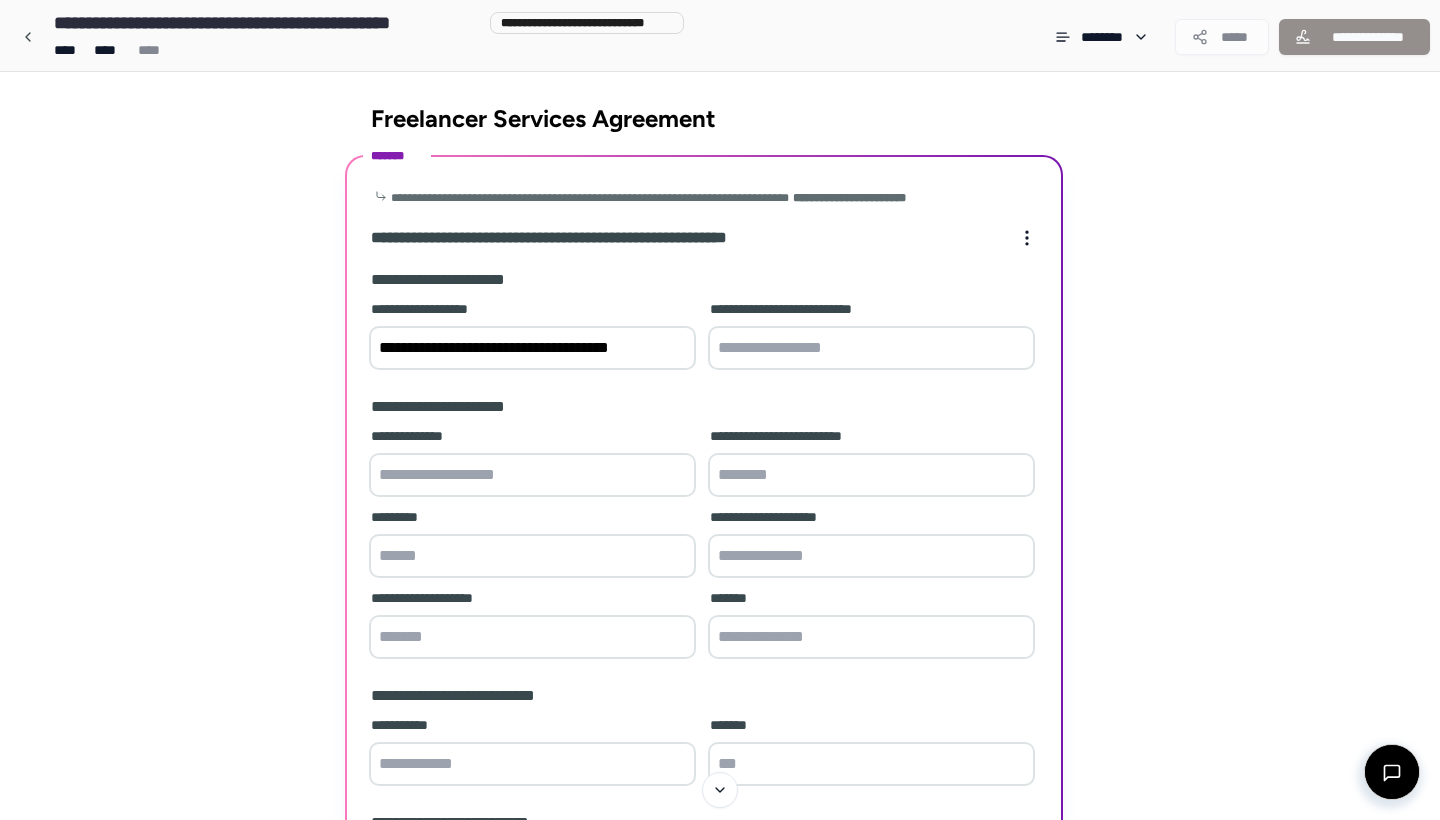 type on "**********" 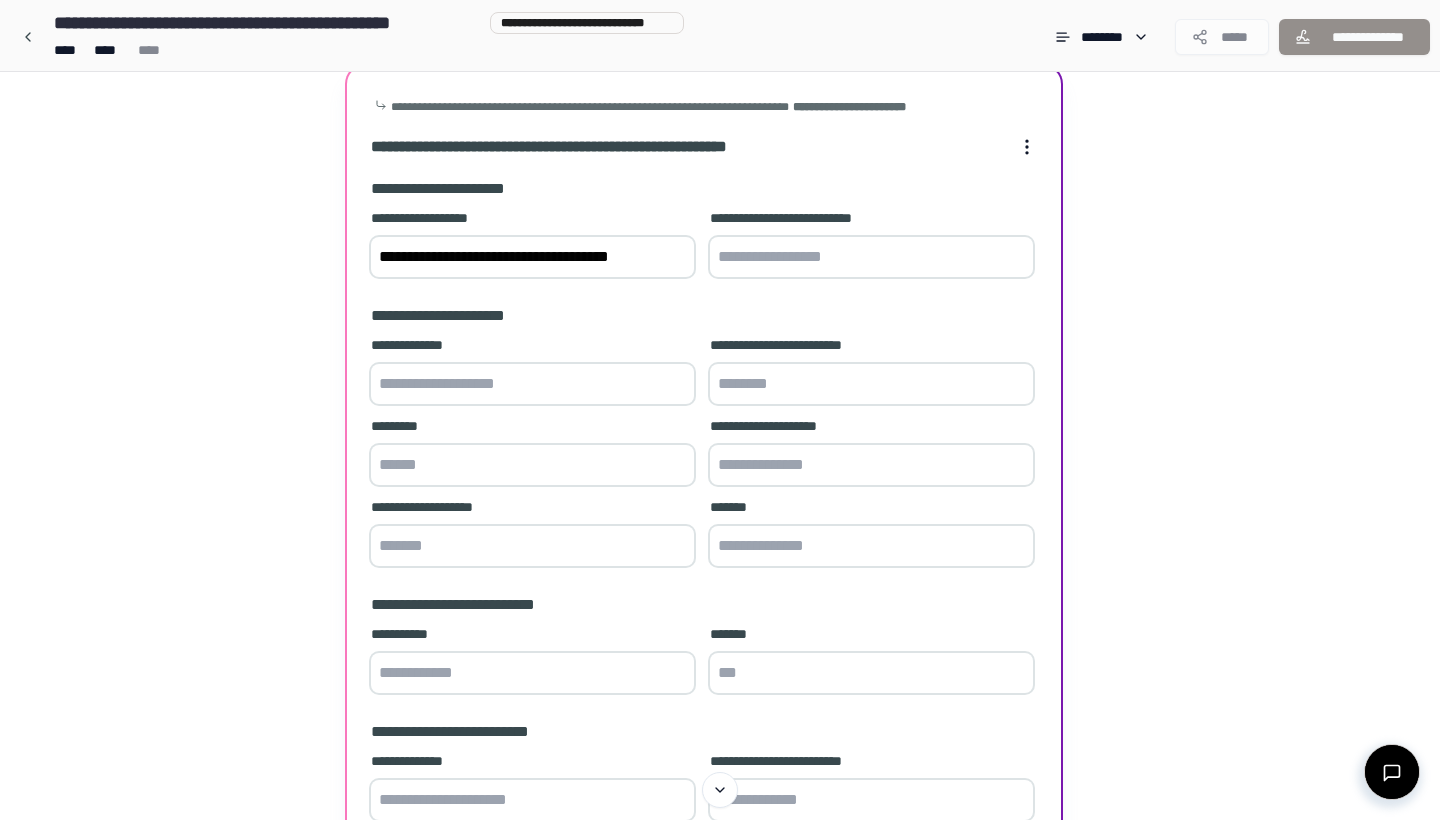 click at bounding box center [532, 384] 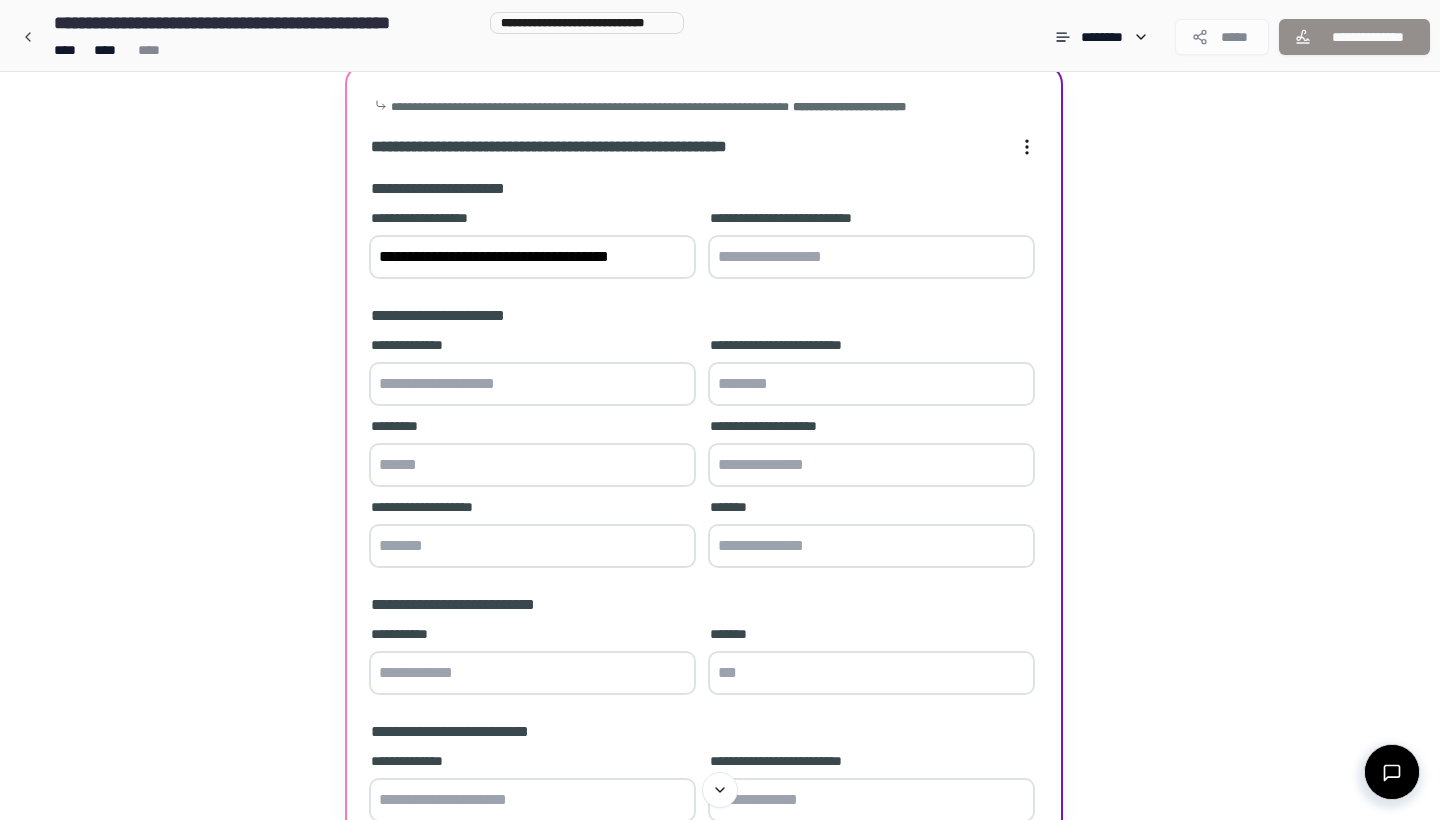 paste on "*********" 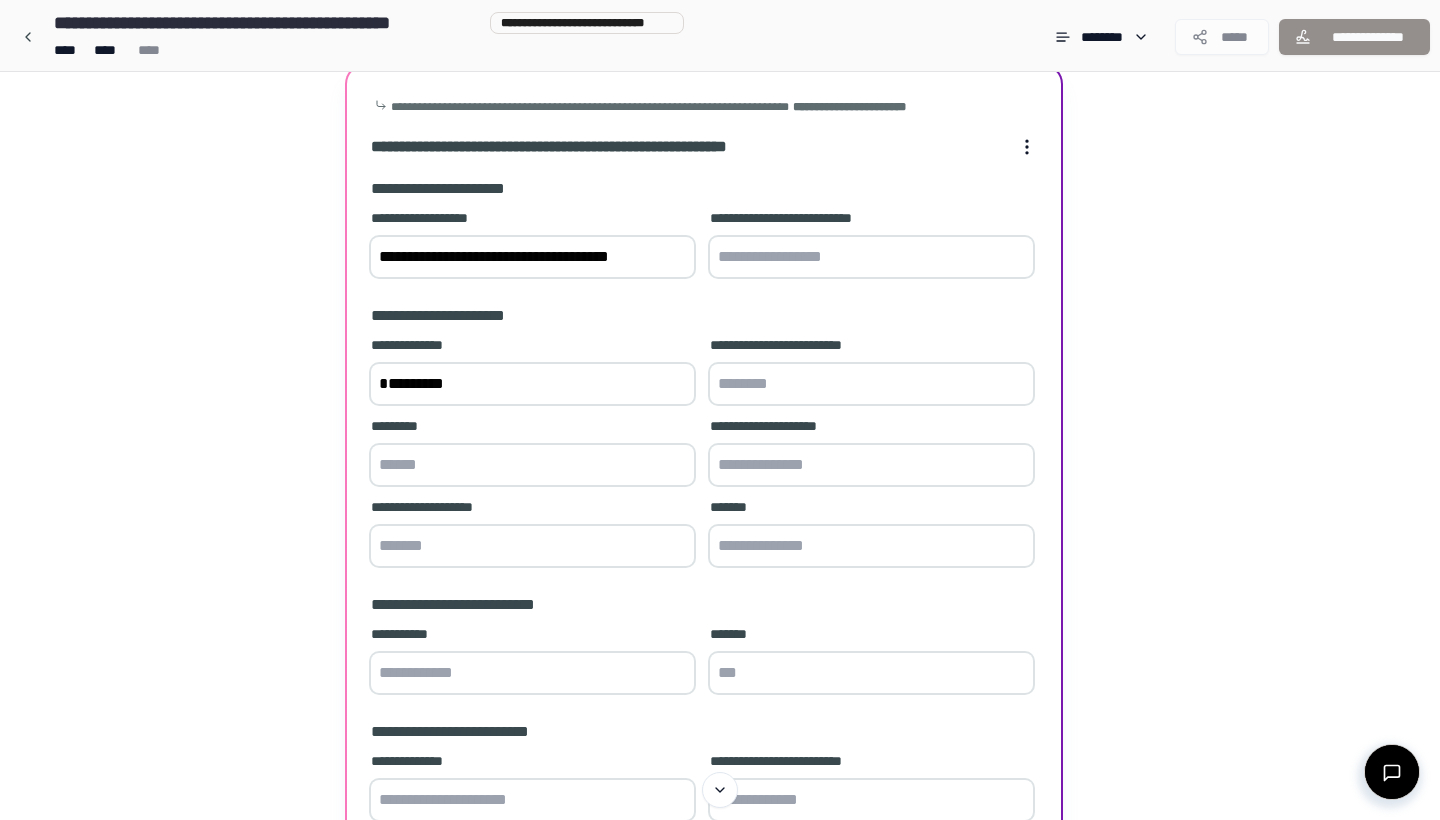 type on "*********" 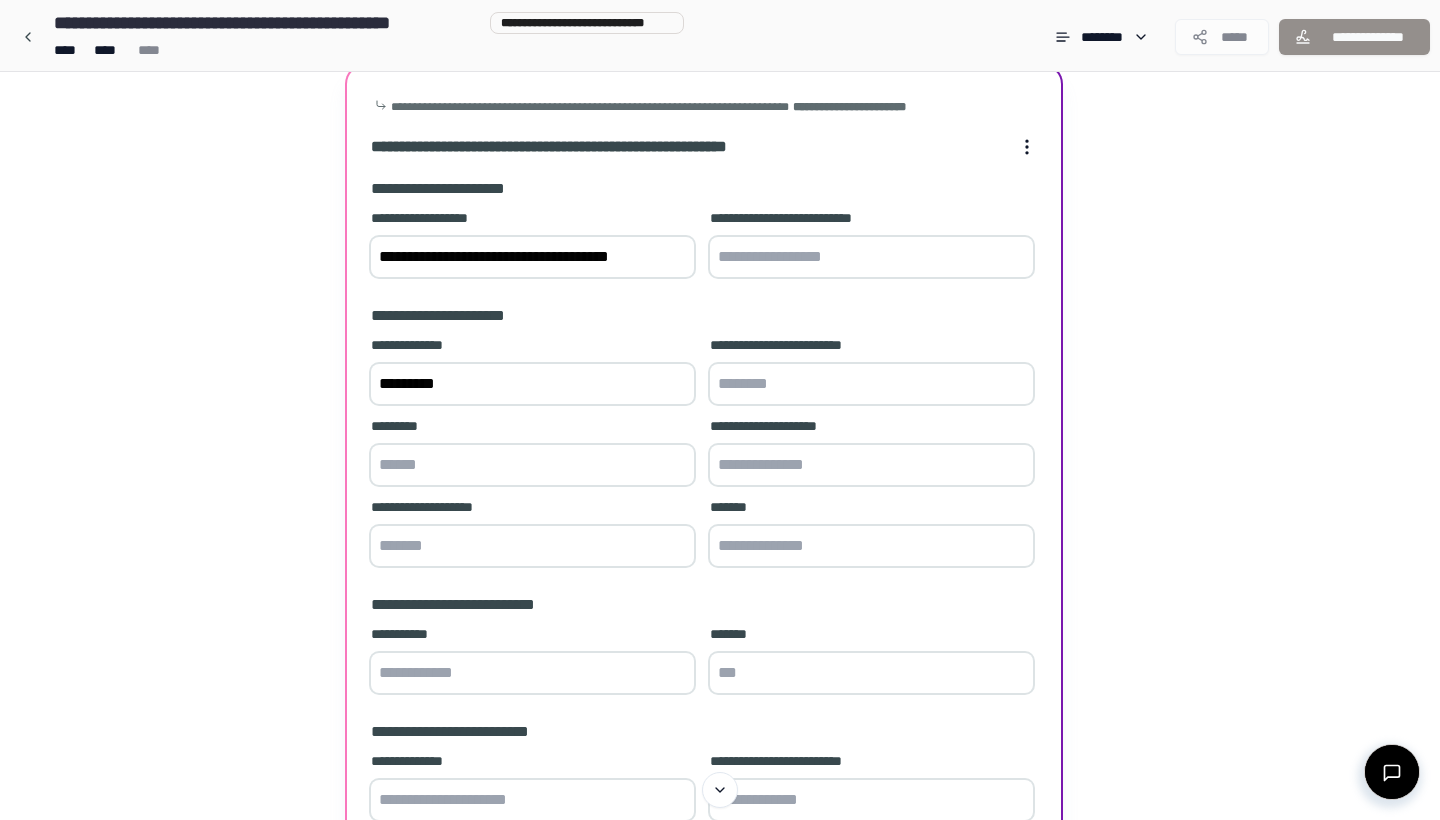 click at bounding box center (871, 384) 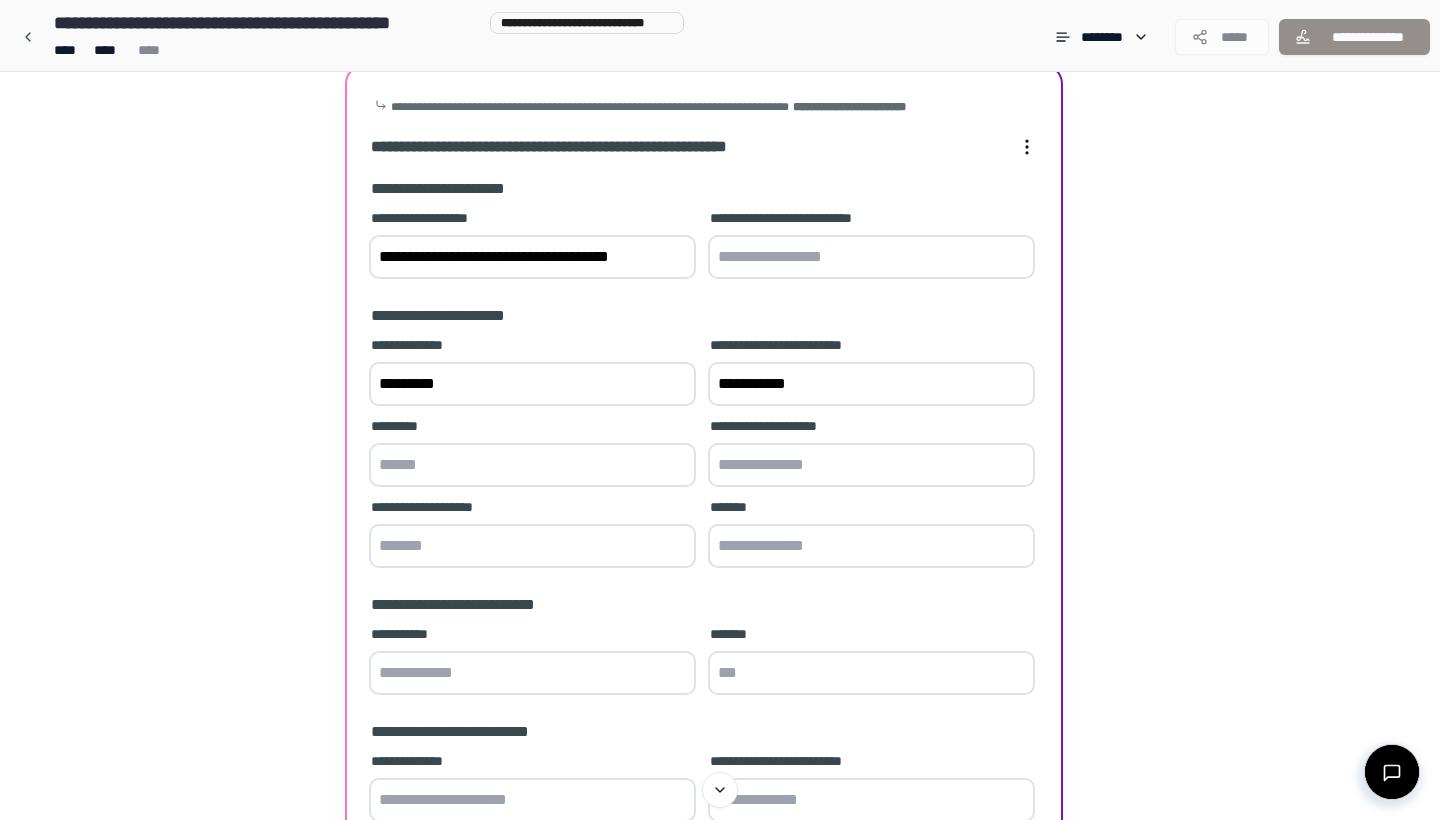 type on "**********" 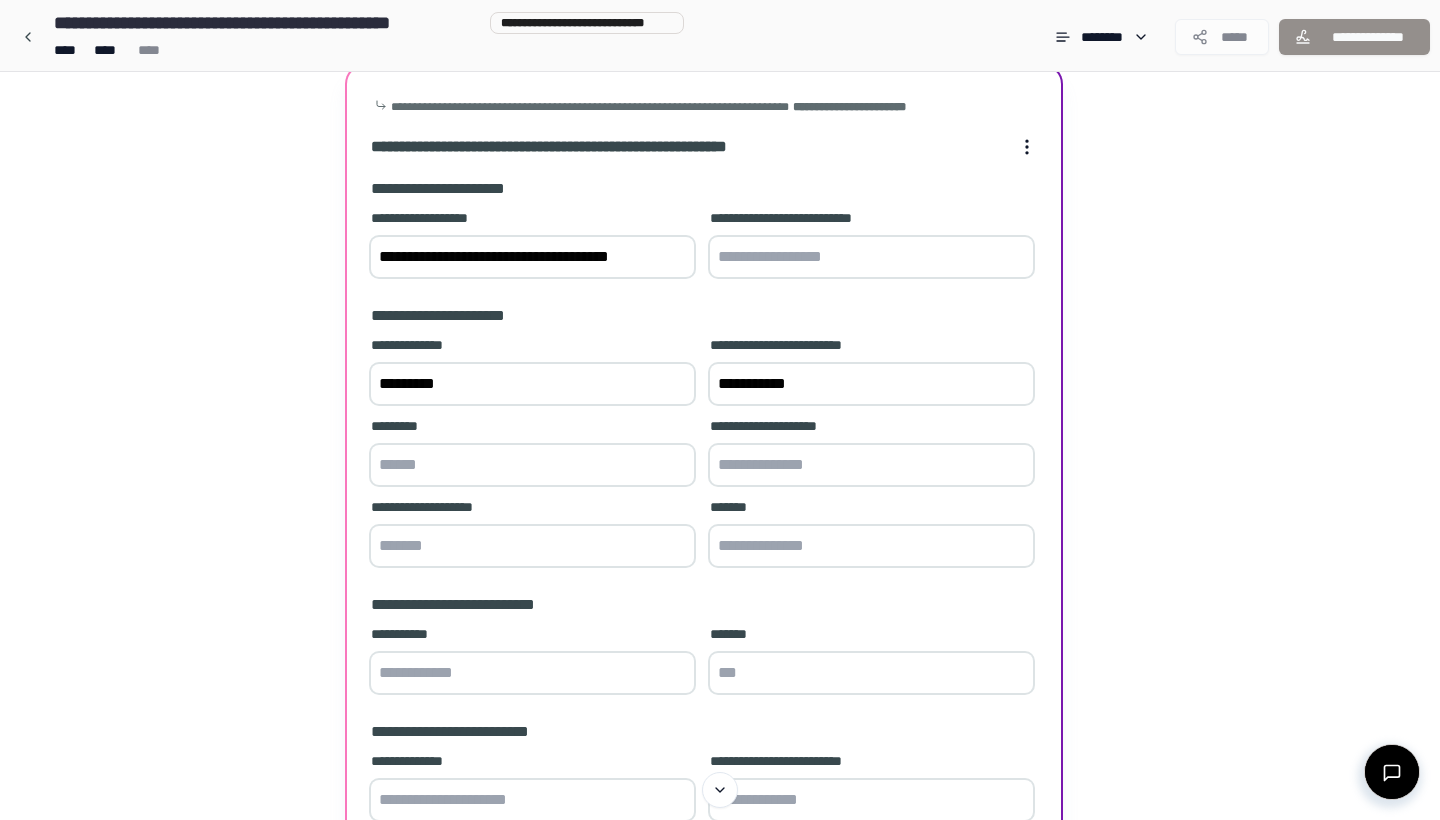 click on "*********" at bounding box center (532, 454) 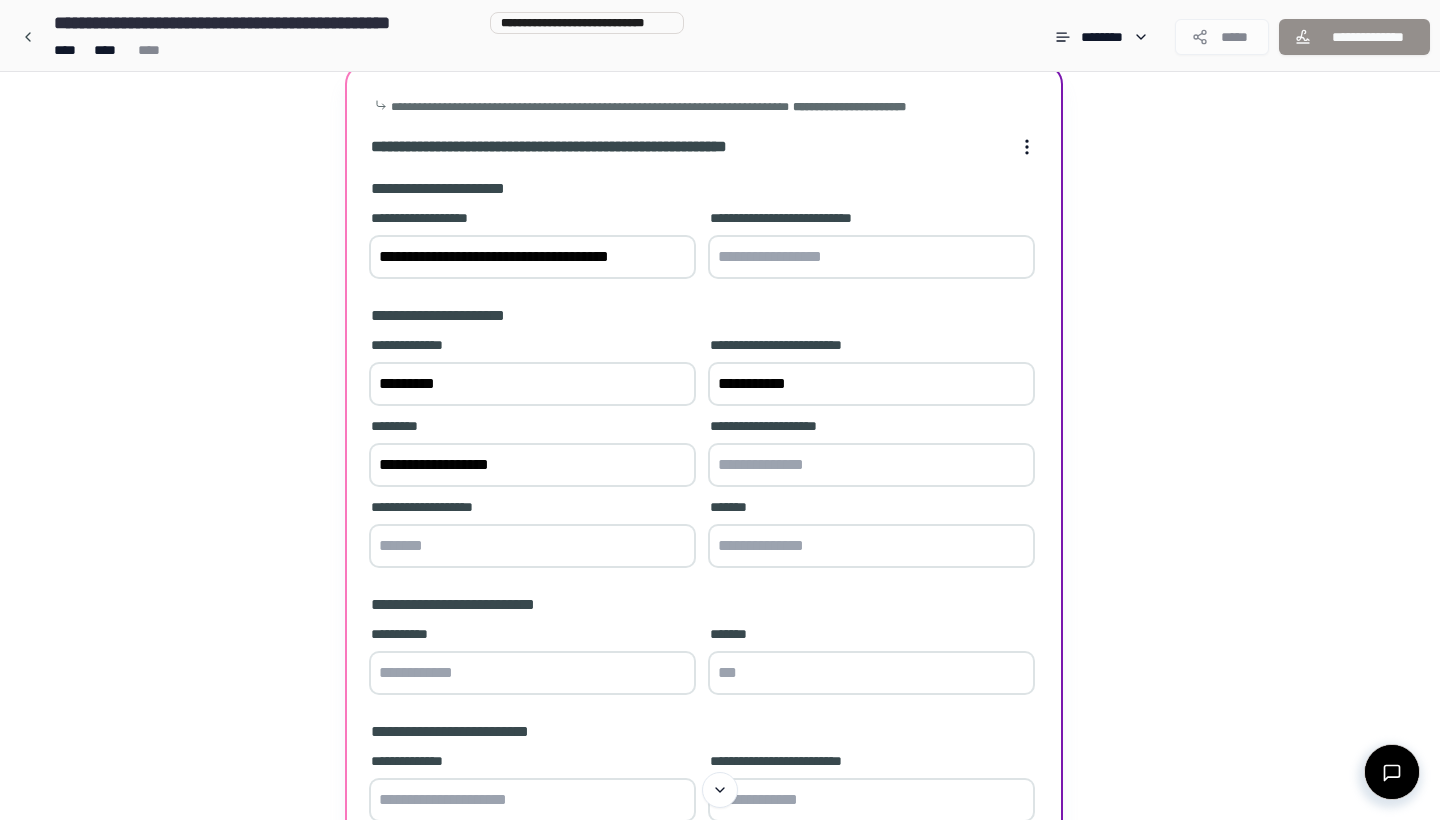 type on "**********" 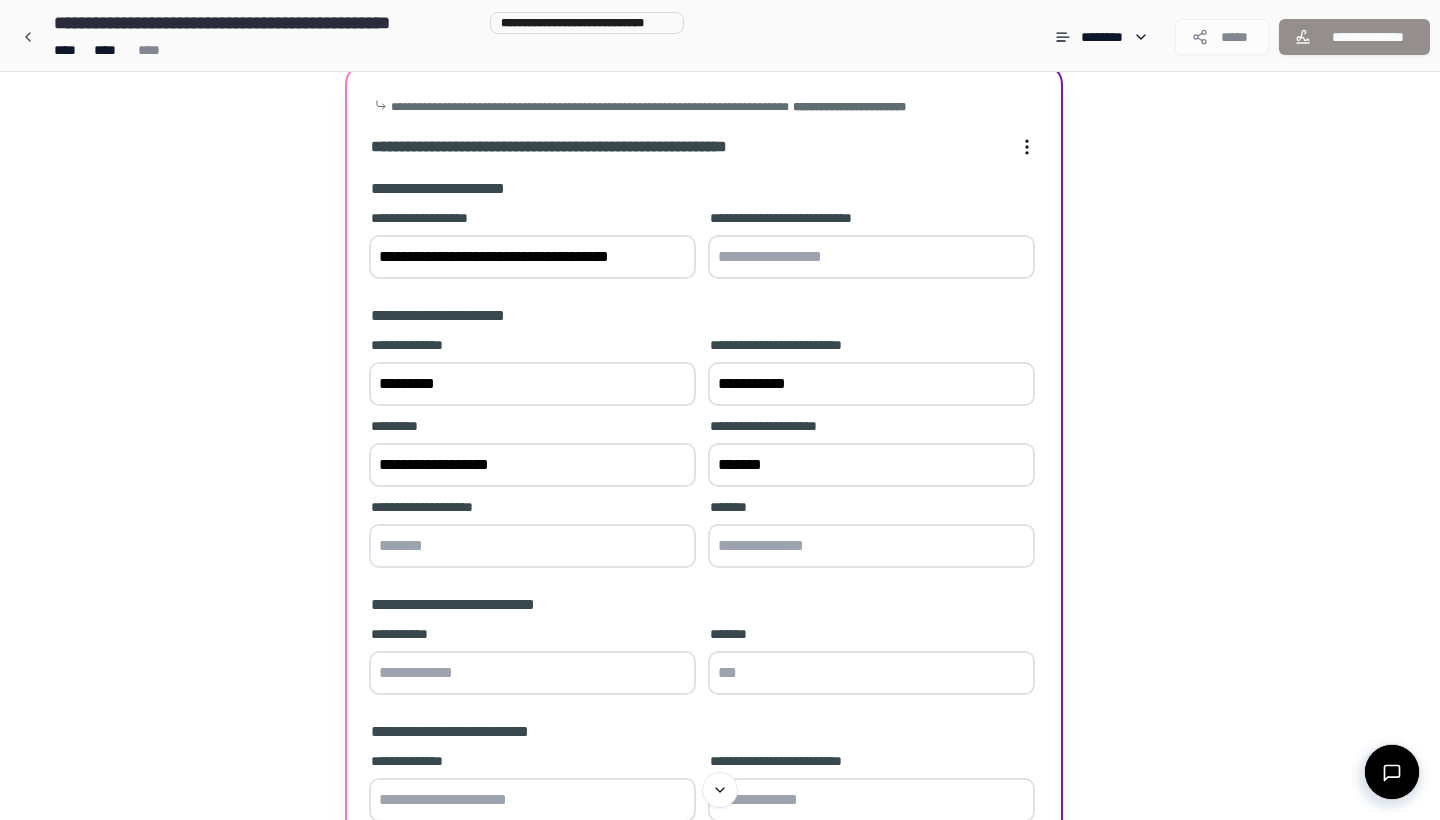 type on "*******" 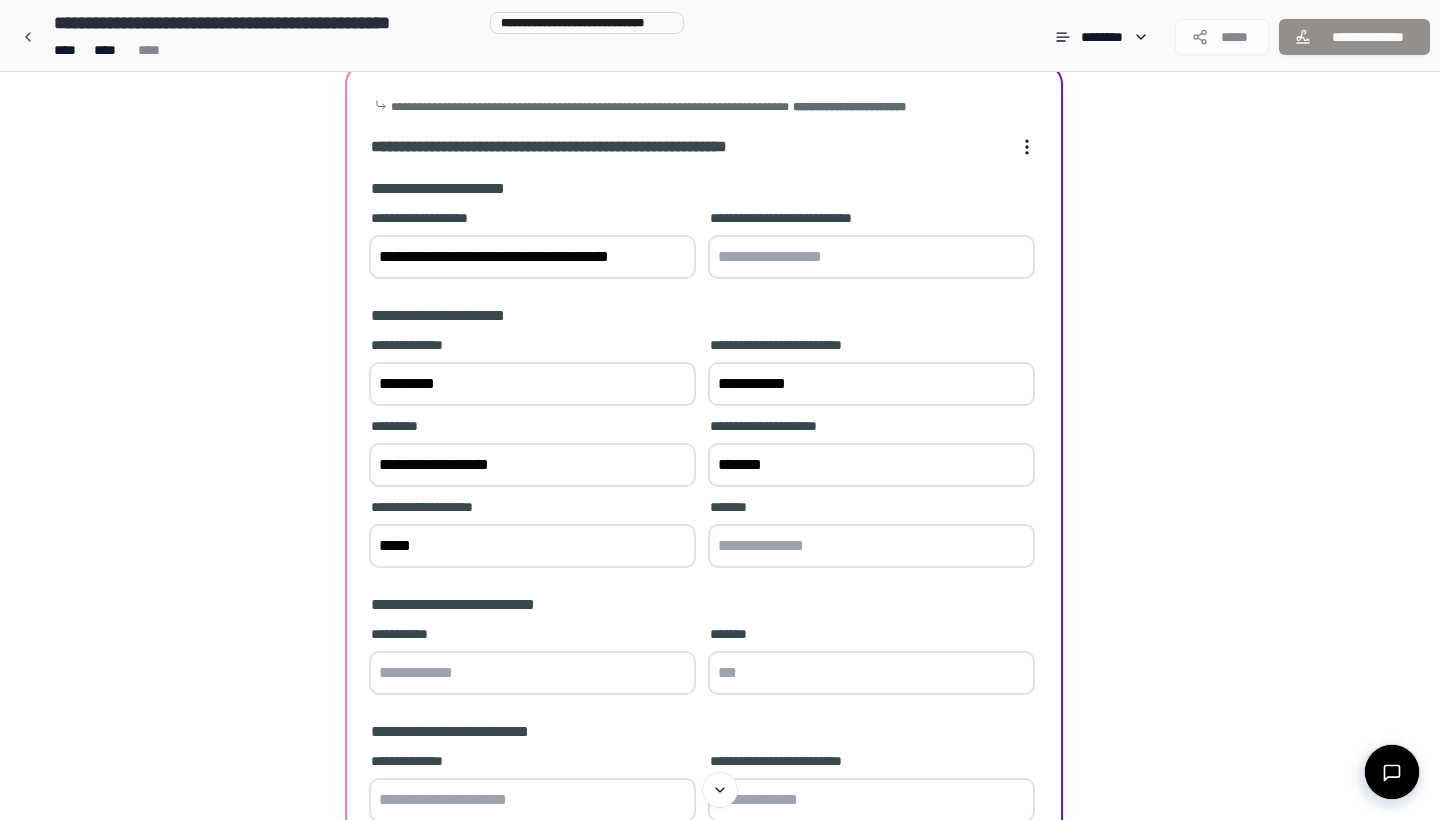type on "*****" 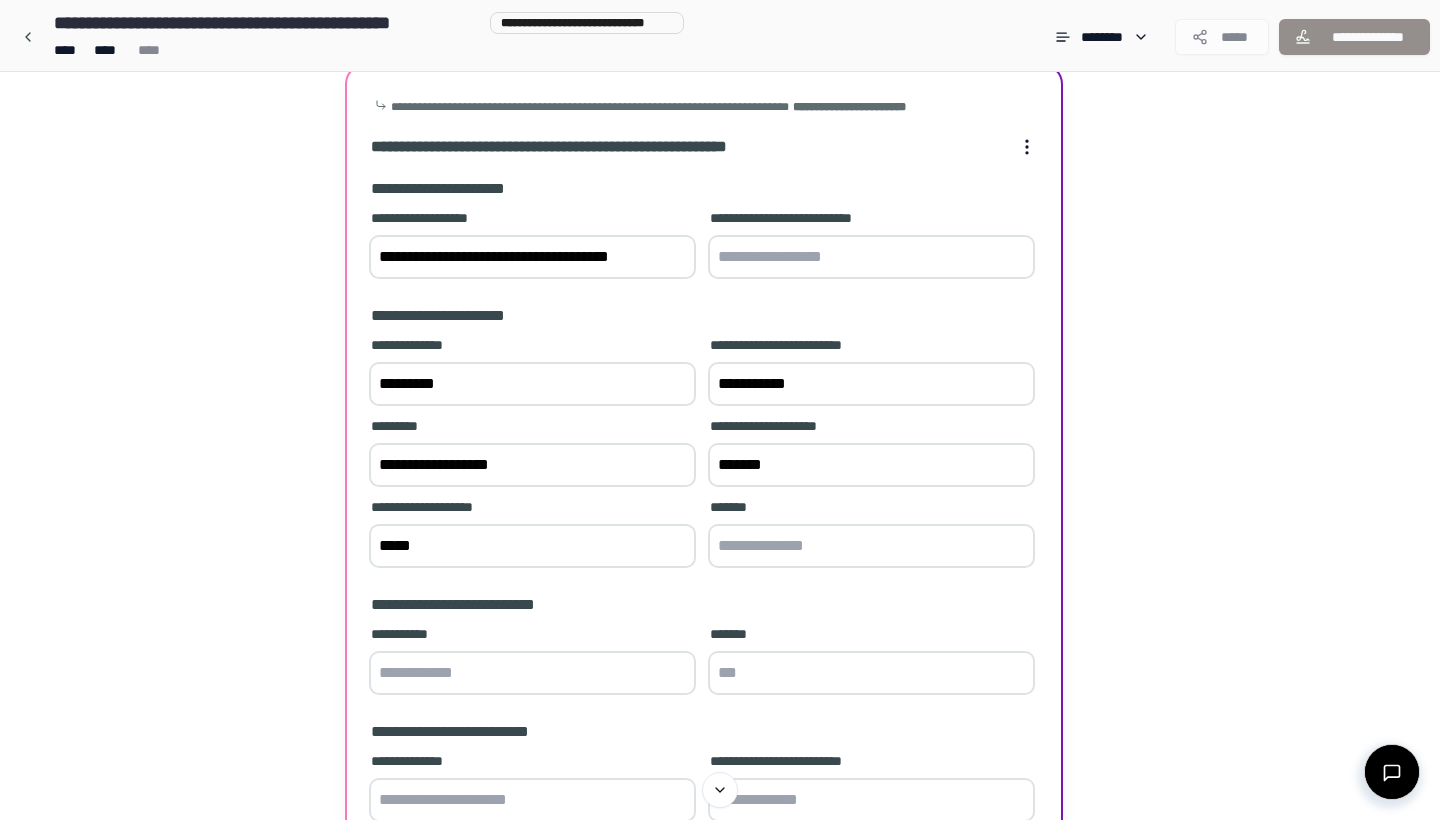 type on "*" 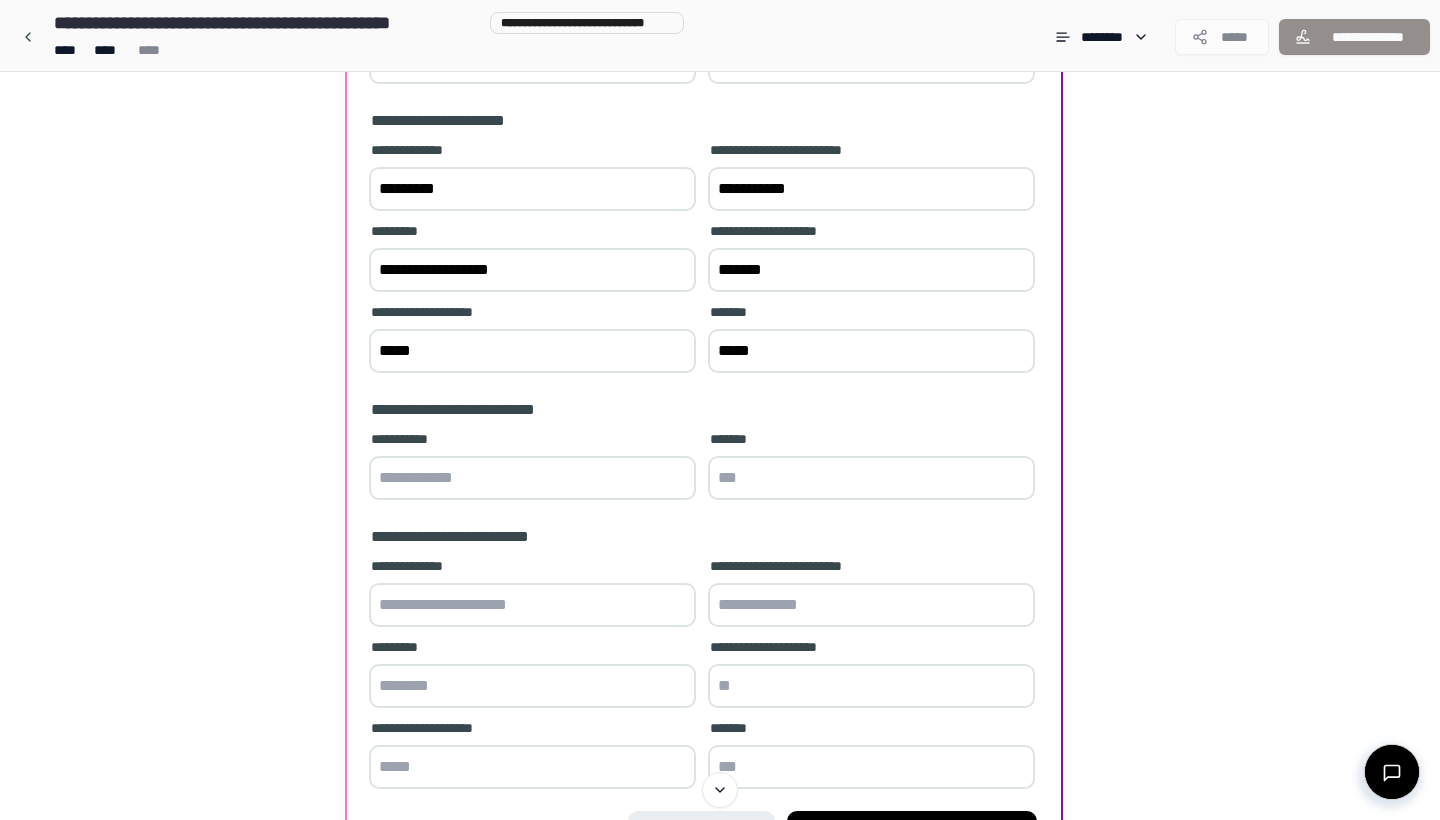 scroll, scrollTop: 288, scrollLeft: 0, axis: vertical 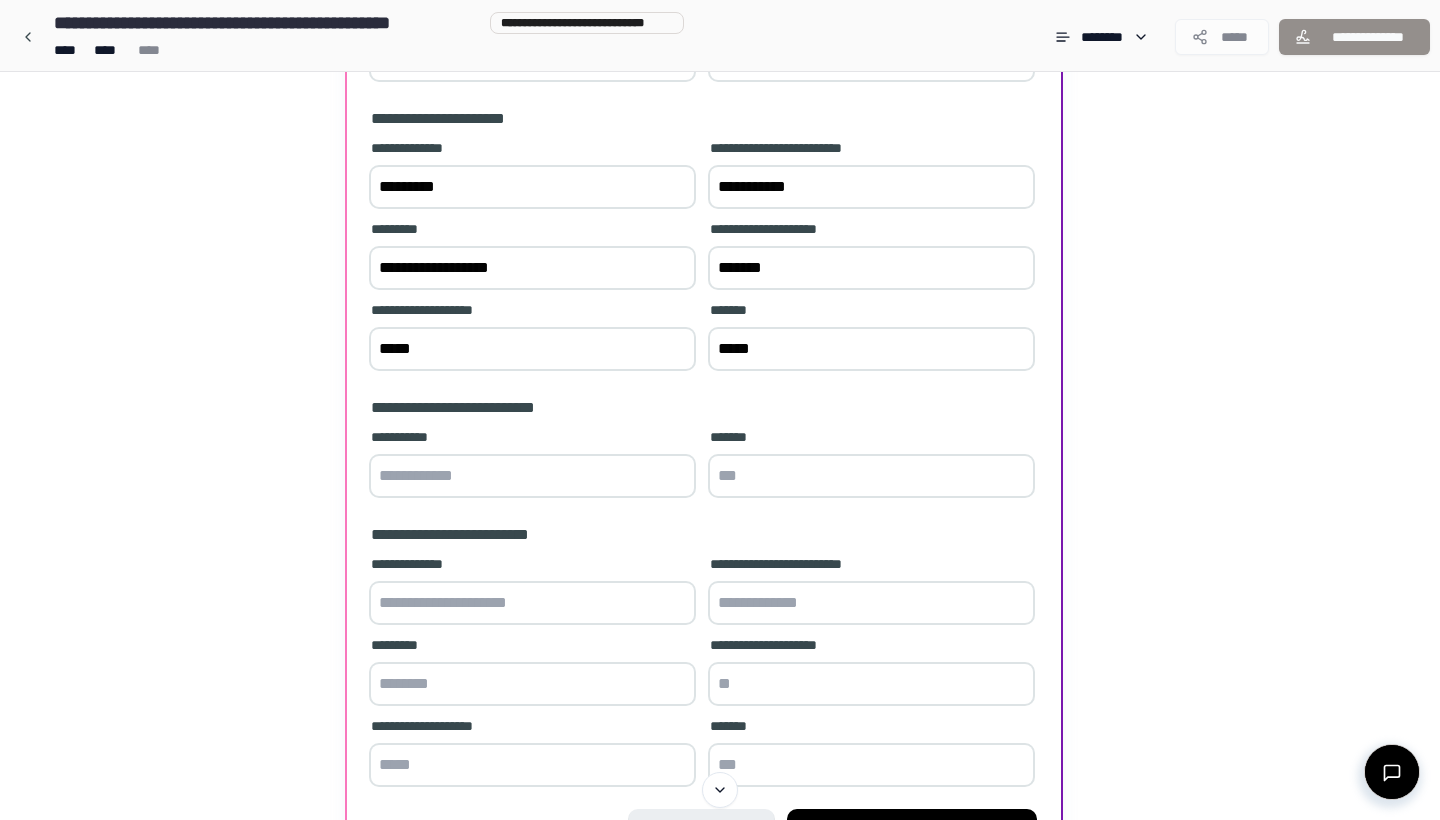 type on "*****" 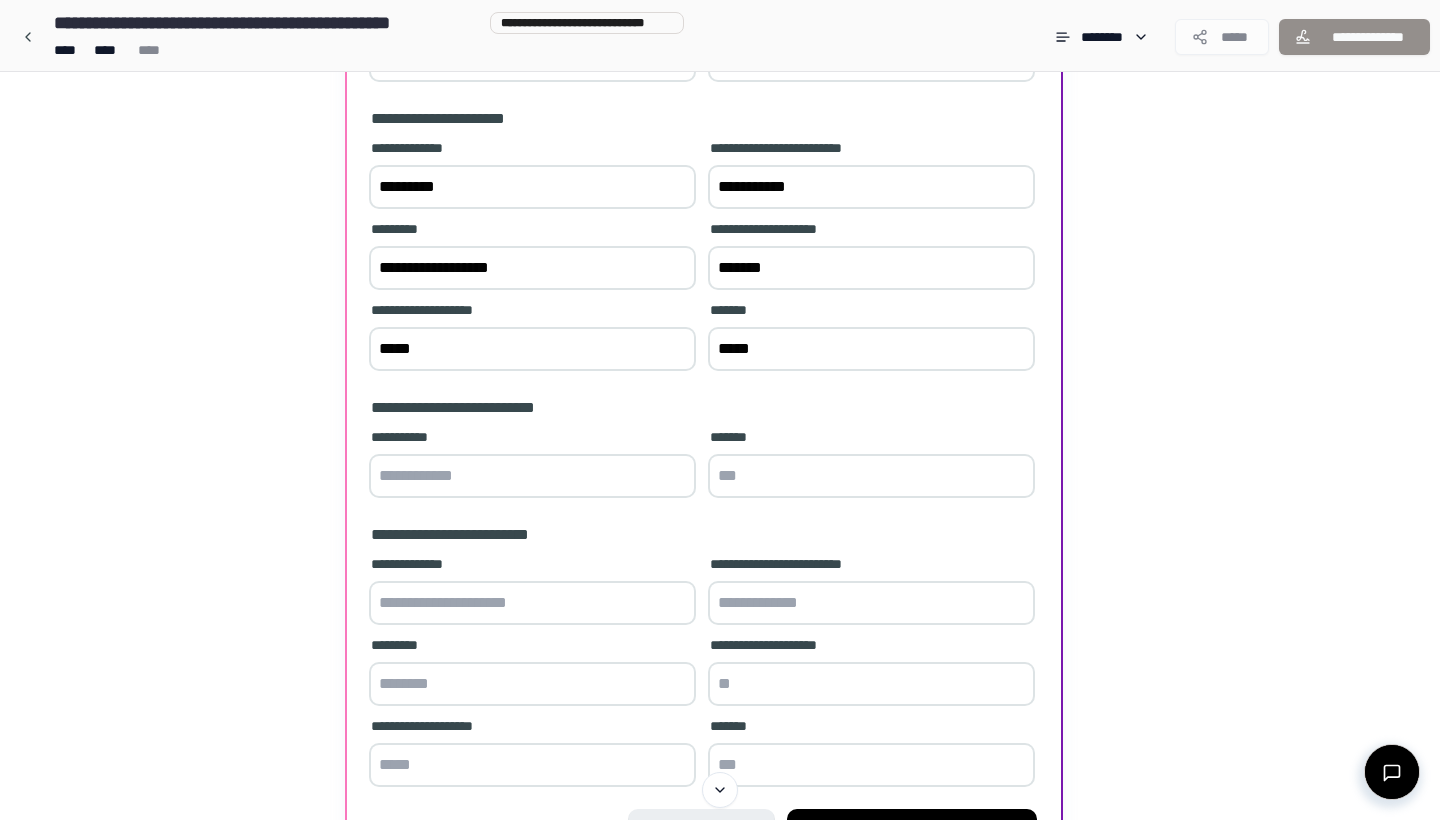 click on "**********" at bounding box center (532, 465) 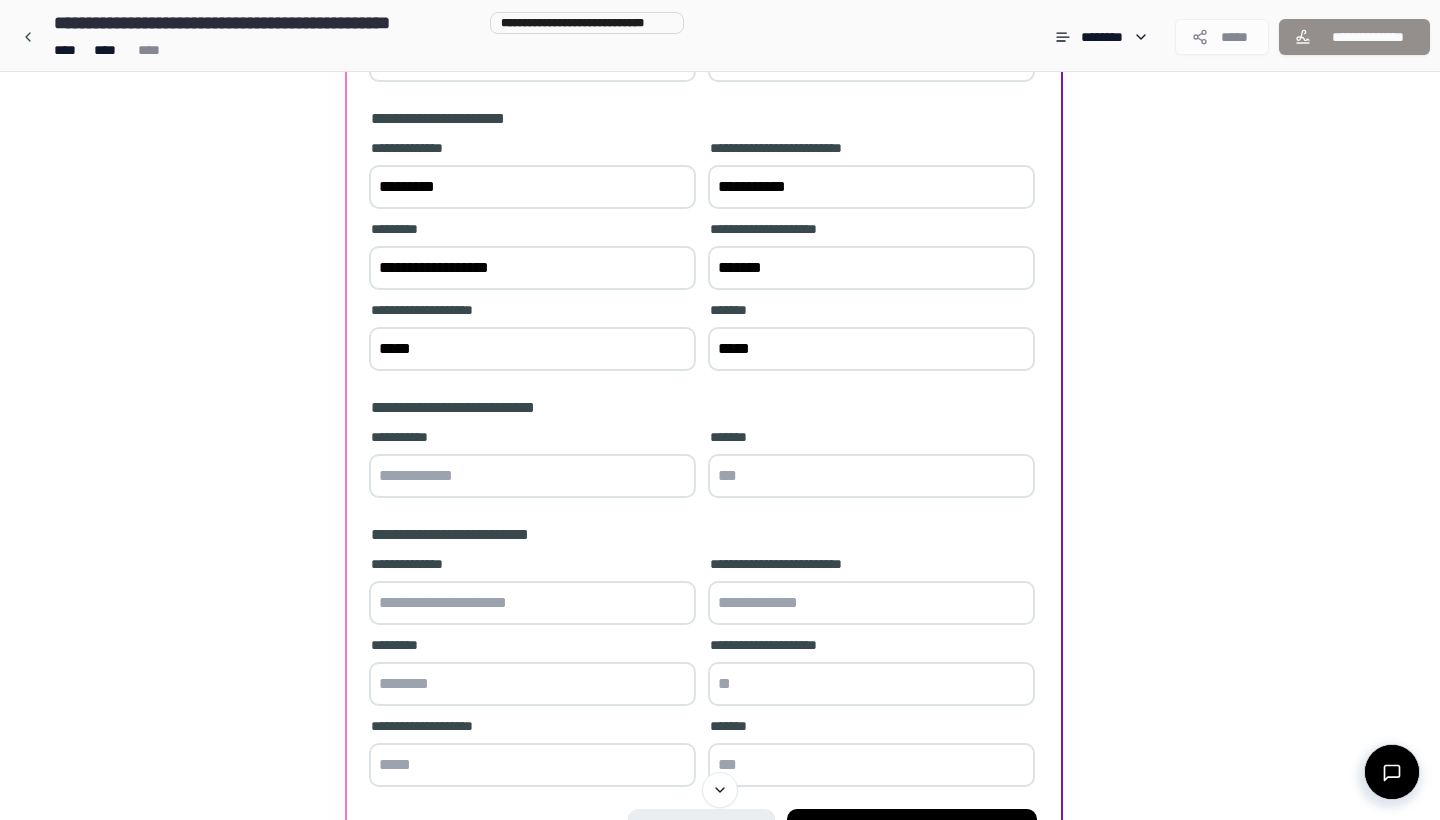 click at bounding box center [532, 476] 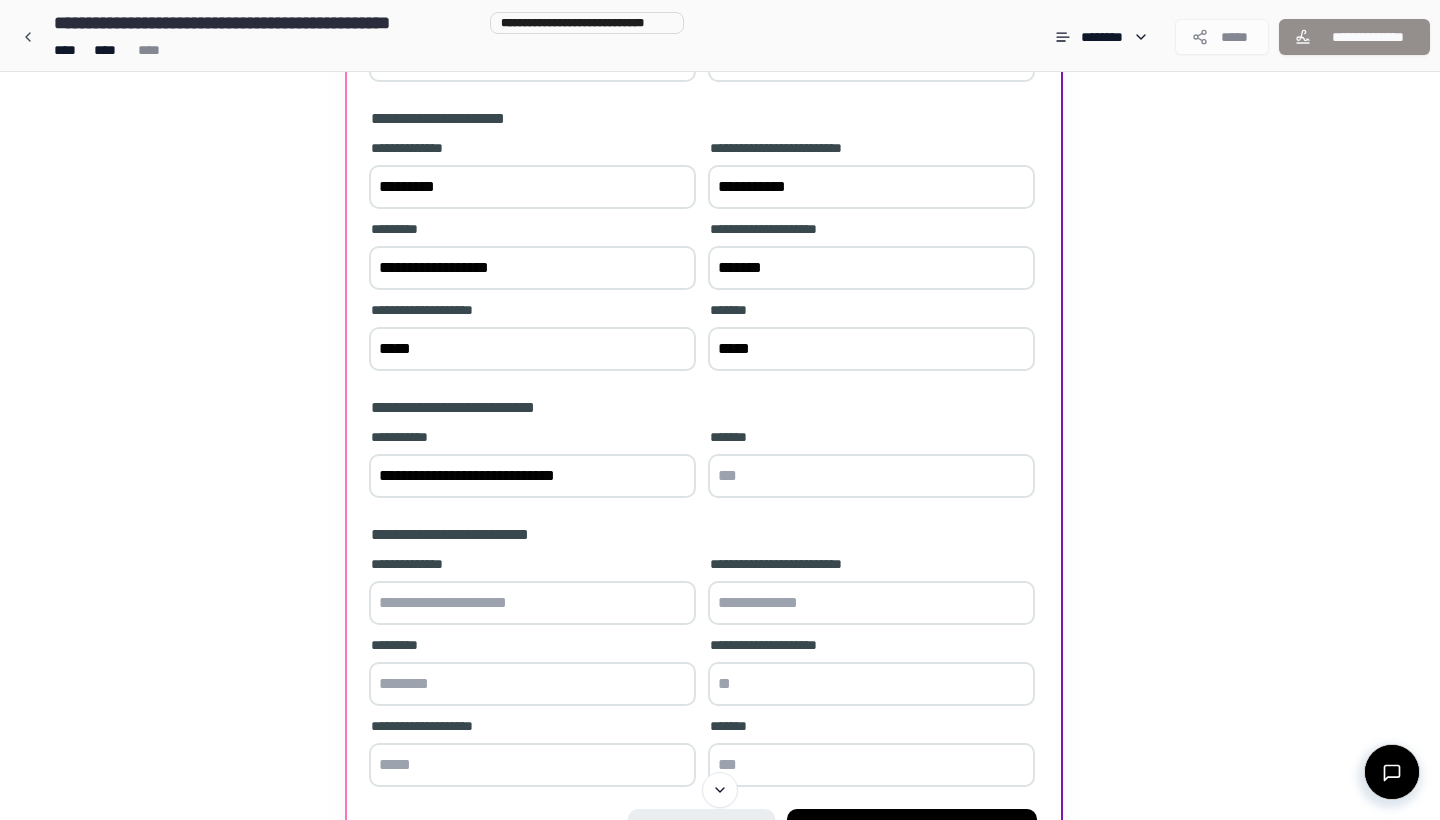 type on "**********" 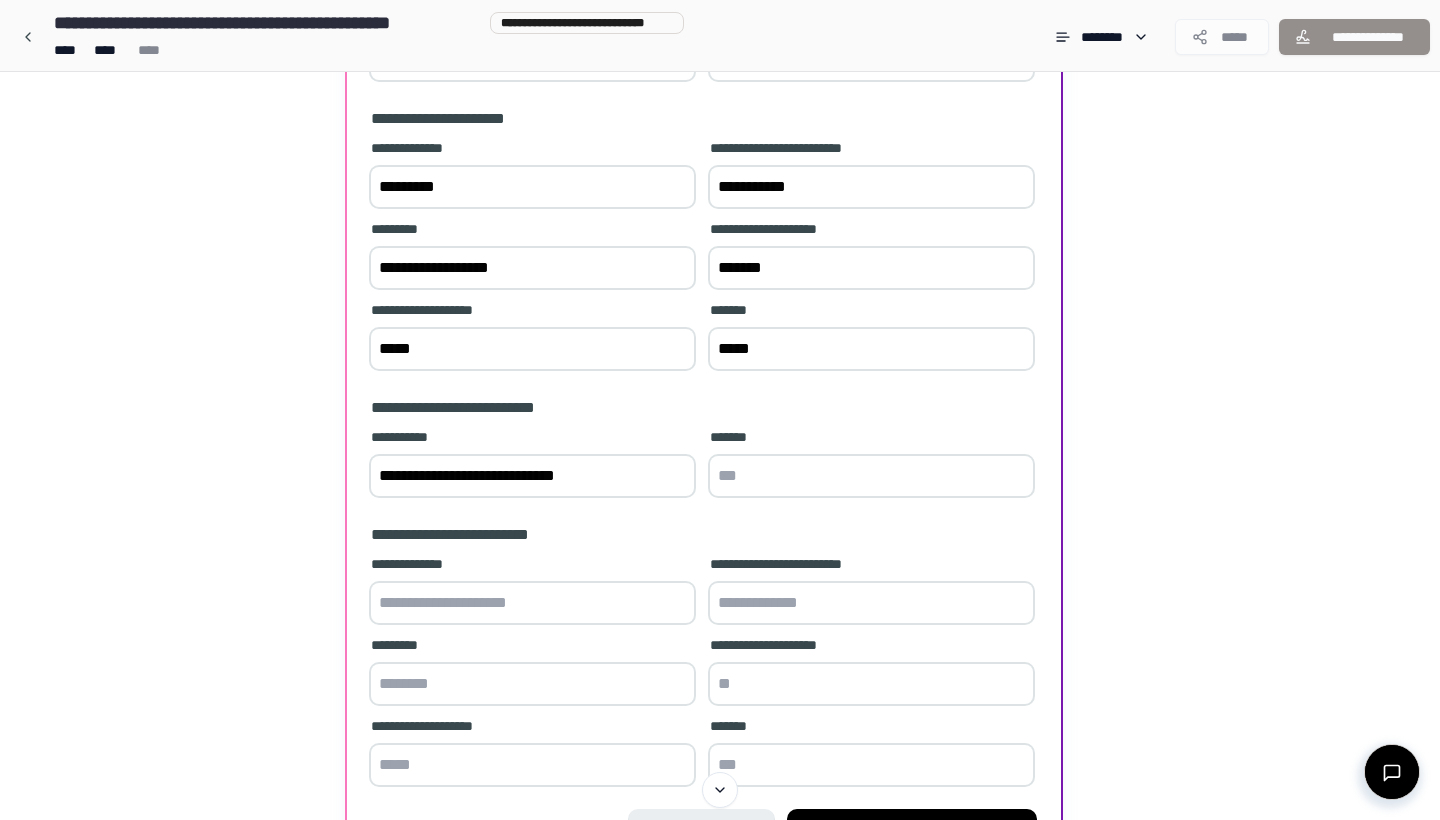 click at bounding box center (532, 603) 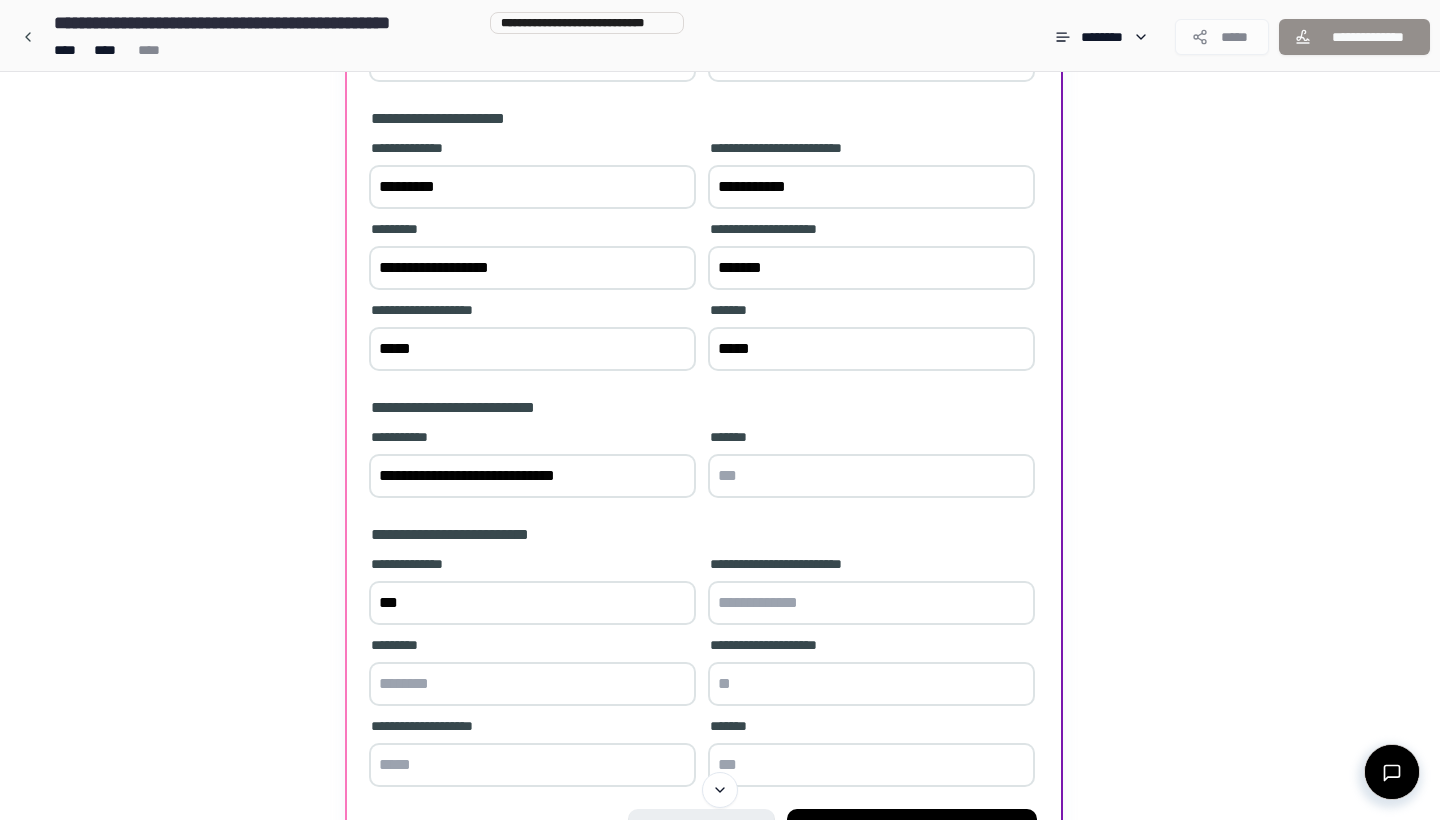 type on "***" 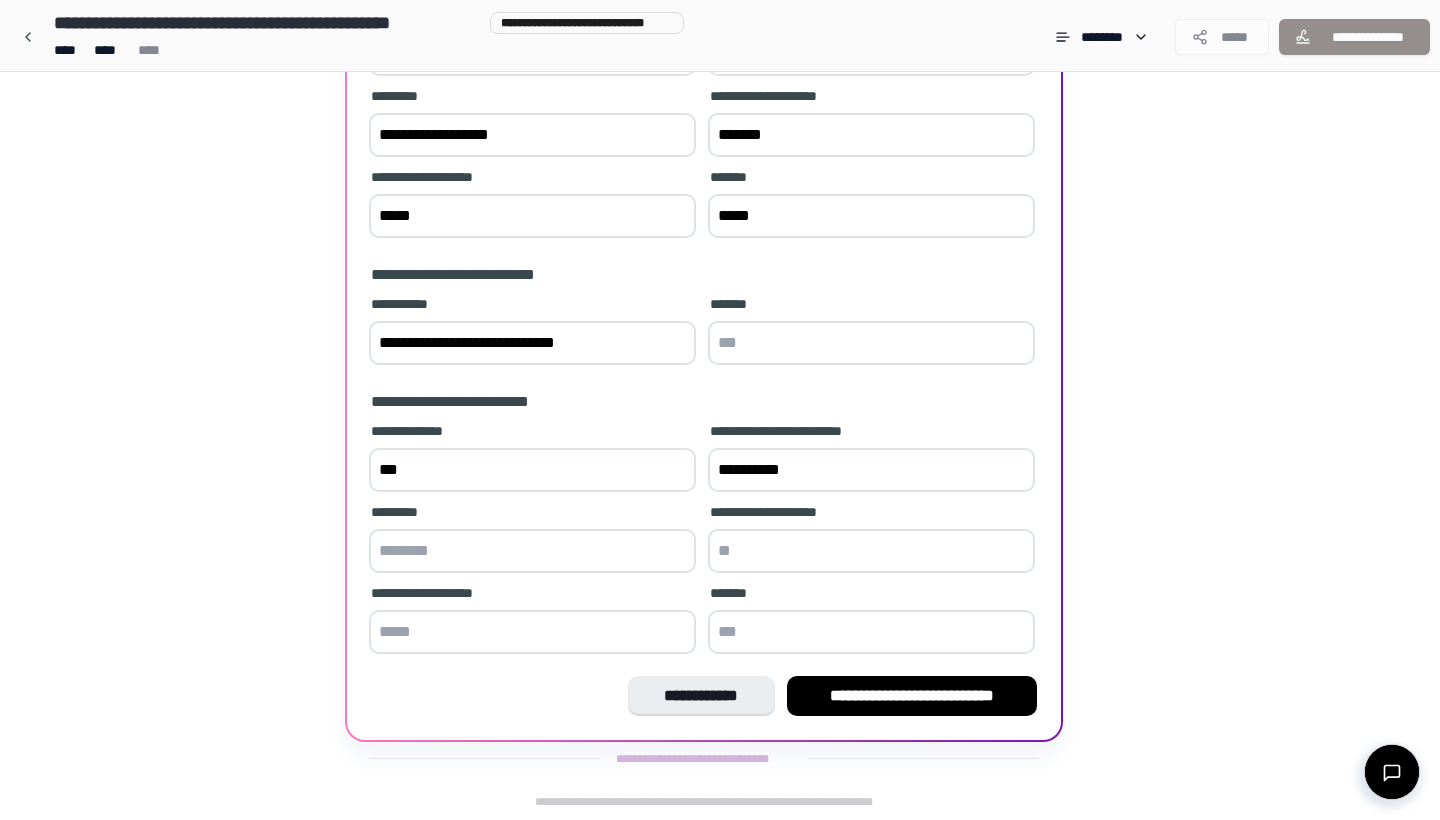 scroll, scrollTop: 421, scrollLeft: 0, axis: vertical 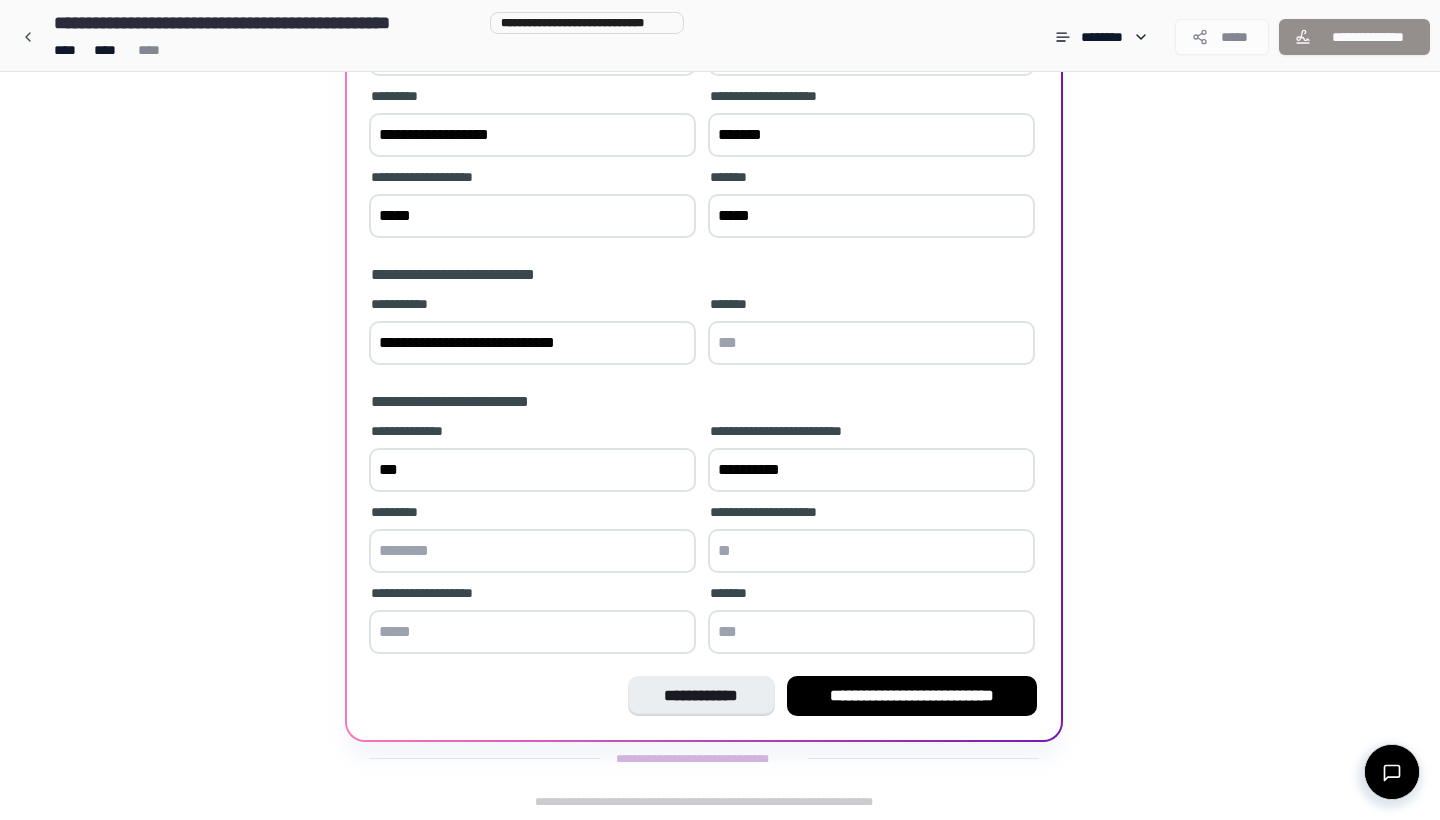 click on "***" at bounding box center (532, 470) 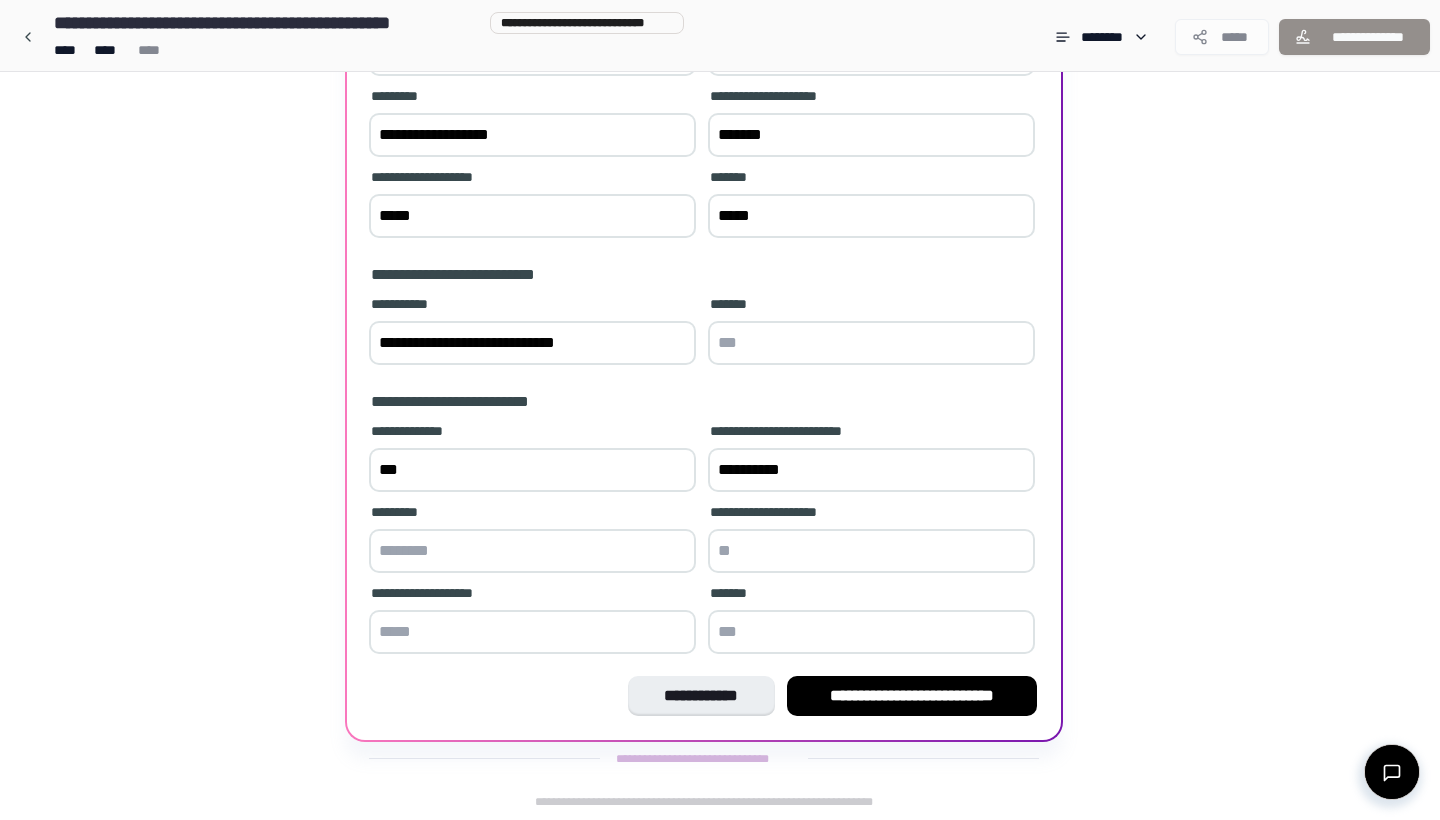 click on "***" at bounding box center [532, 470] 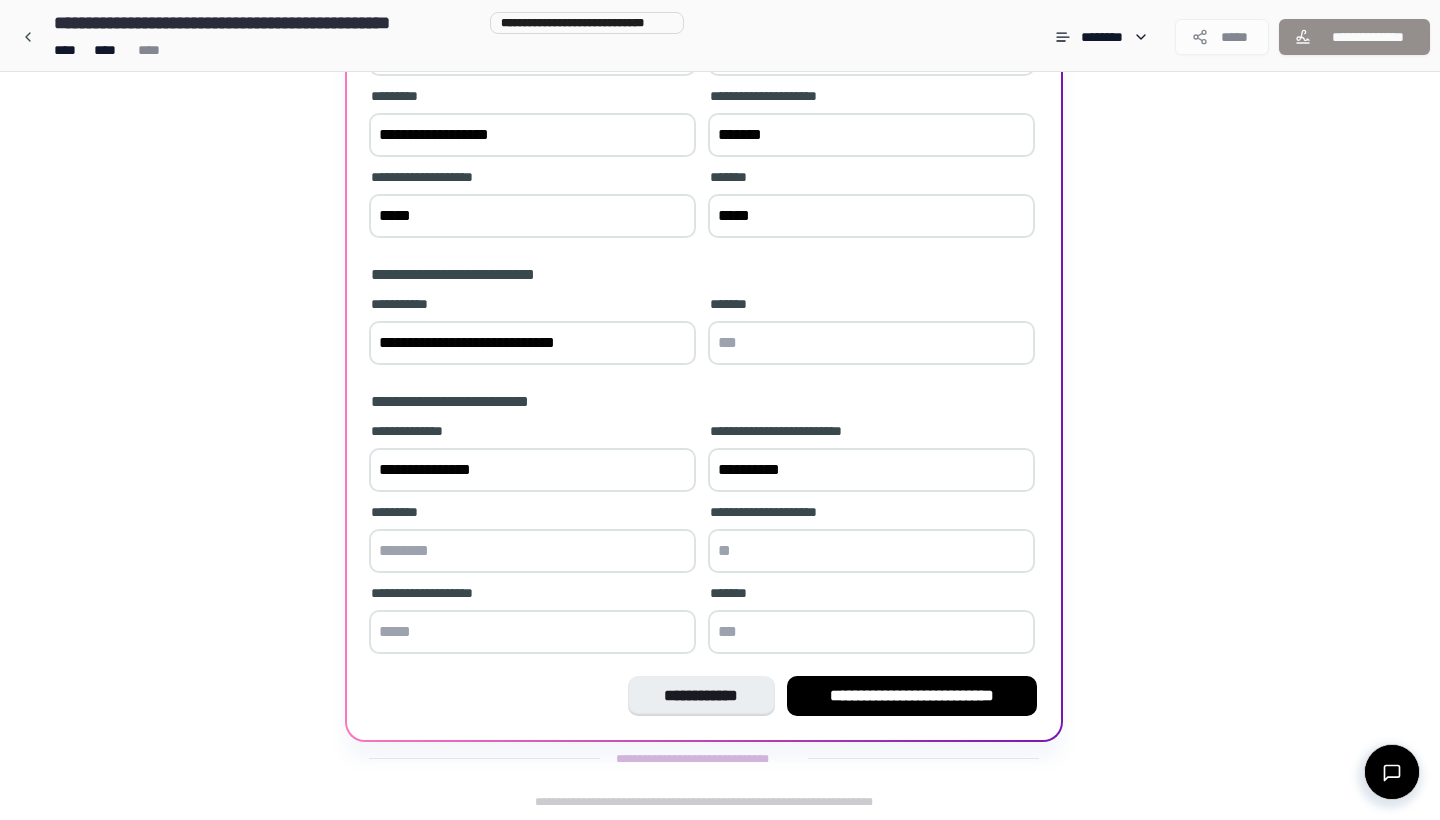 type on "**********" 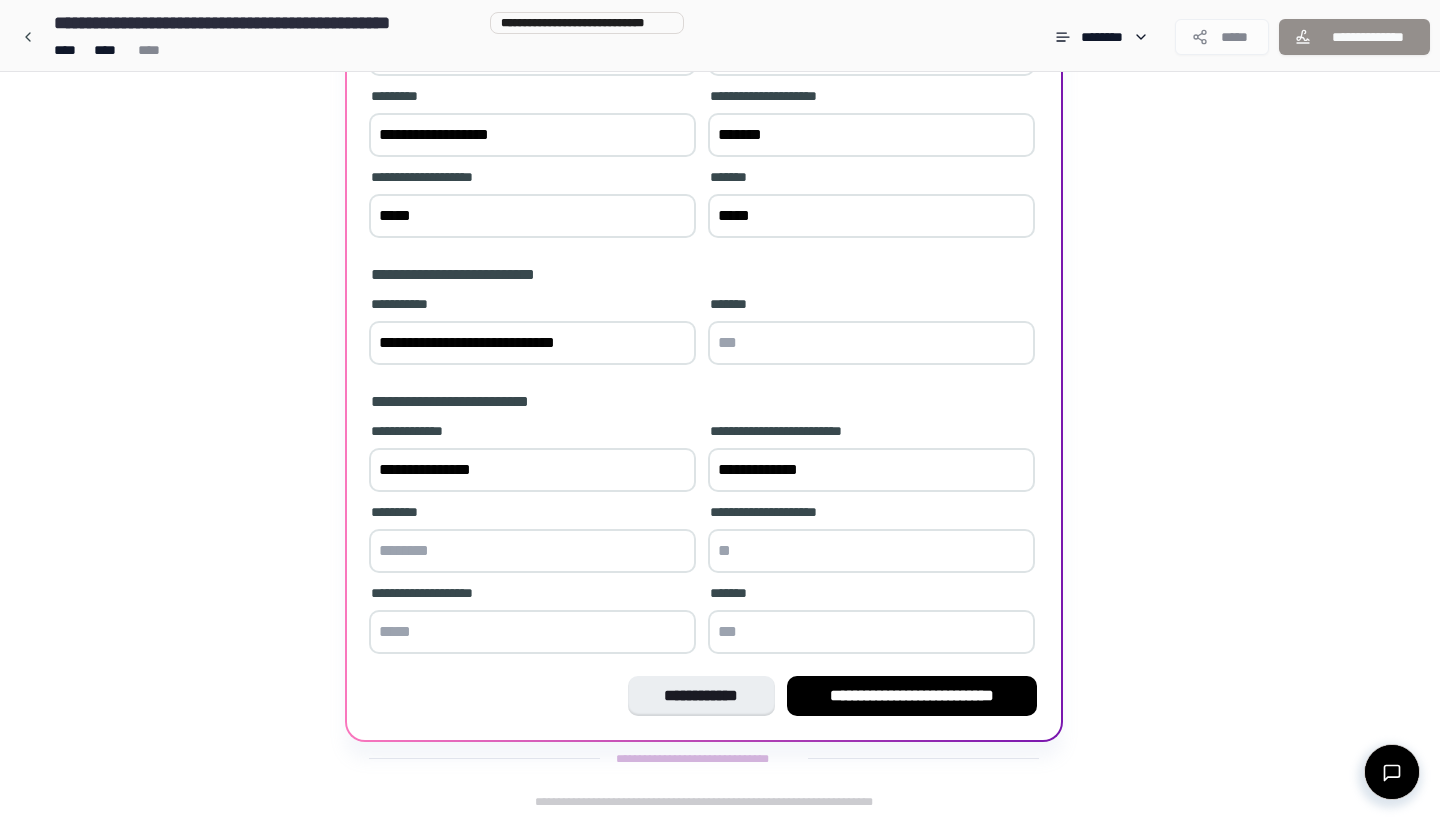 type on "**********" 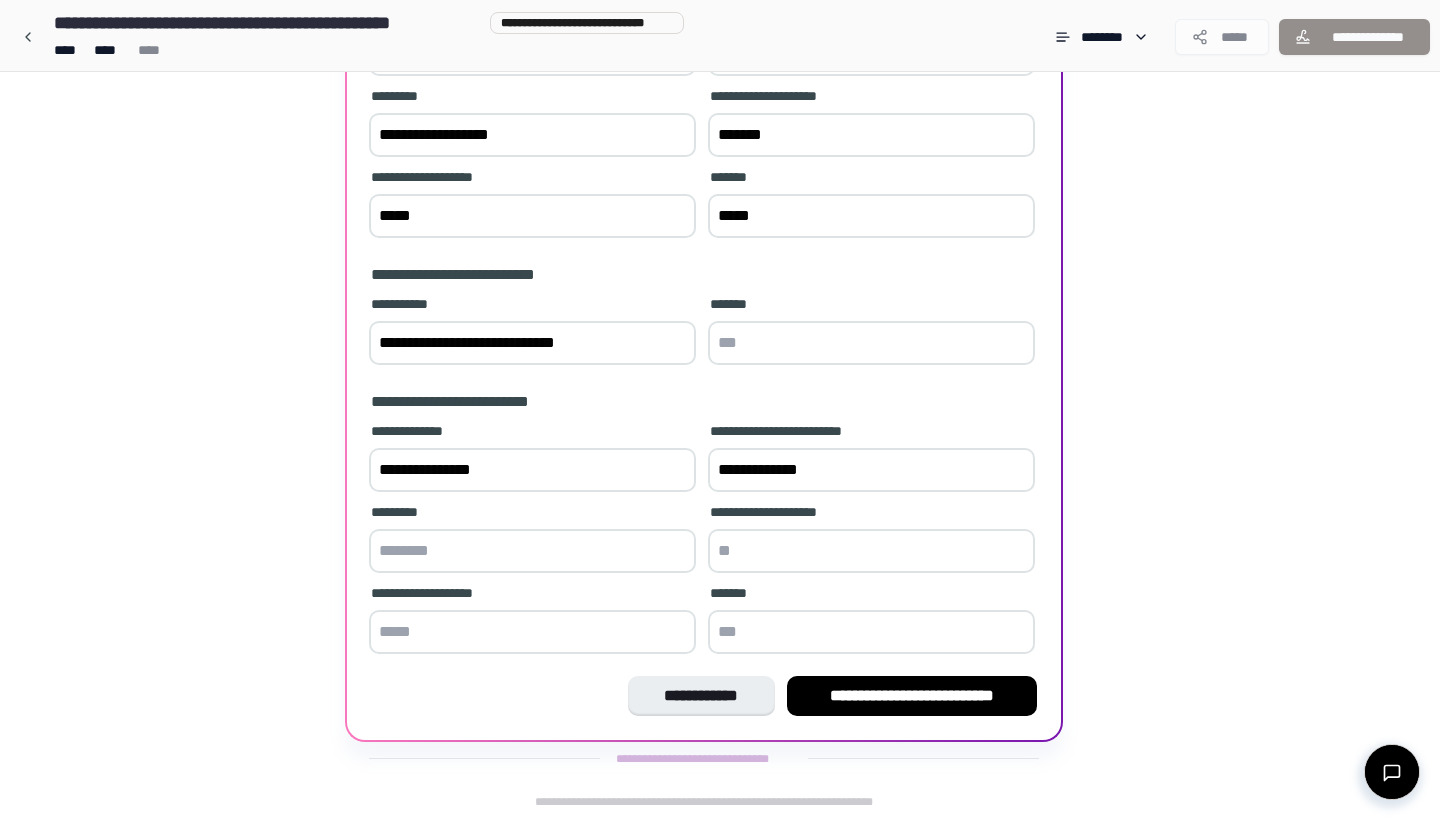 click at bounding box center (532, 551) 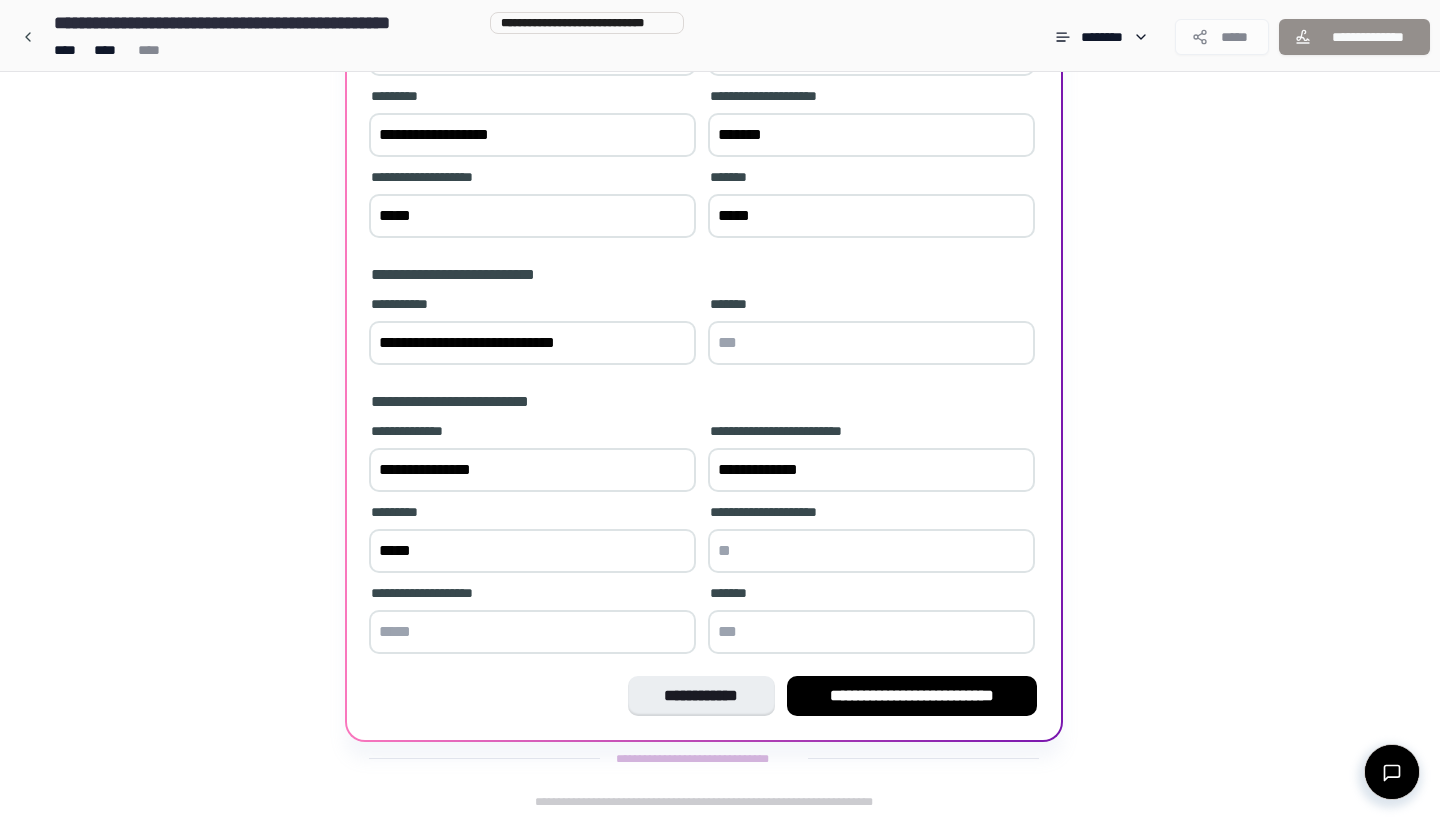 type on "*****" 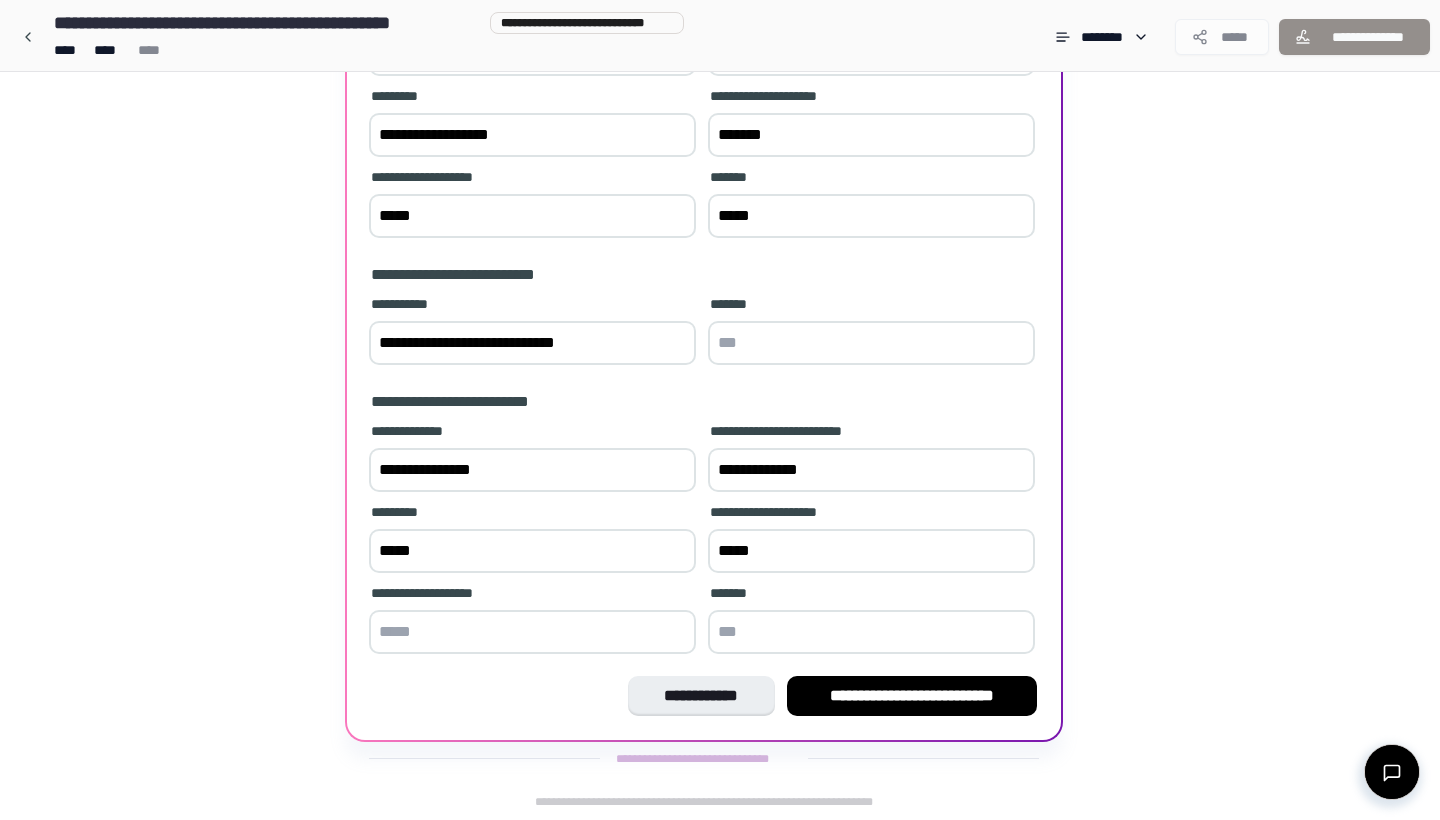 type on "*****" 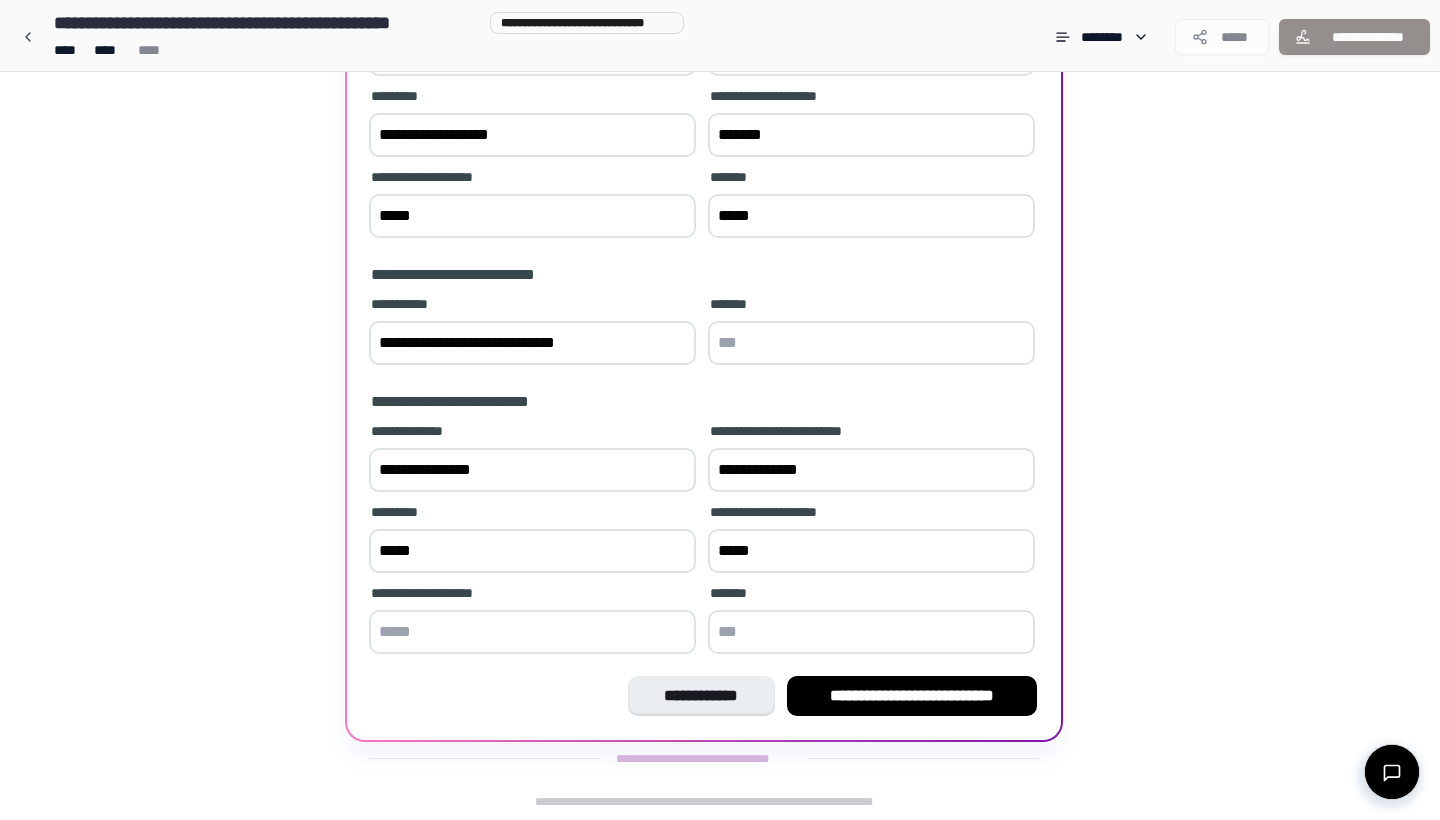 click on "*****" at bounding box center [871, 216] 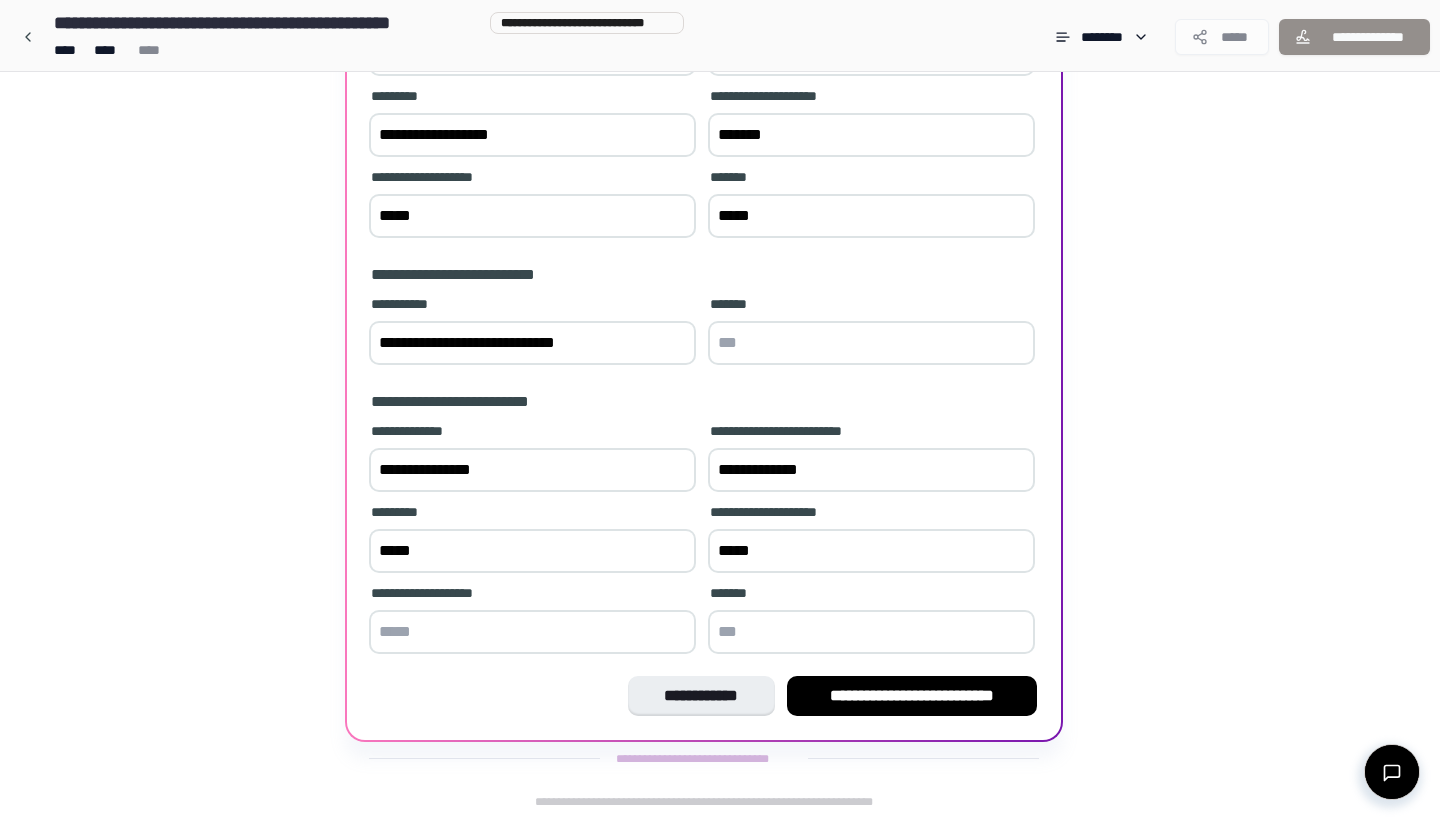 click on "*******" at bounding box center [871, 135] 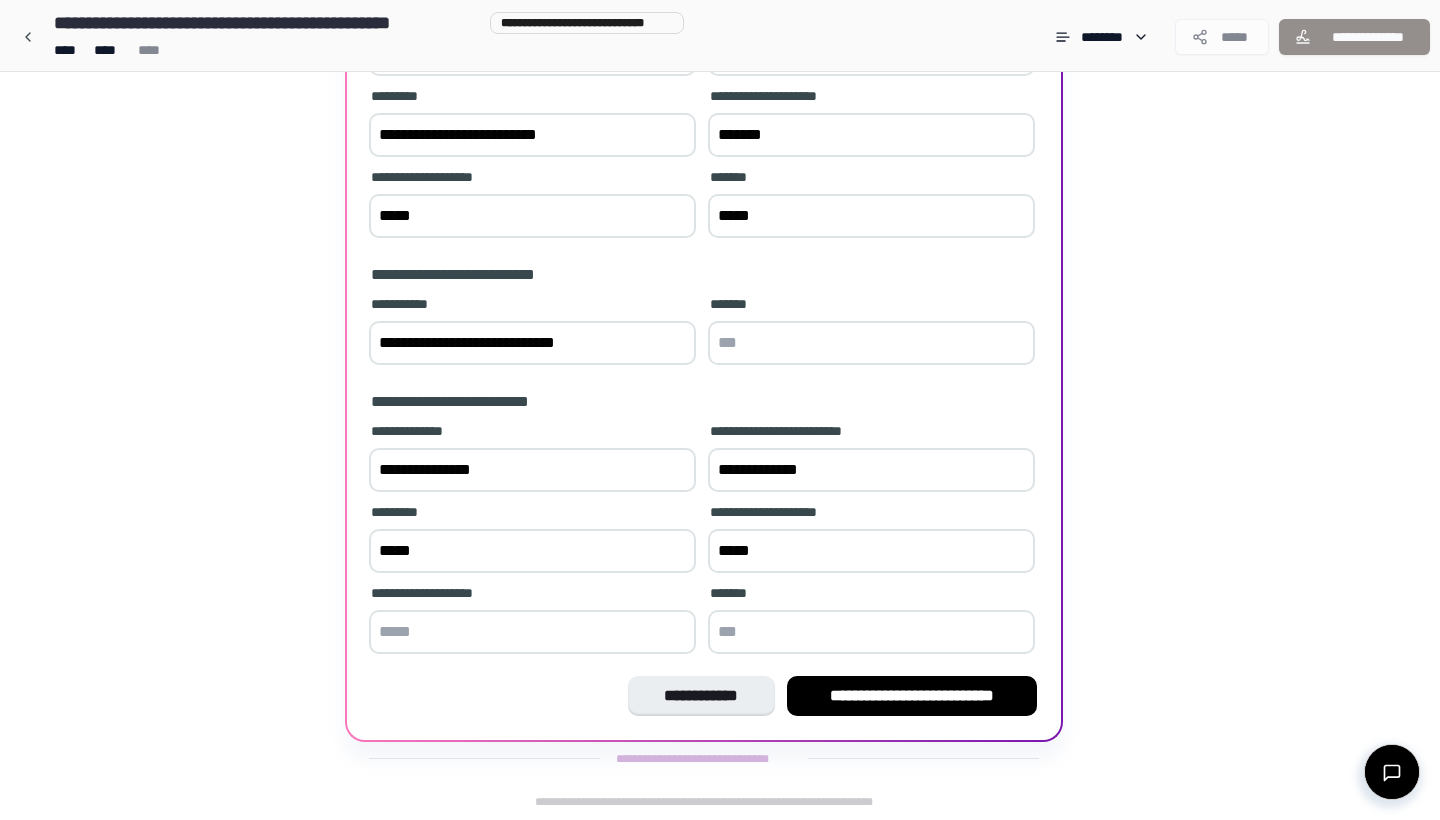 type on "**********" 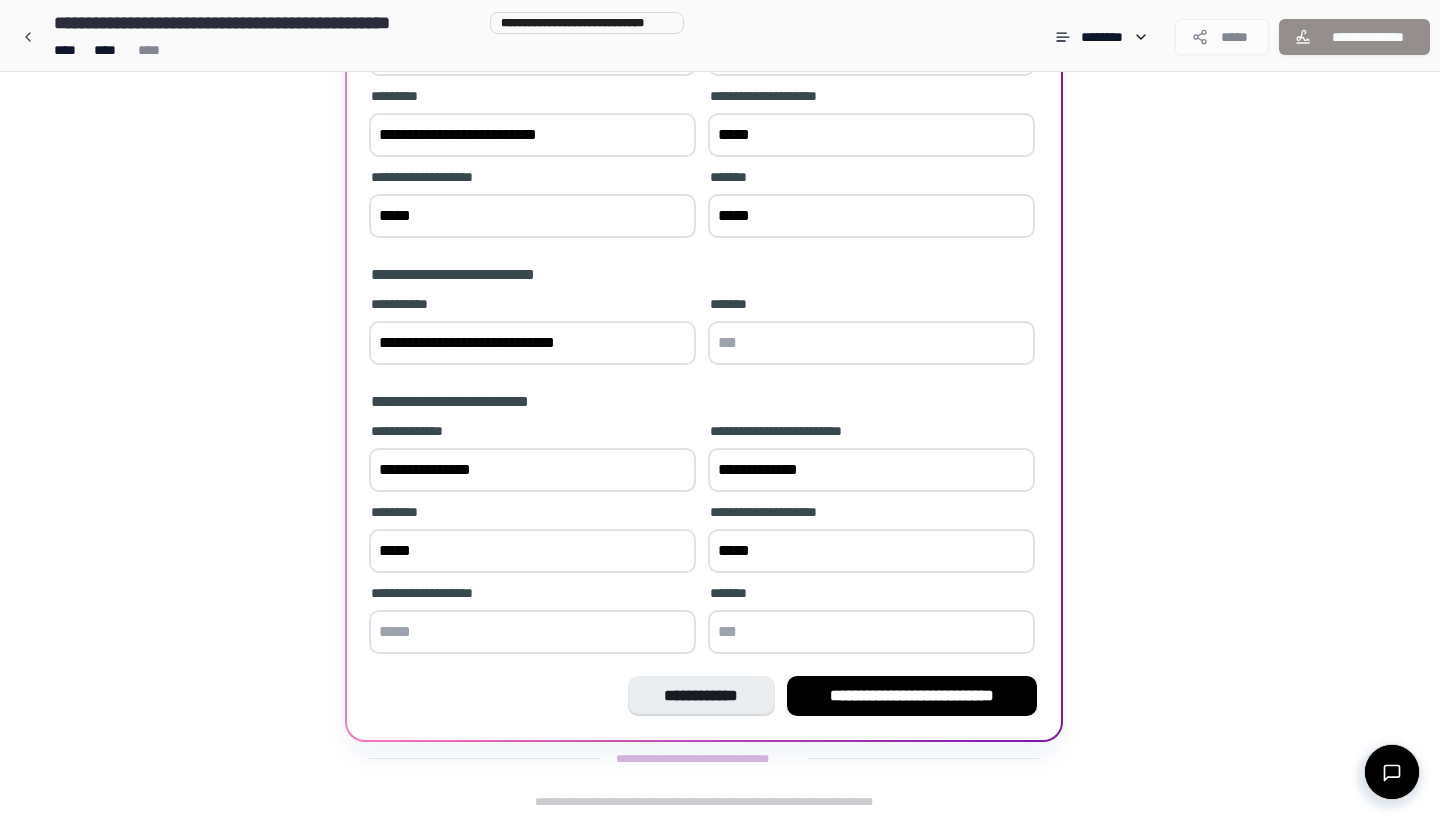 type on "*****" 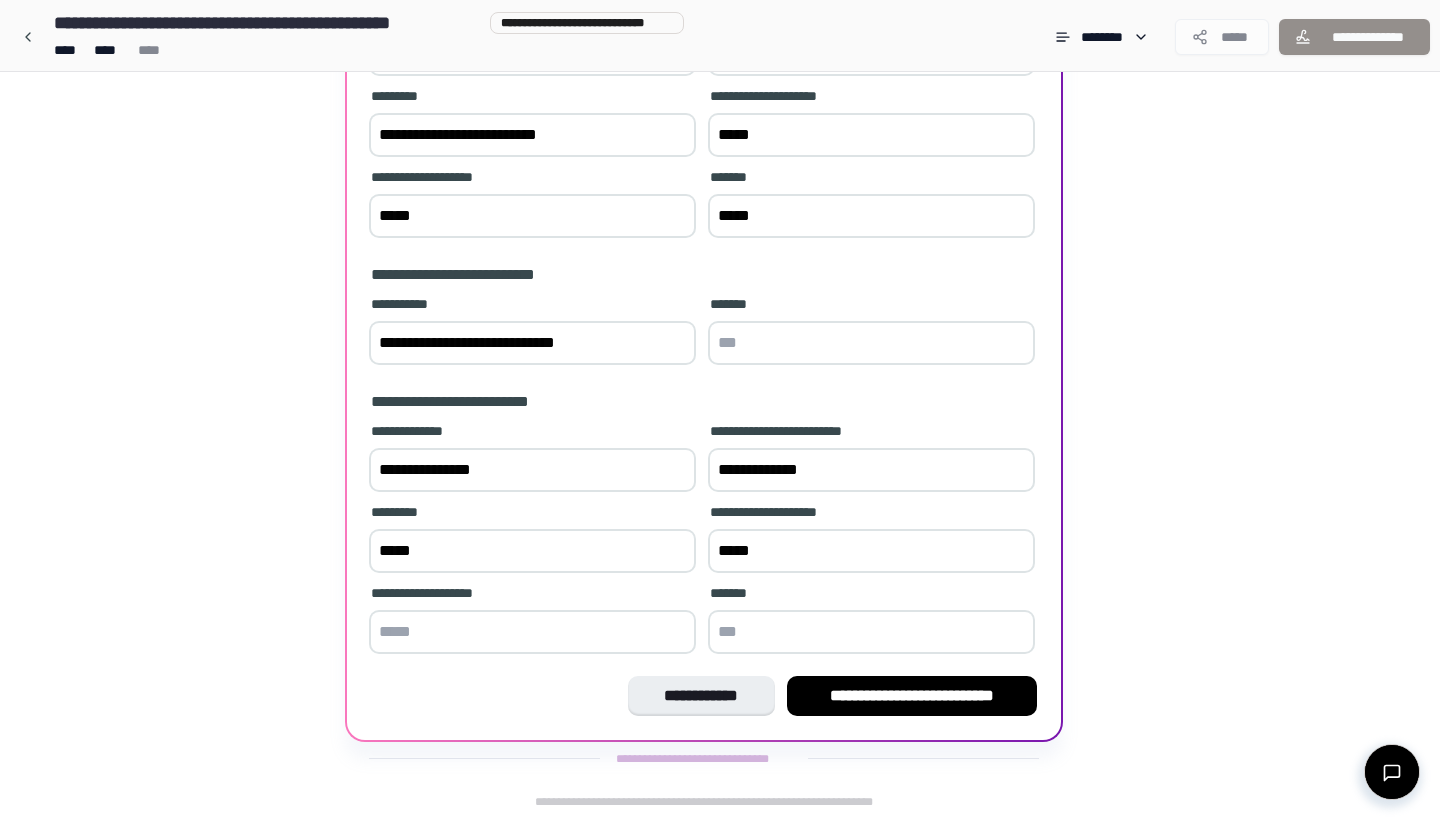 click on "*****" at bounding box center (871, 216) 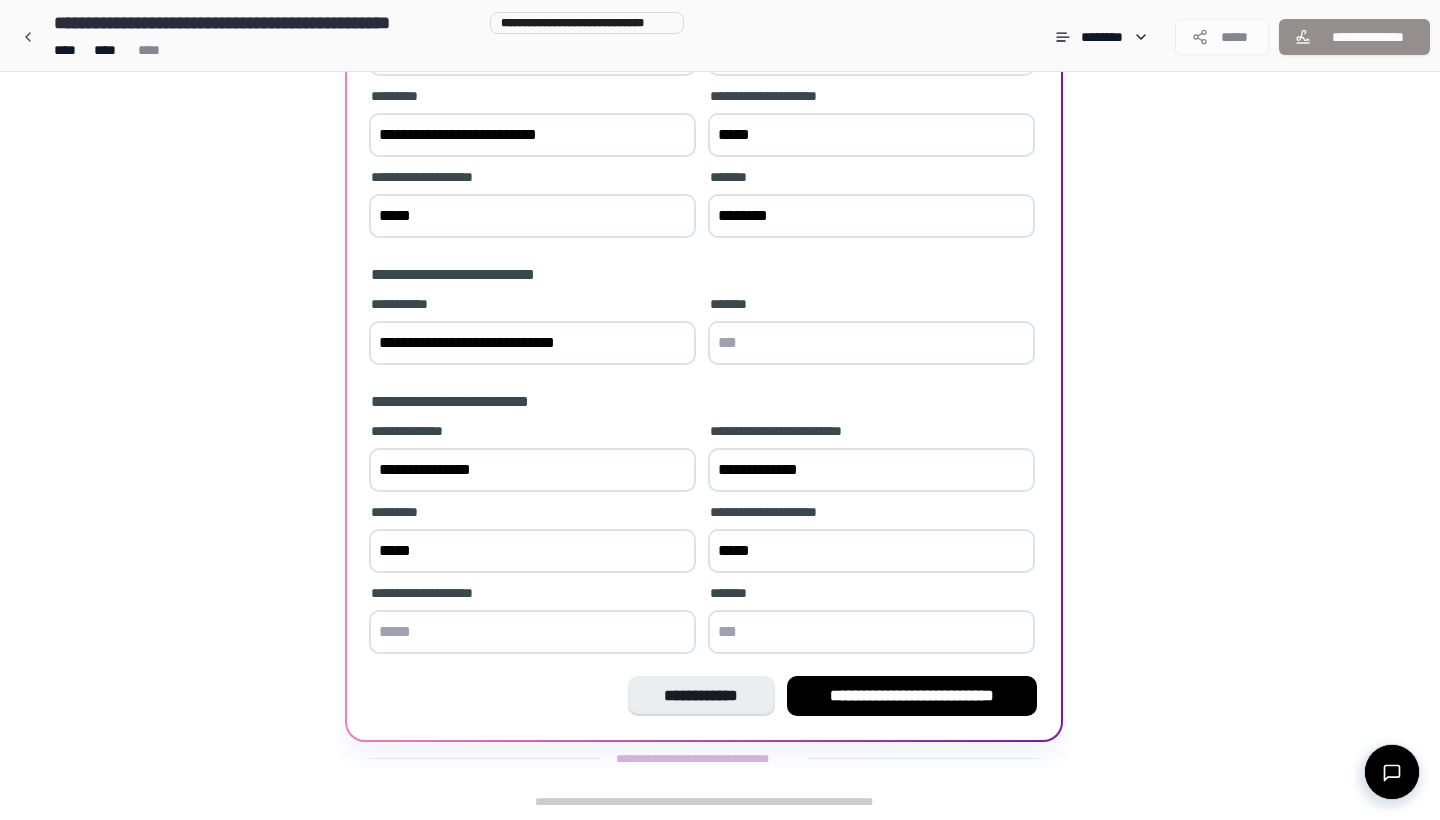 type on "********" 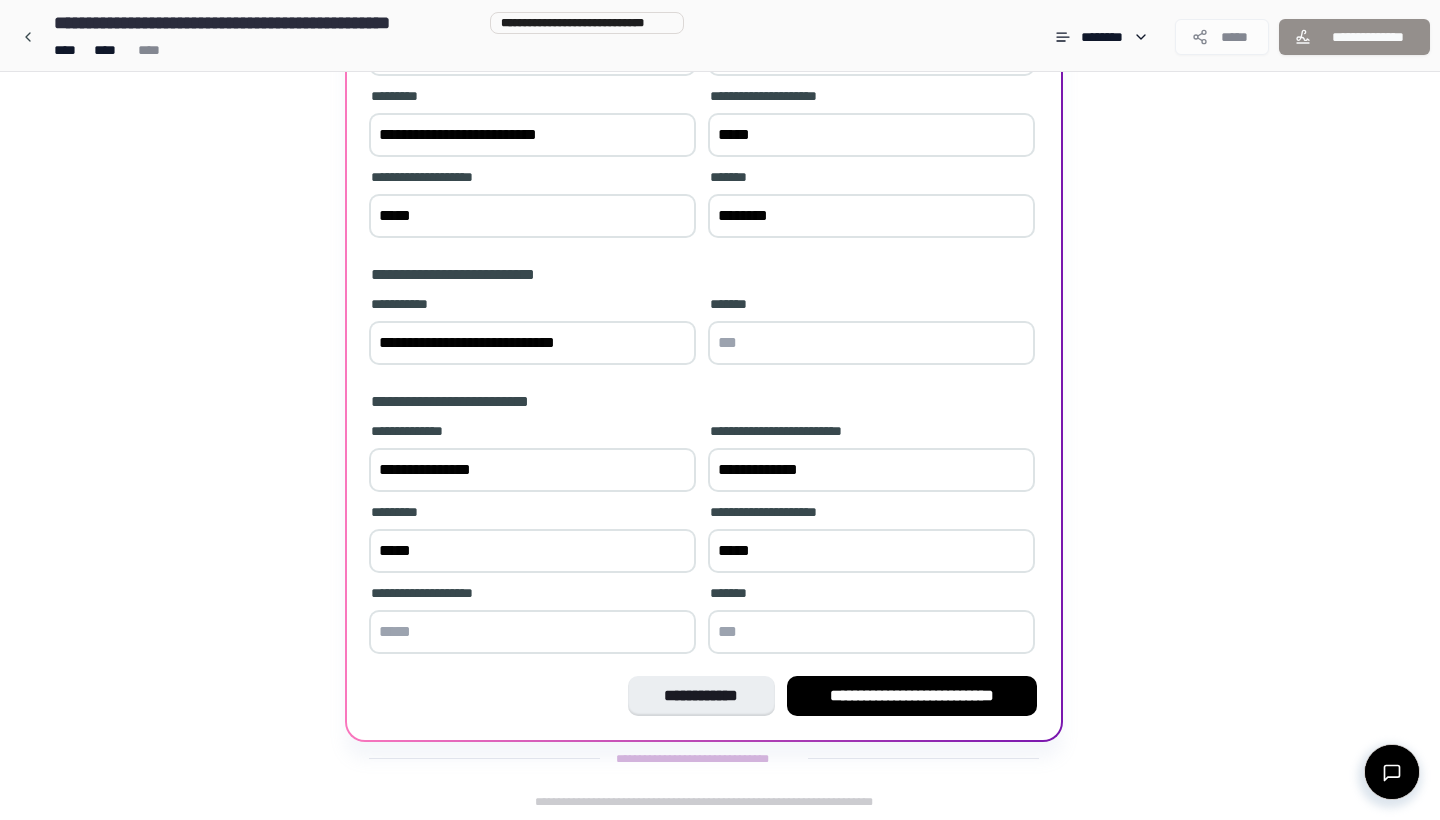 click on "*****" at bounding box center (532, 551) 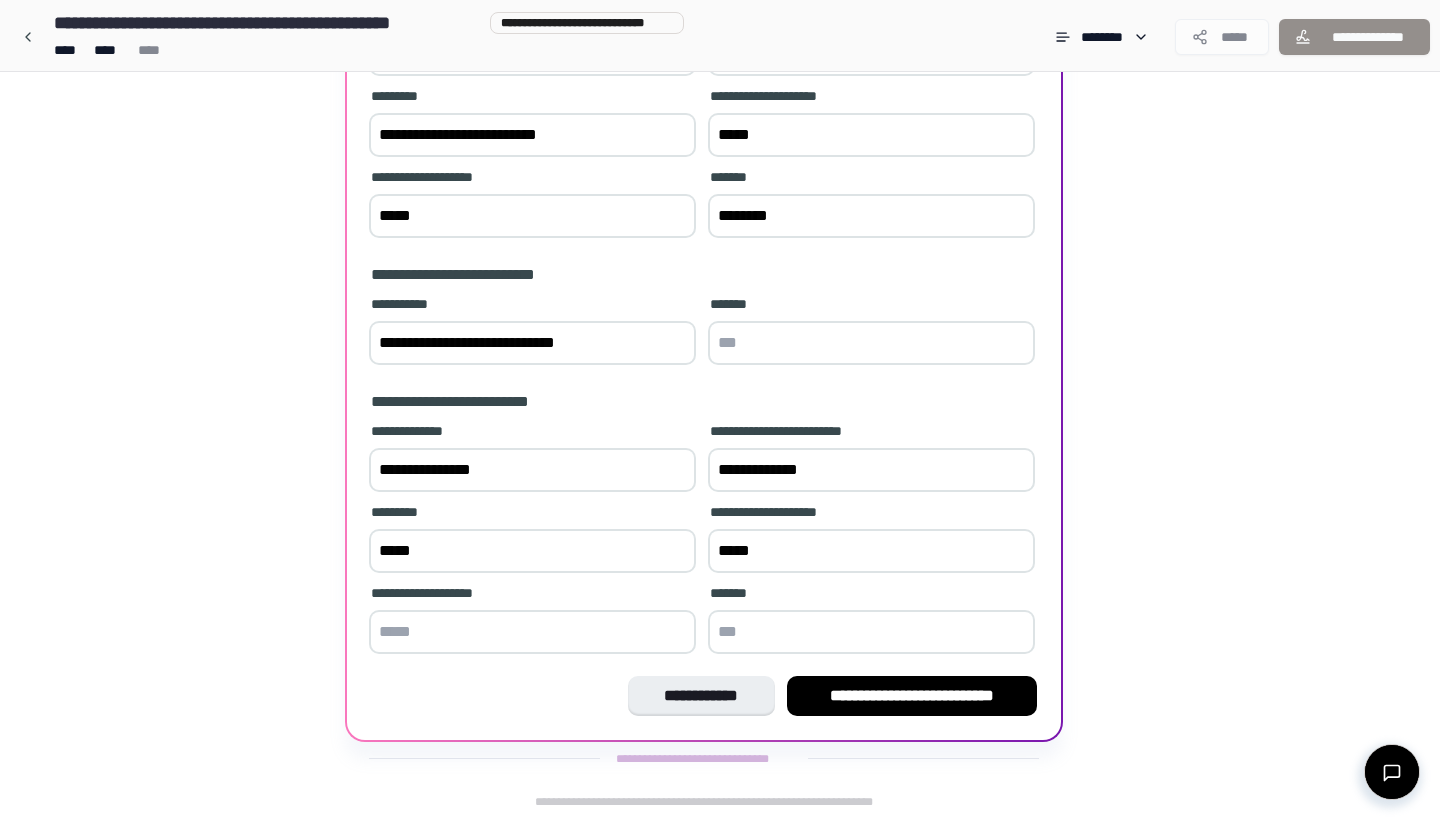 type on "*****" 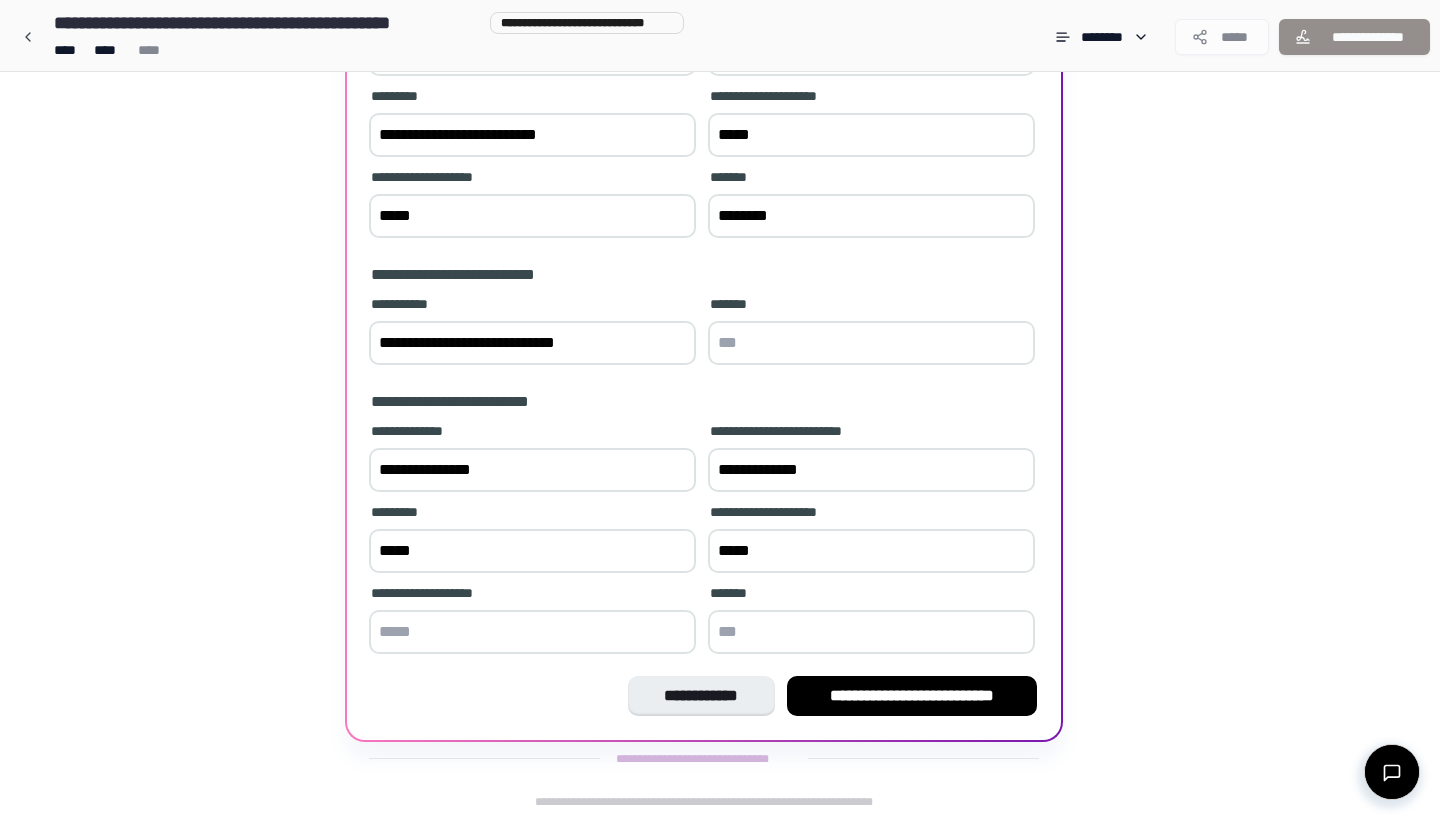 click at bounding box center [532, 632] 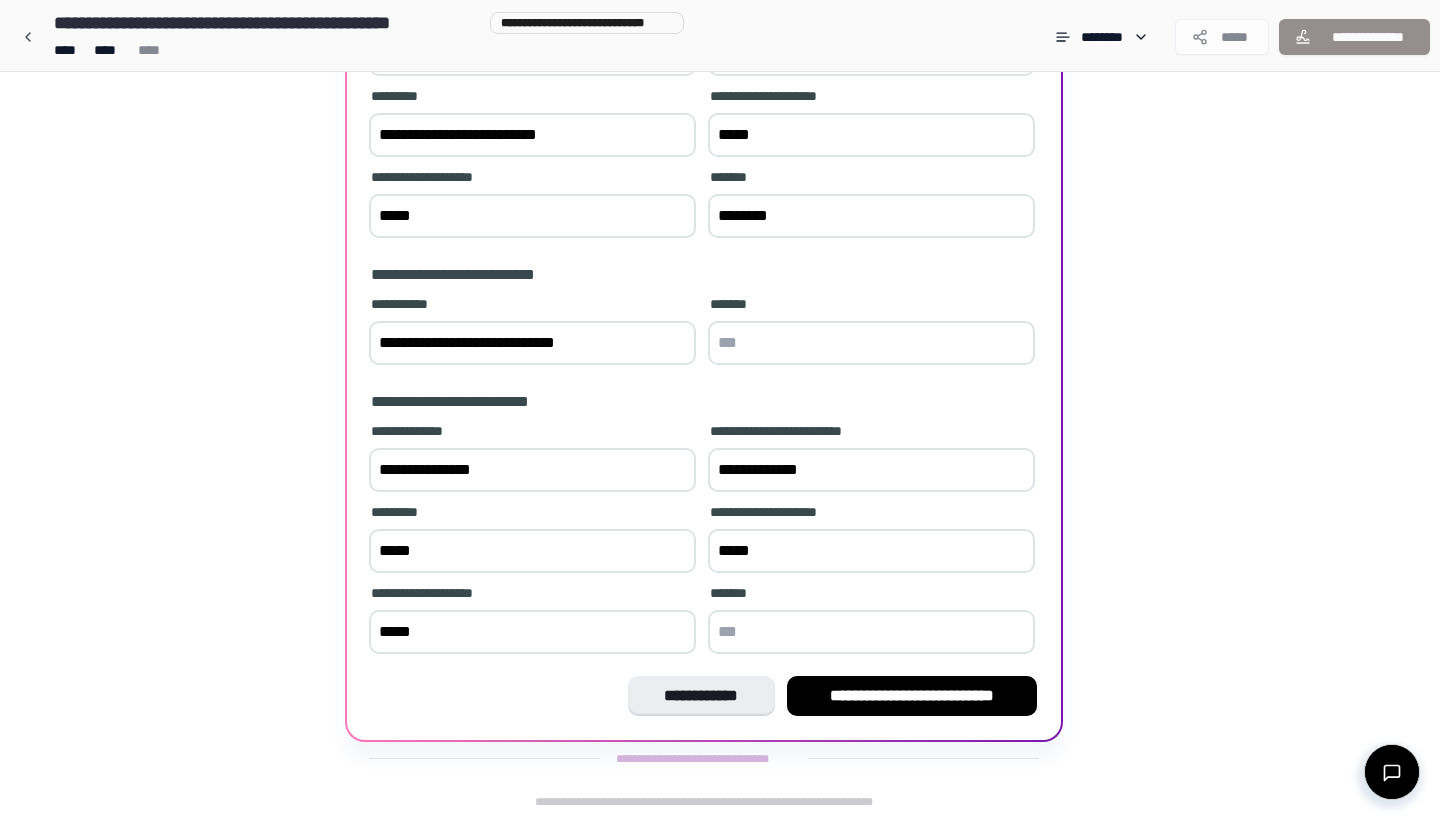 type on "*****" 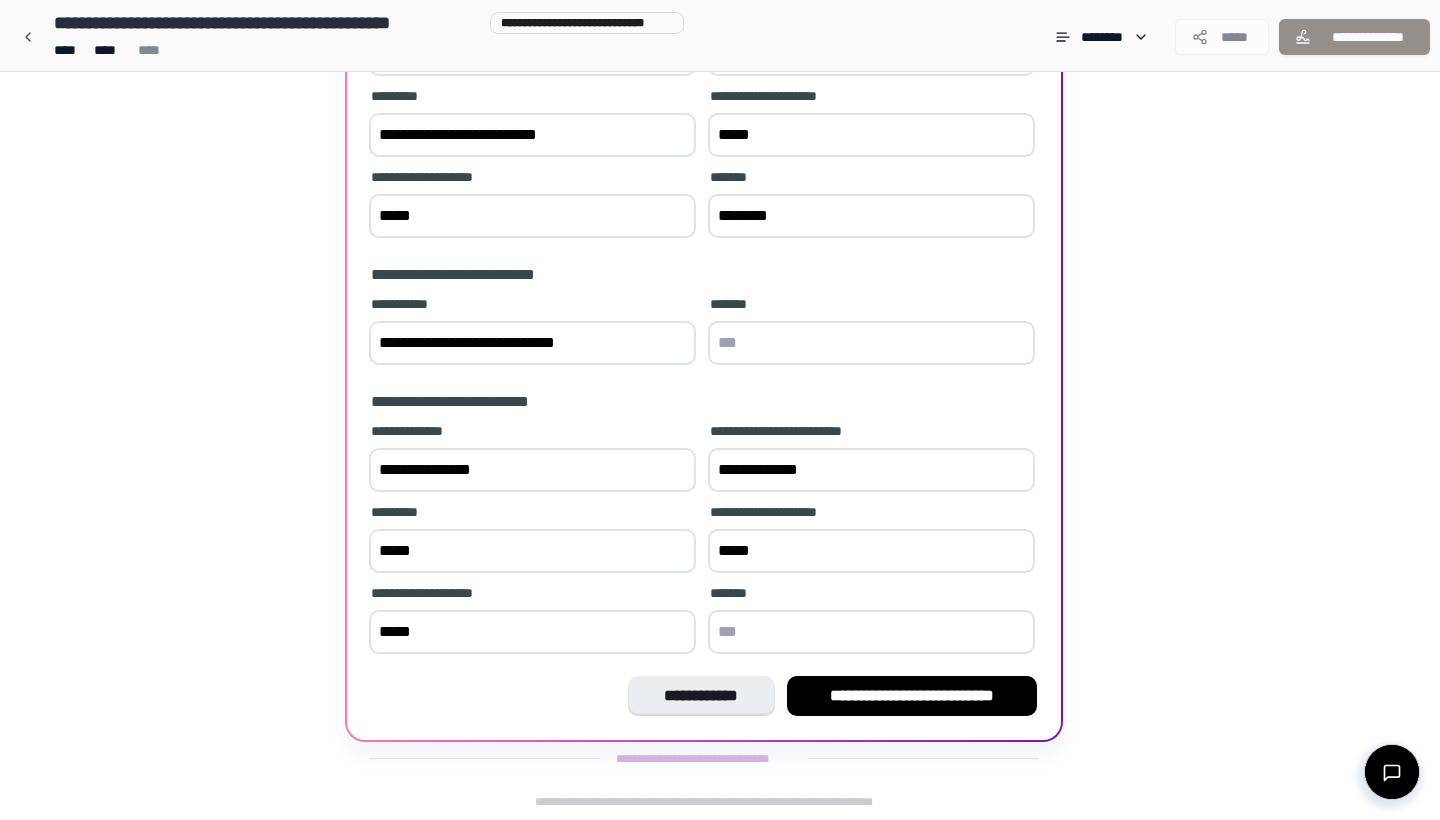 click at bounding box center [871, 632] 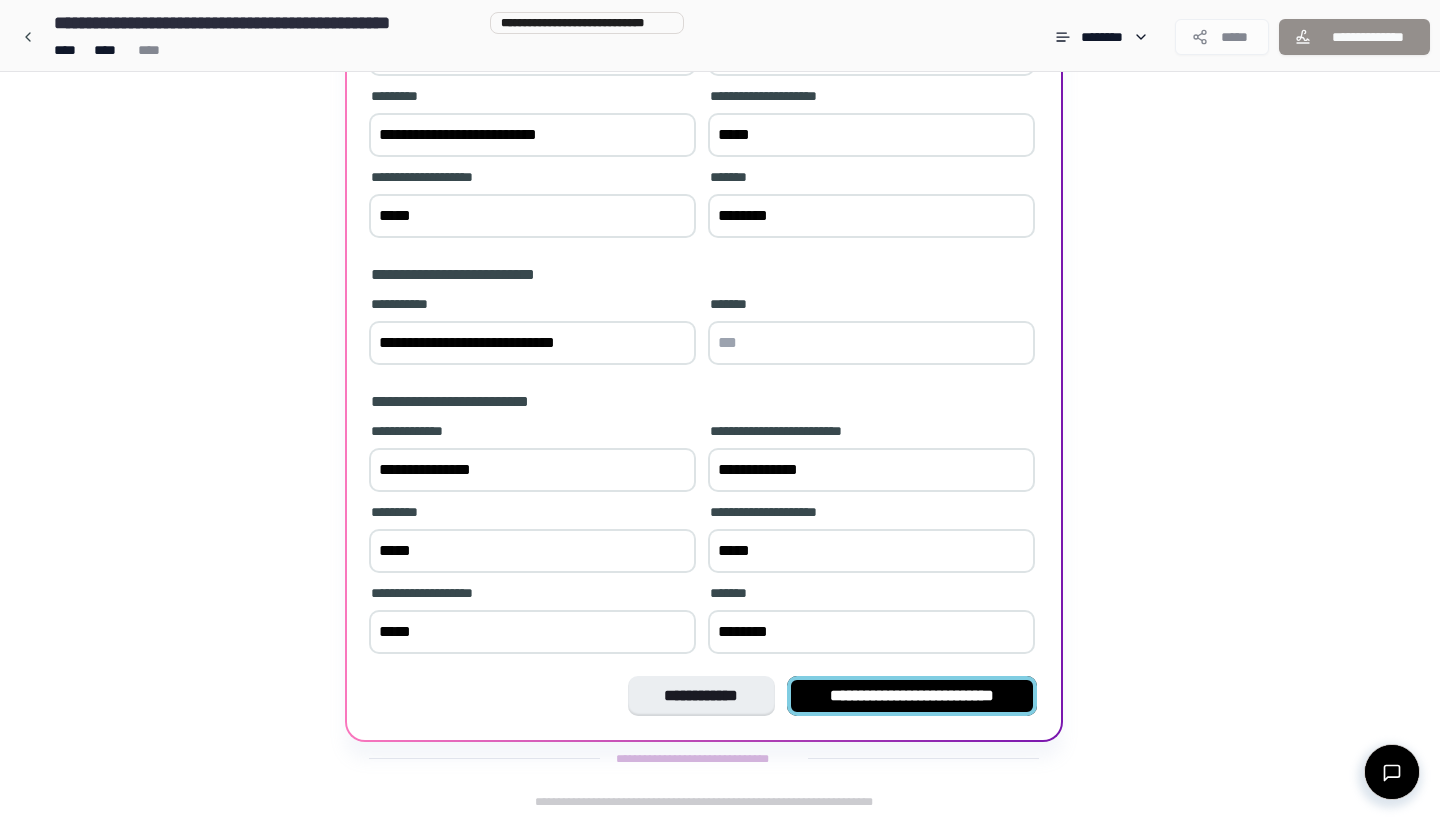 type on "********" 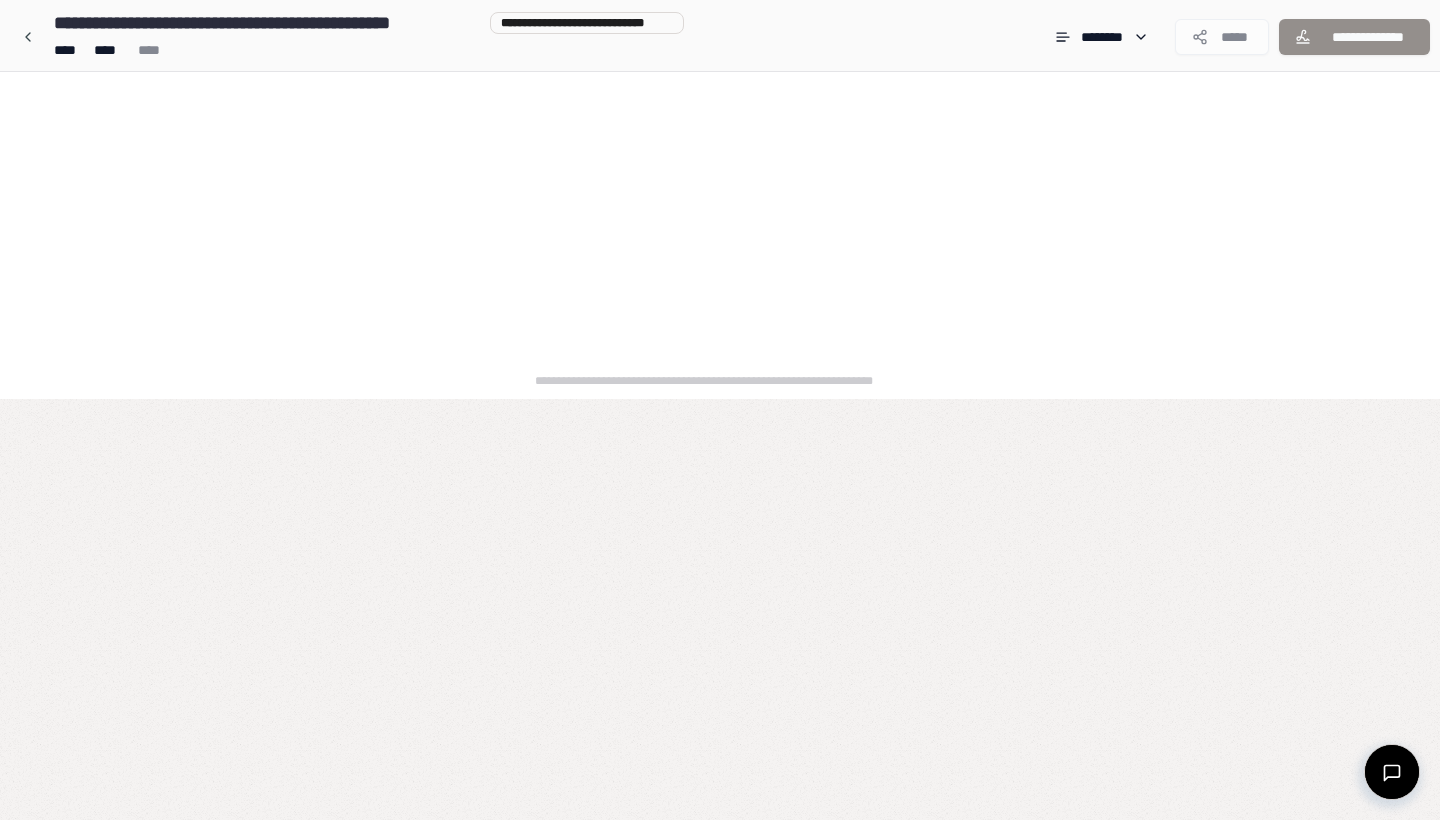 scroll, scrollTop: 0, scrollLeft: 0, axis: both 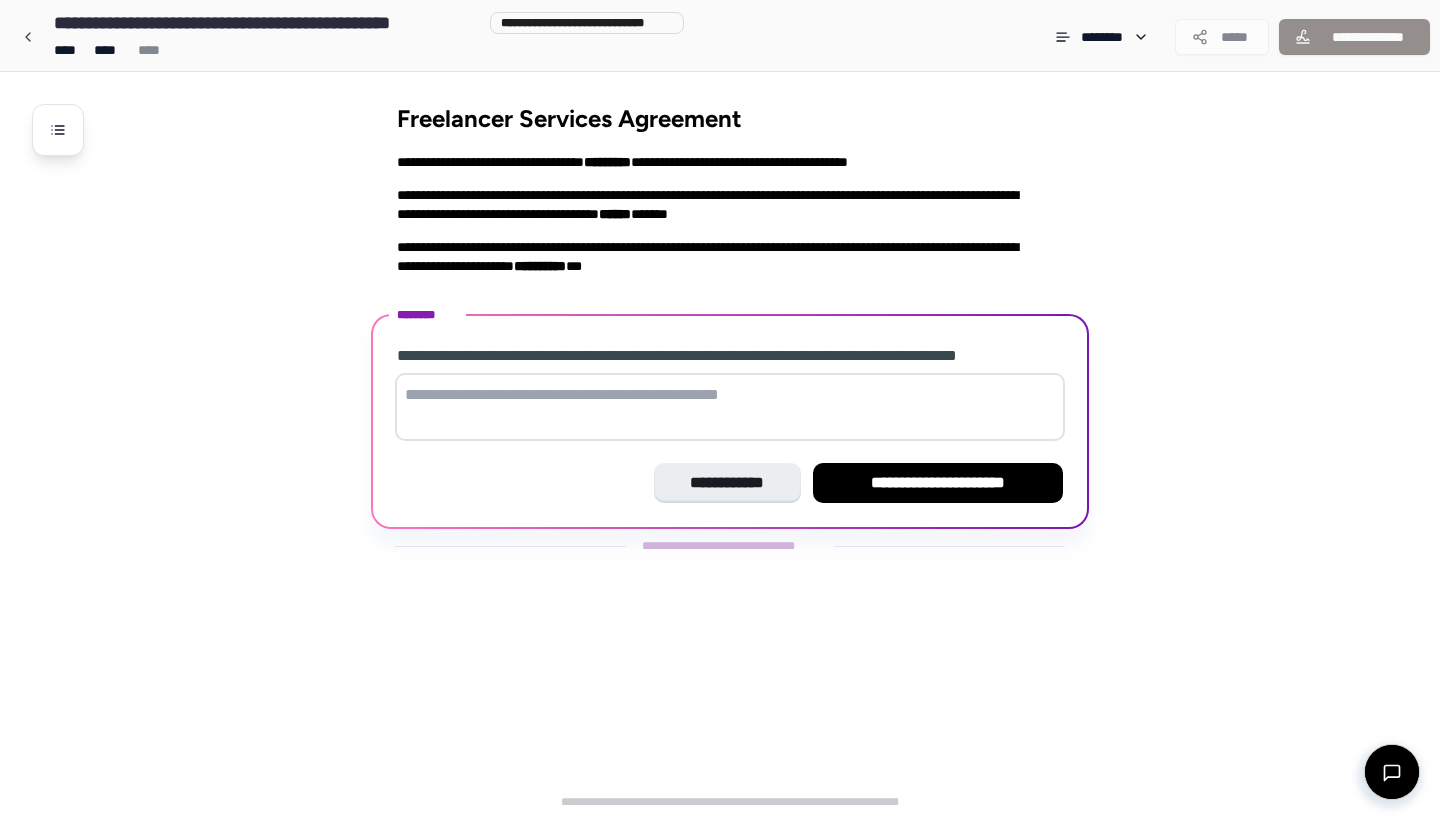 click at bounding box center (730, 407) 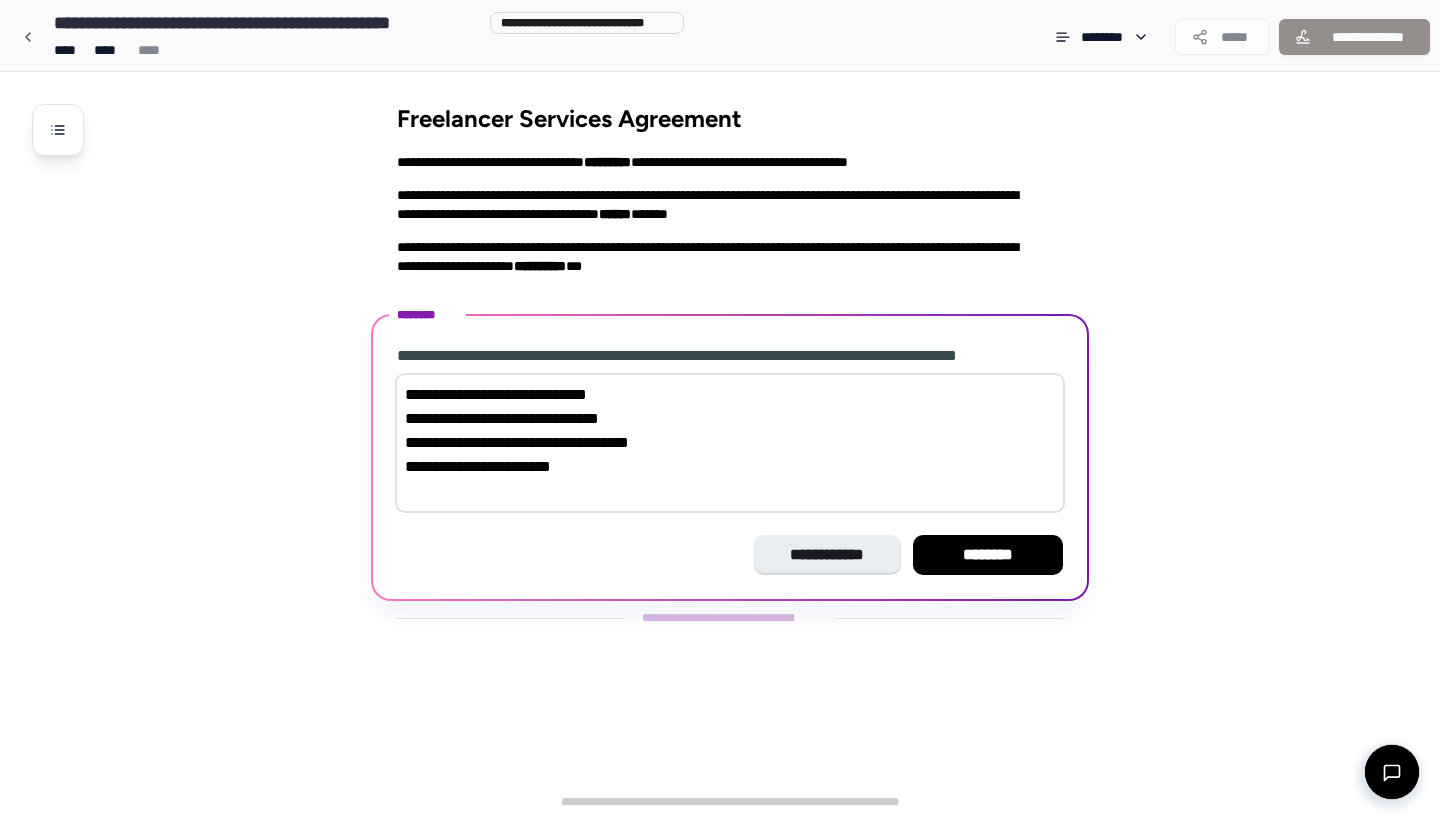 click on "**********" at bounding box center [730, 443] 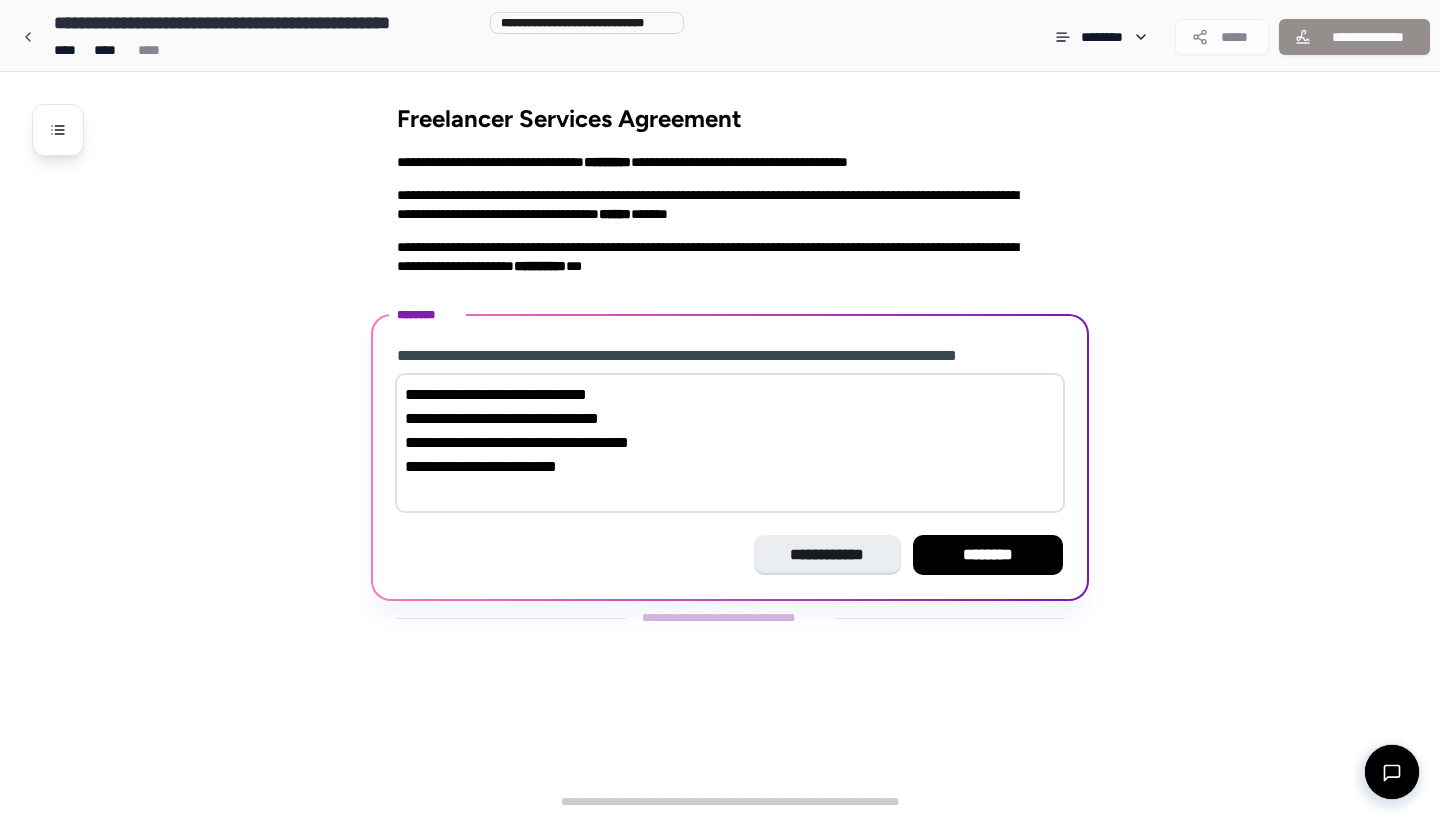 click on "**********" at bounding box center (730, 443) 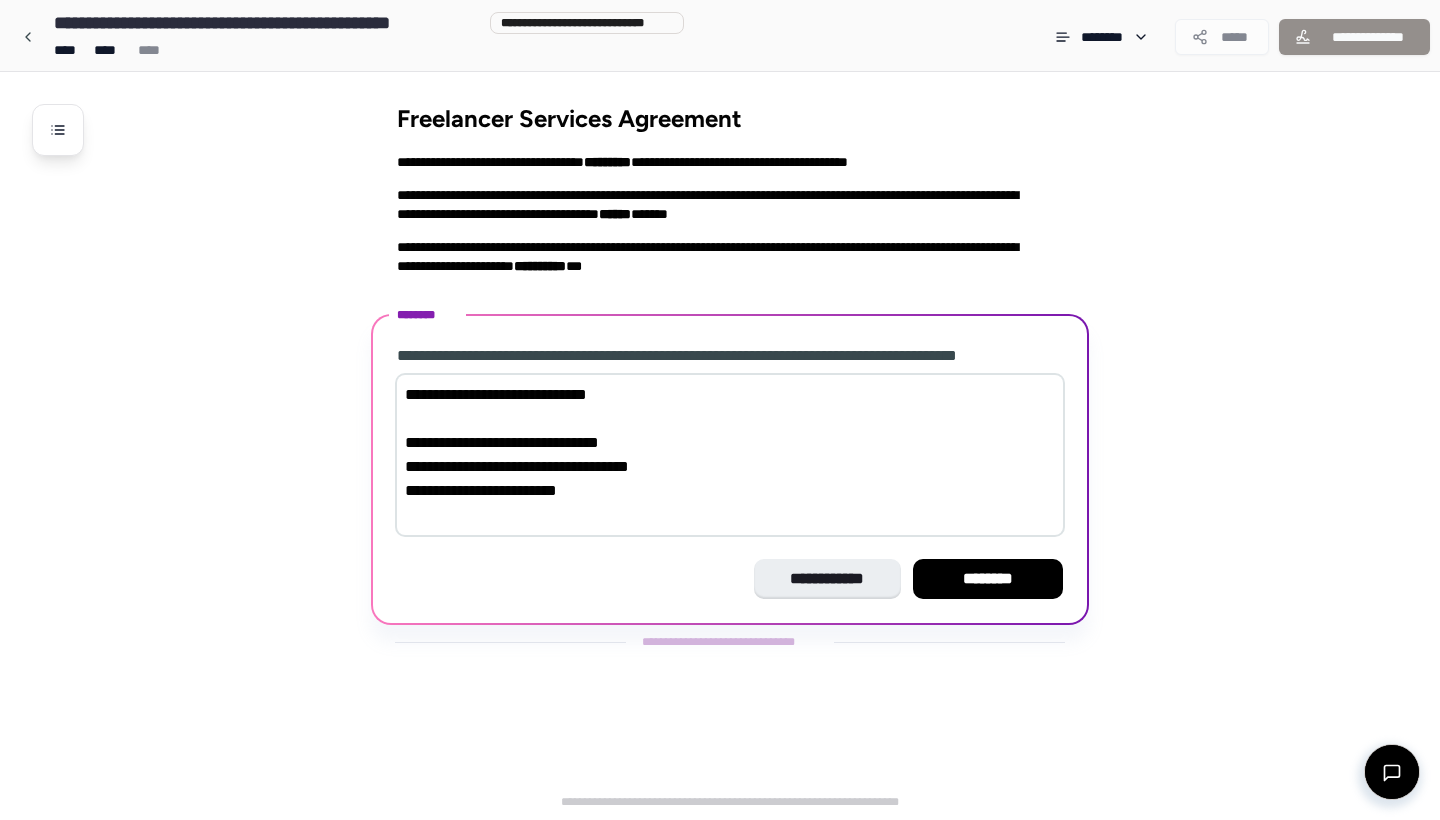 click on "**********" at bounding box center [730, 455] 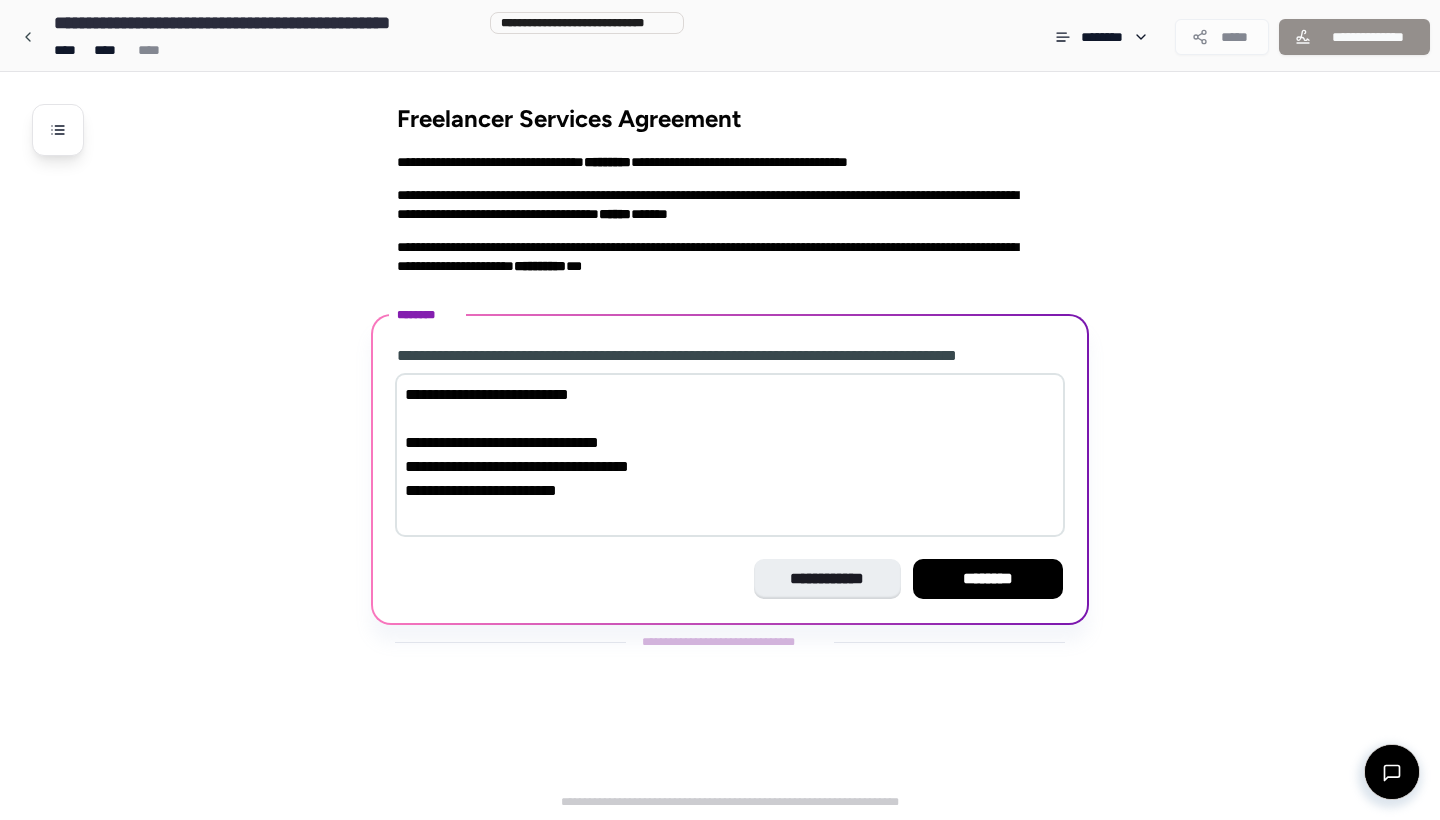 click on "**********" at bounding box center (730, 455) 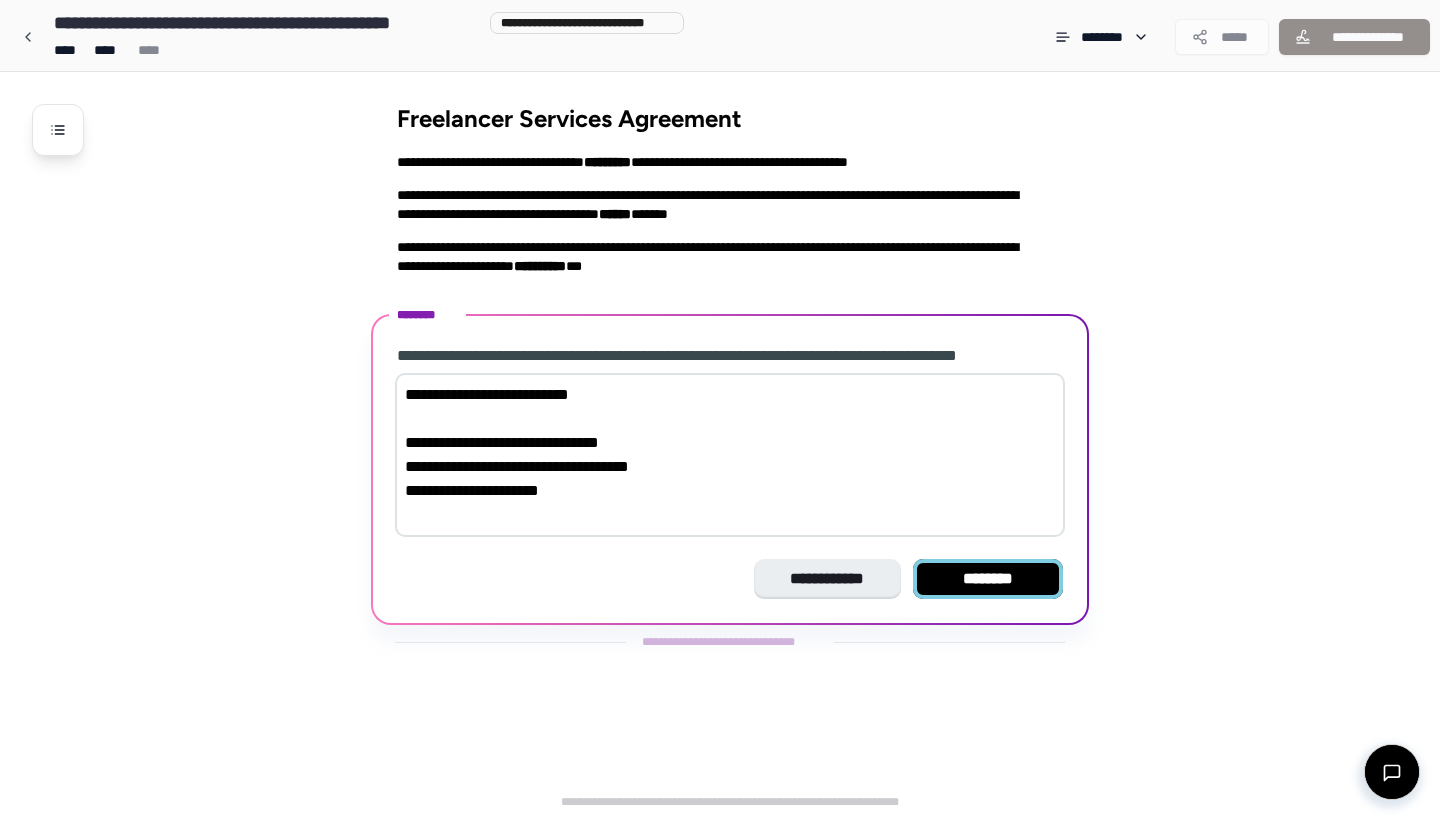 type on "**********" 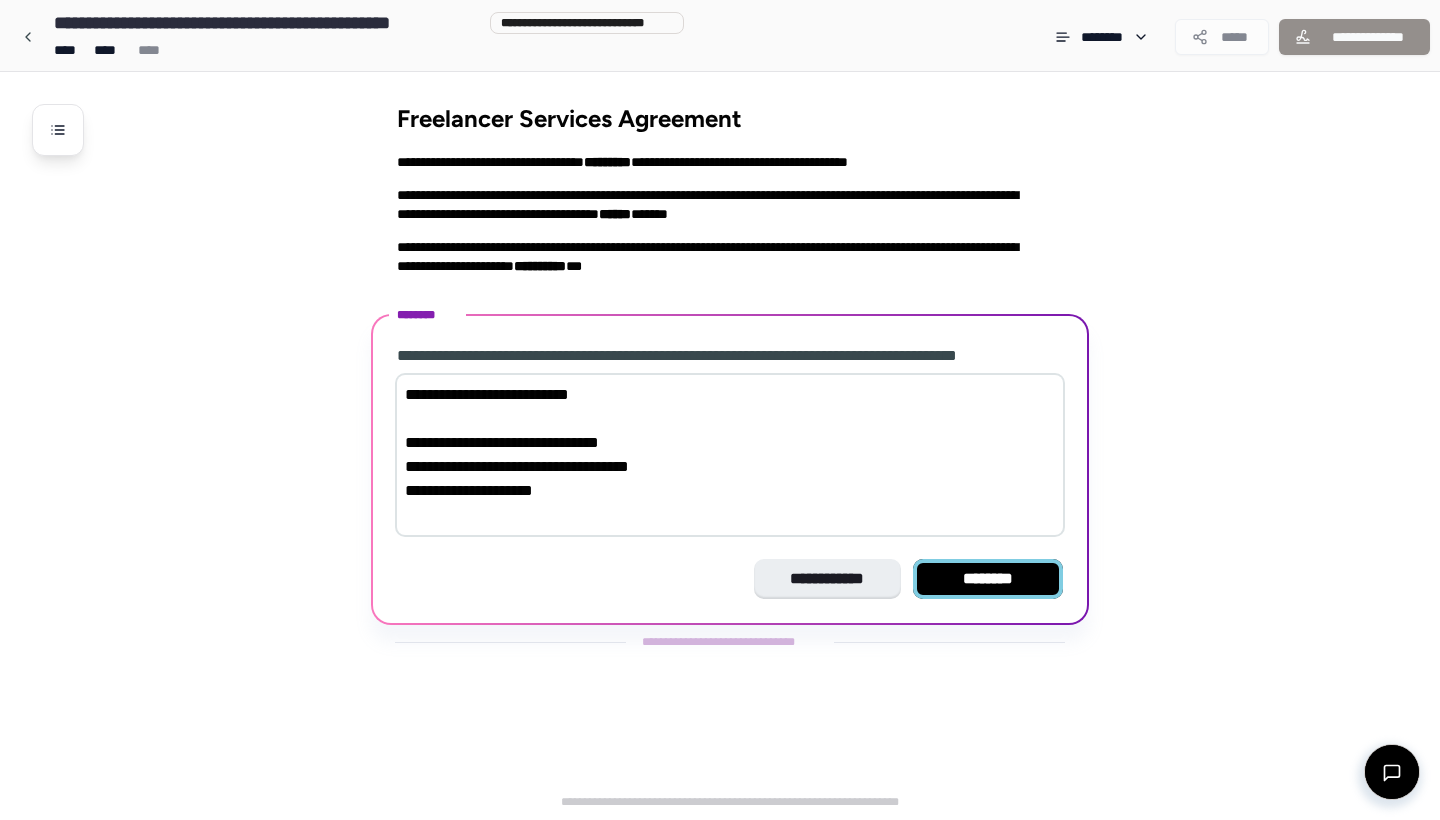 click on "**********" at bounding box center (730, 469) 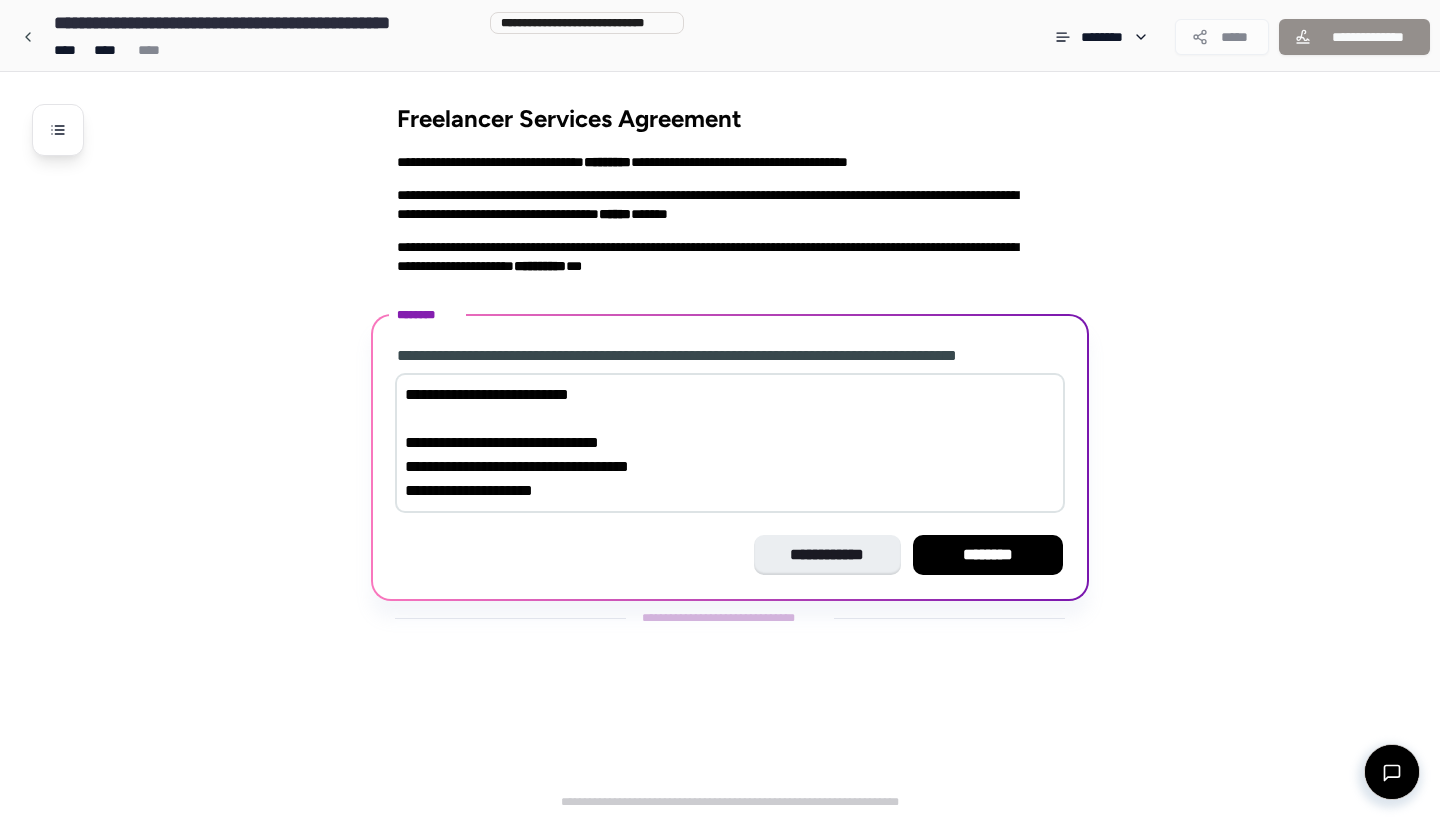 scroll, scrollTop: 0, scrollLeft: 0, axis: both 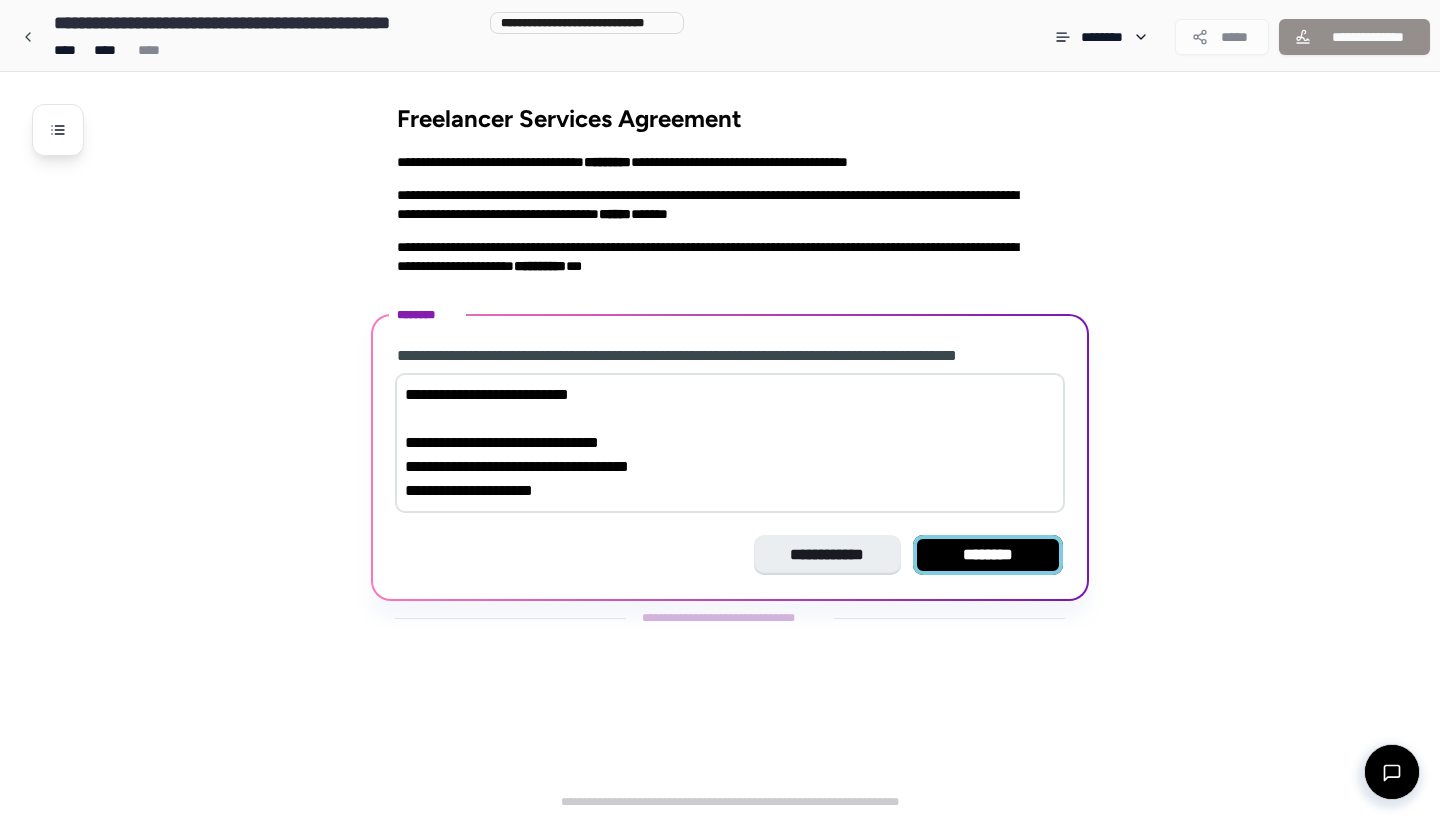click on "********" at bounding box center (988, 555) 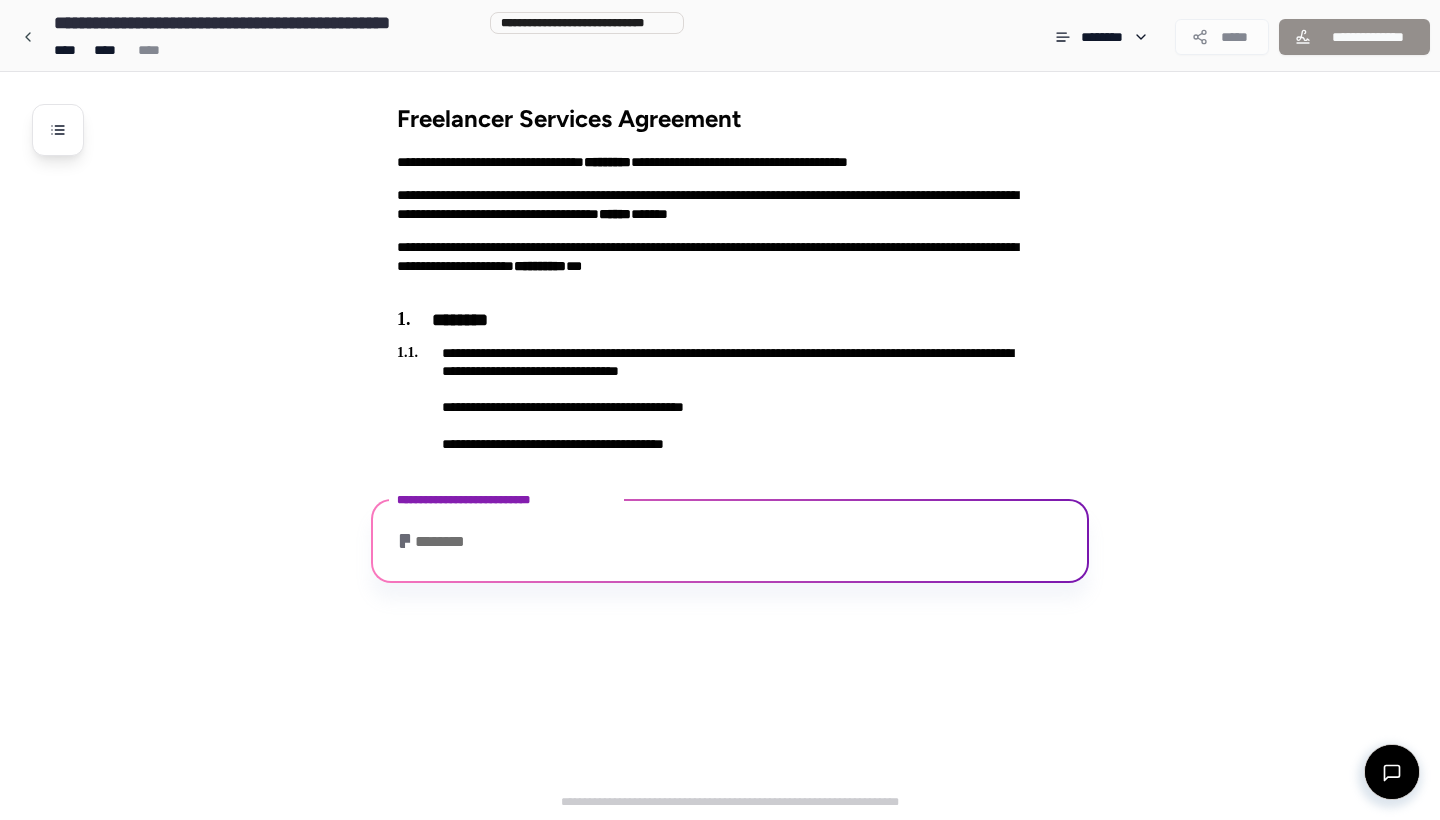 scroll, scrollTop: 58, scrollLeft: 0, axis: vertical 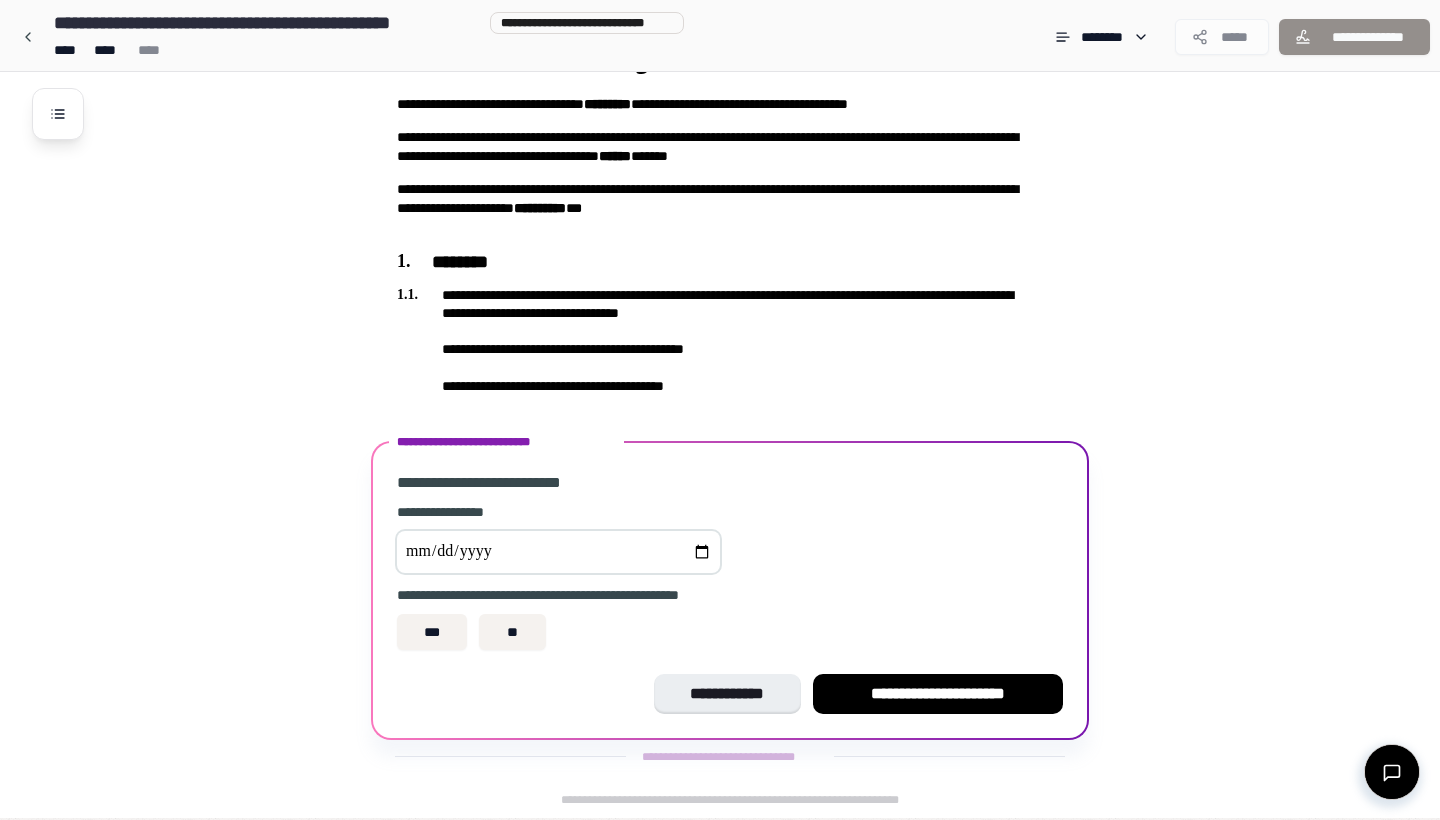 click at bounding box center [558, 552] 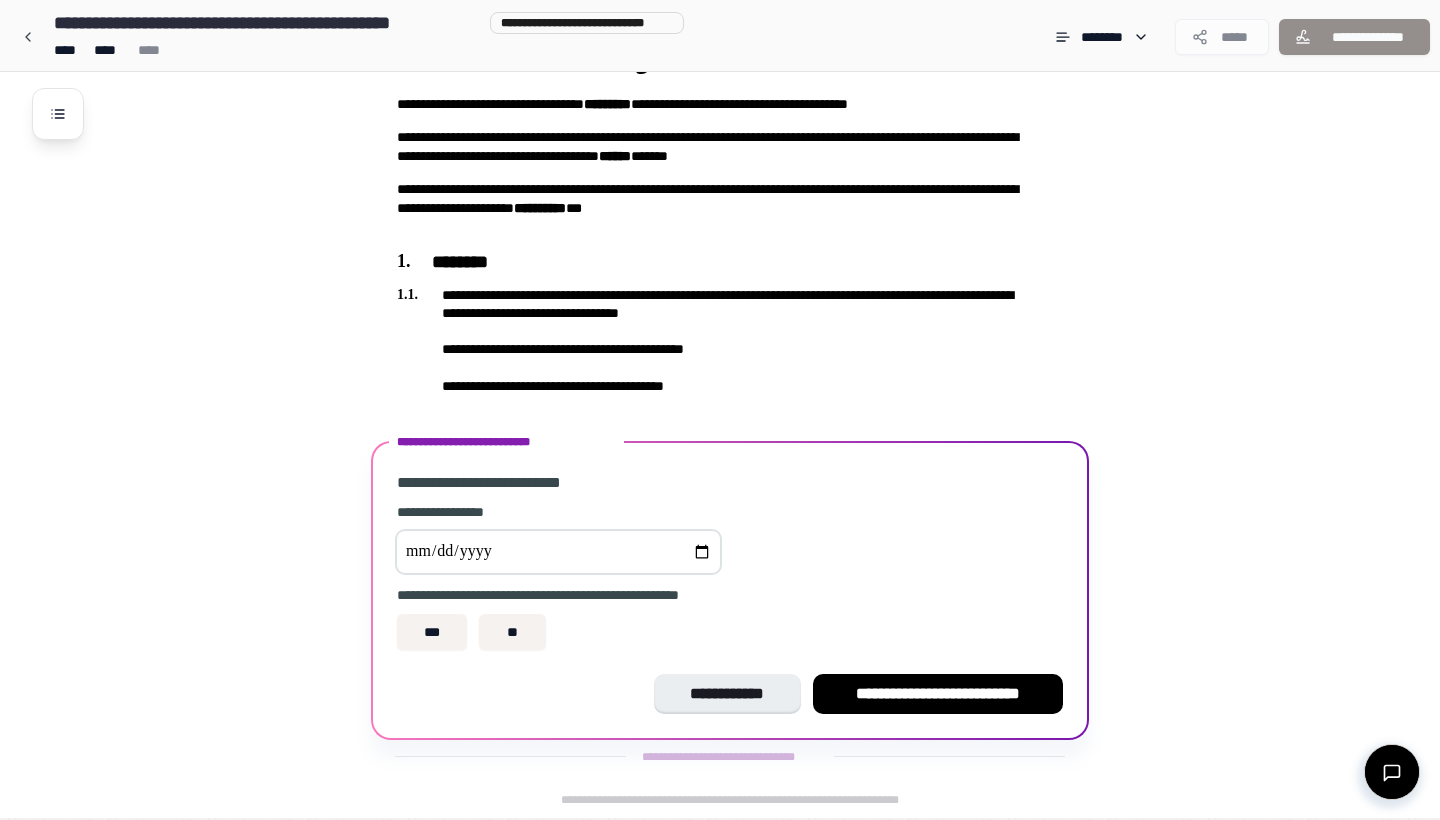 click on "**********" at bounding box center (730, 580) 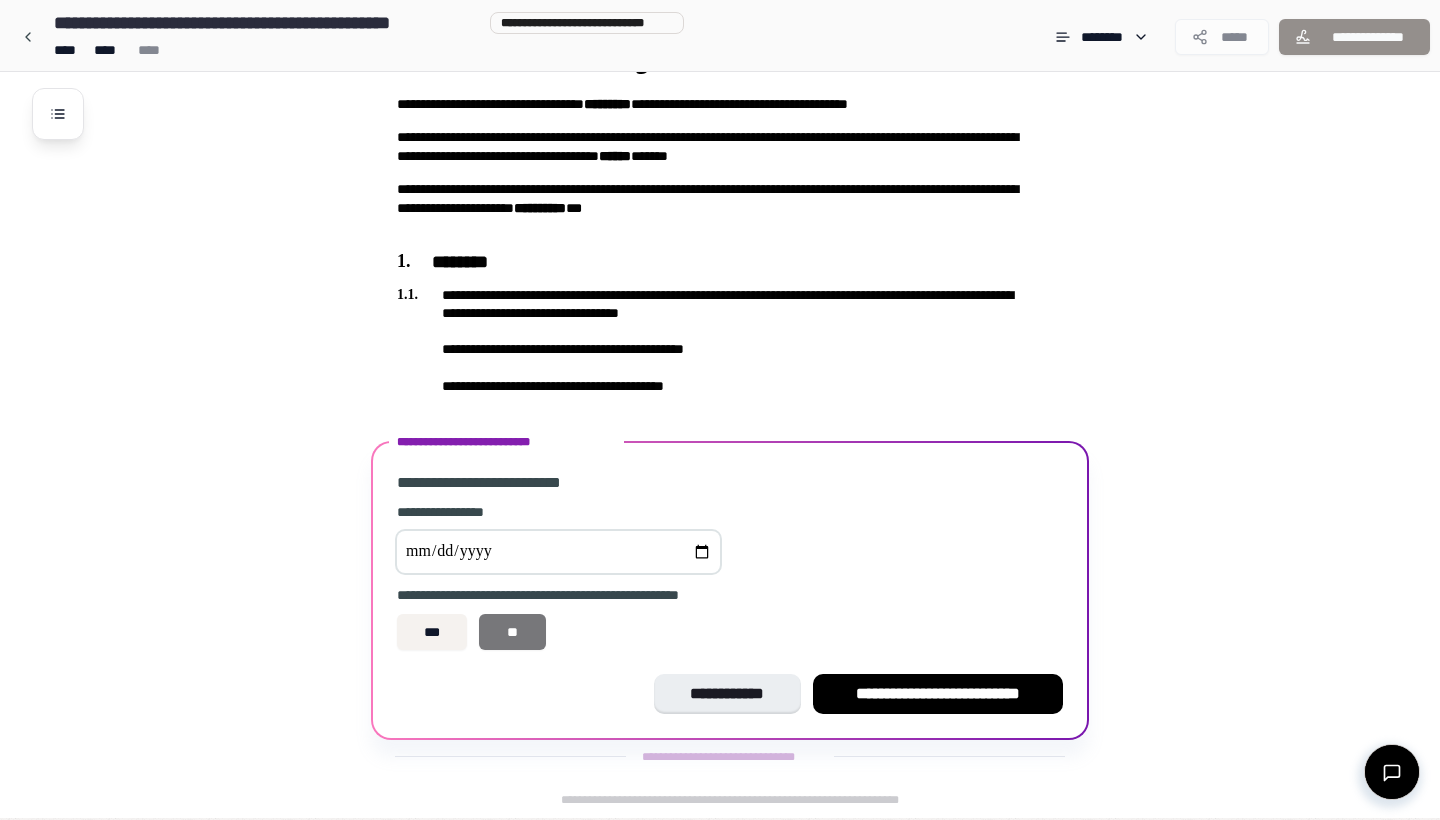 click on "**" at bounding box center (512, 632) 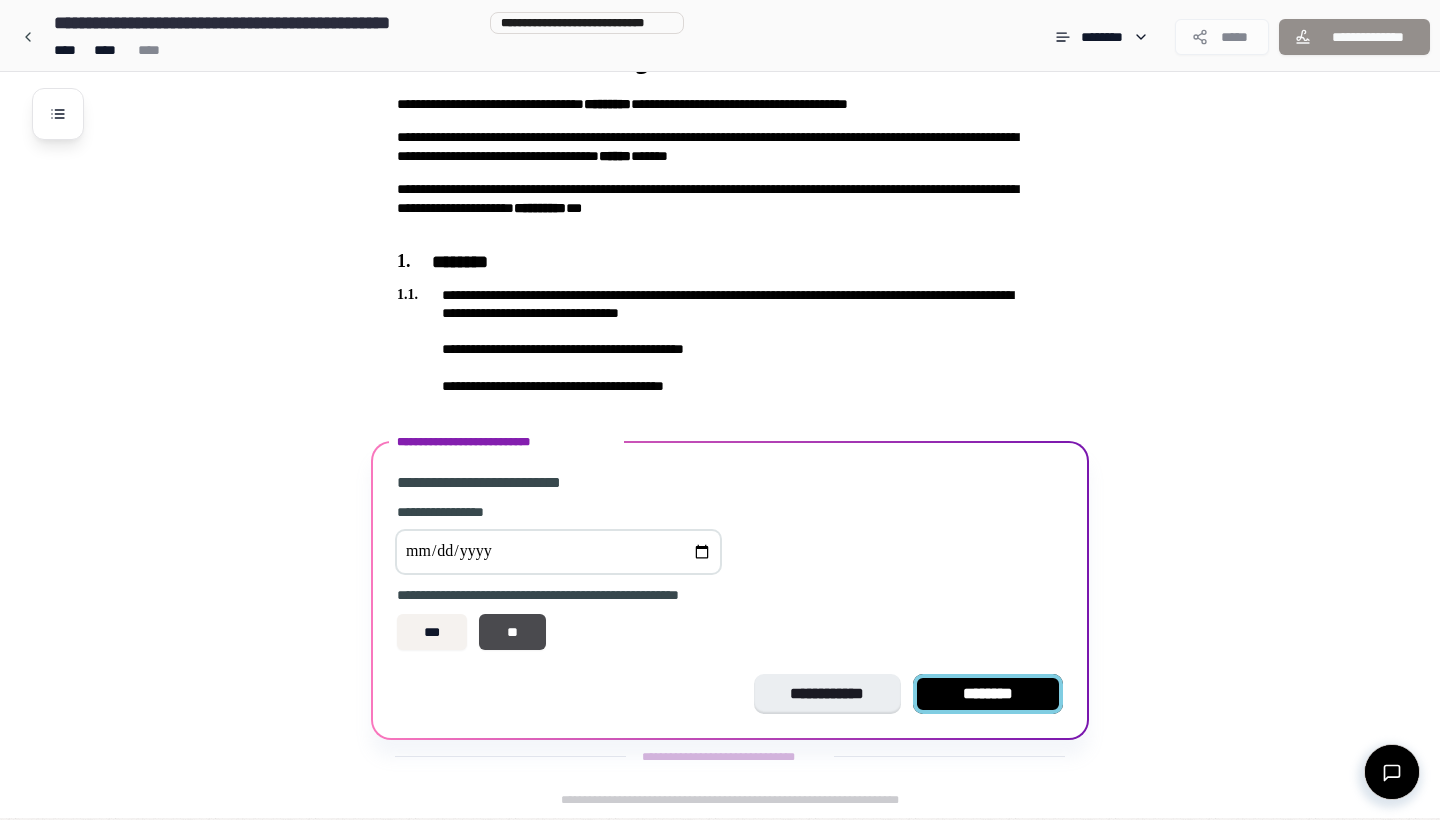 click on "********" at bounding box center [988, 694] 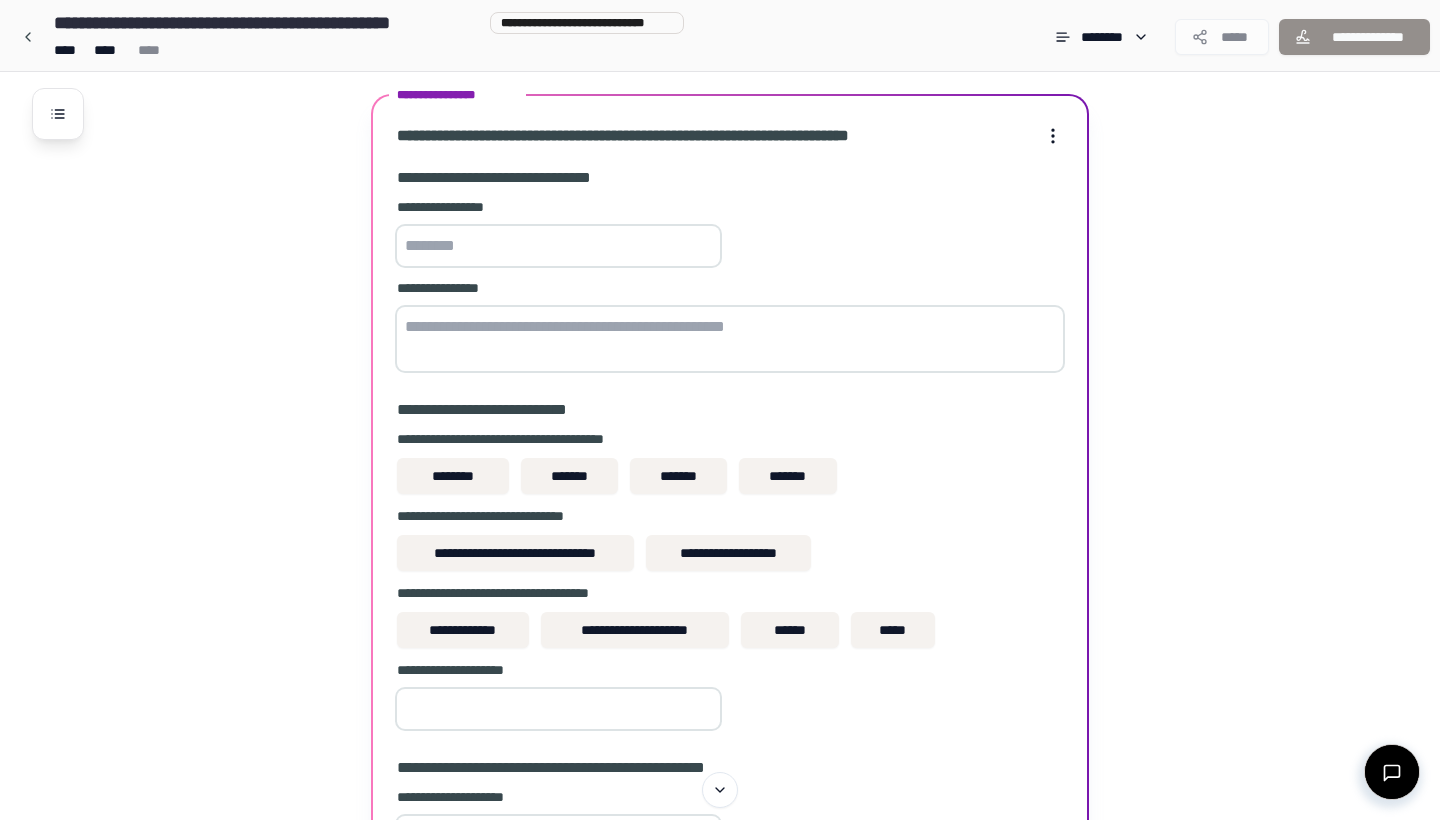 scroll, scrollTop: 510, scrollLeft: 0, axis: vertical 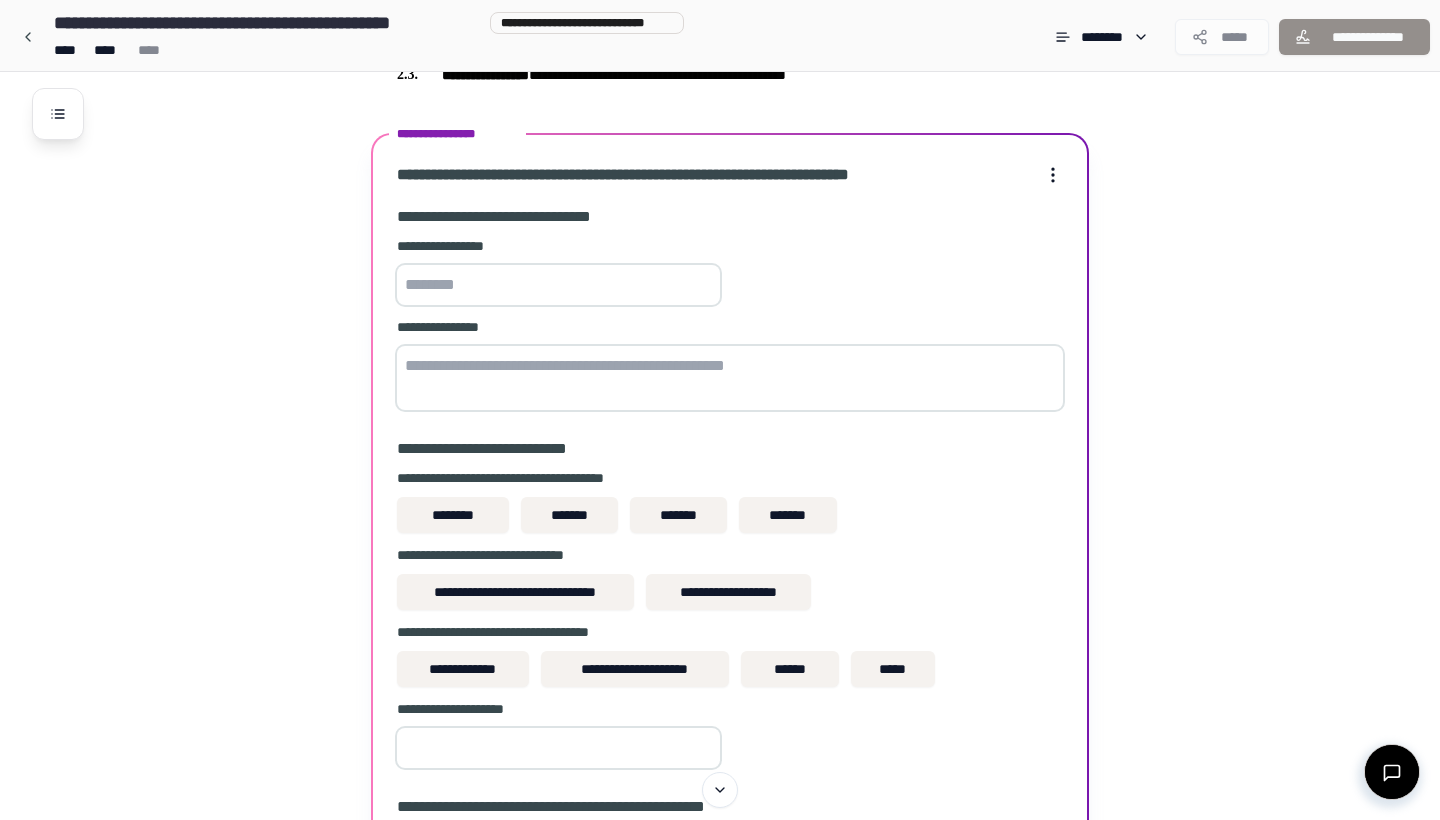 click at bounding box center [558, 285] 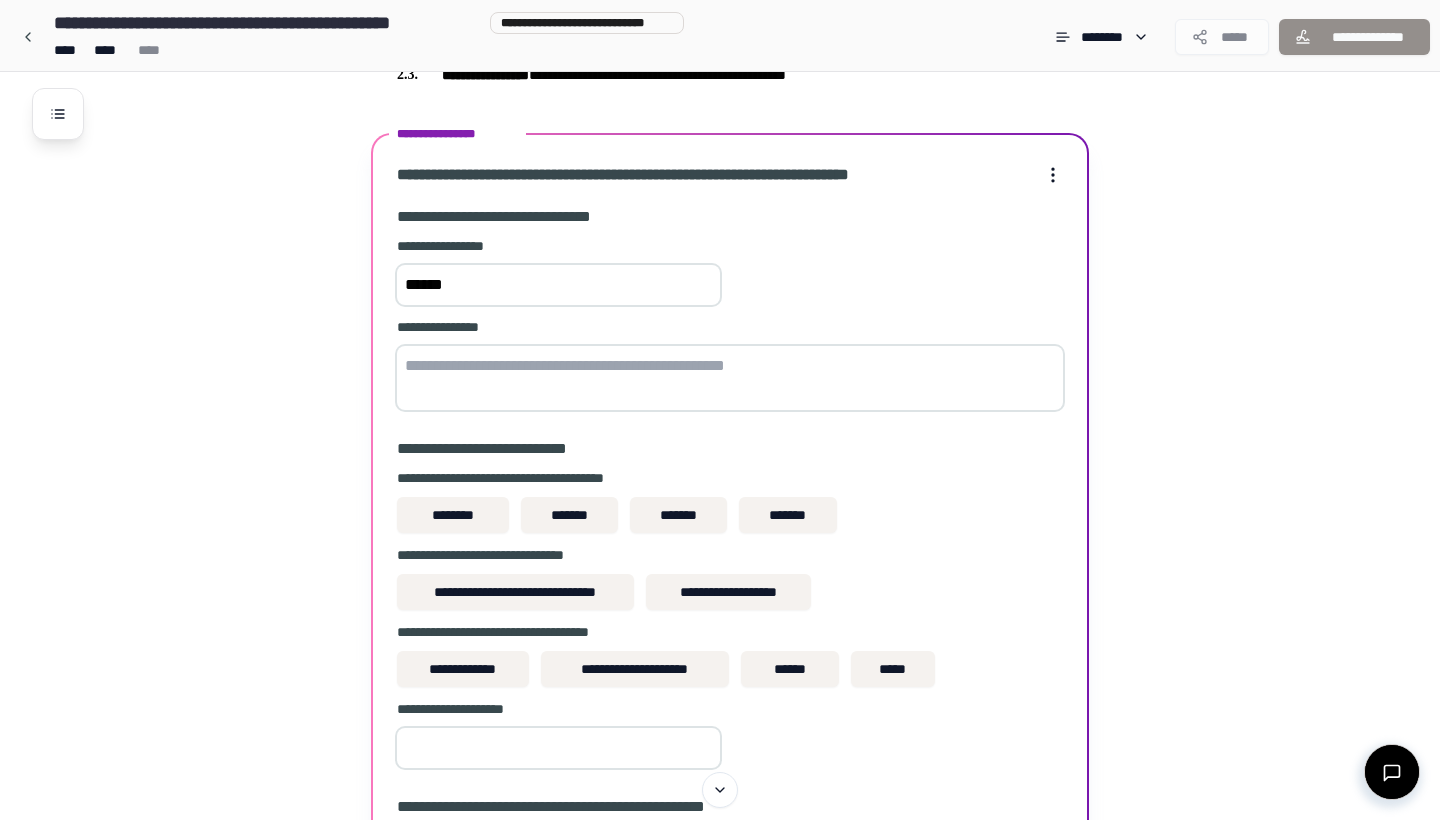 type on "******" 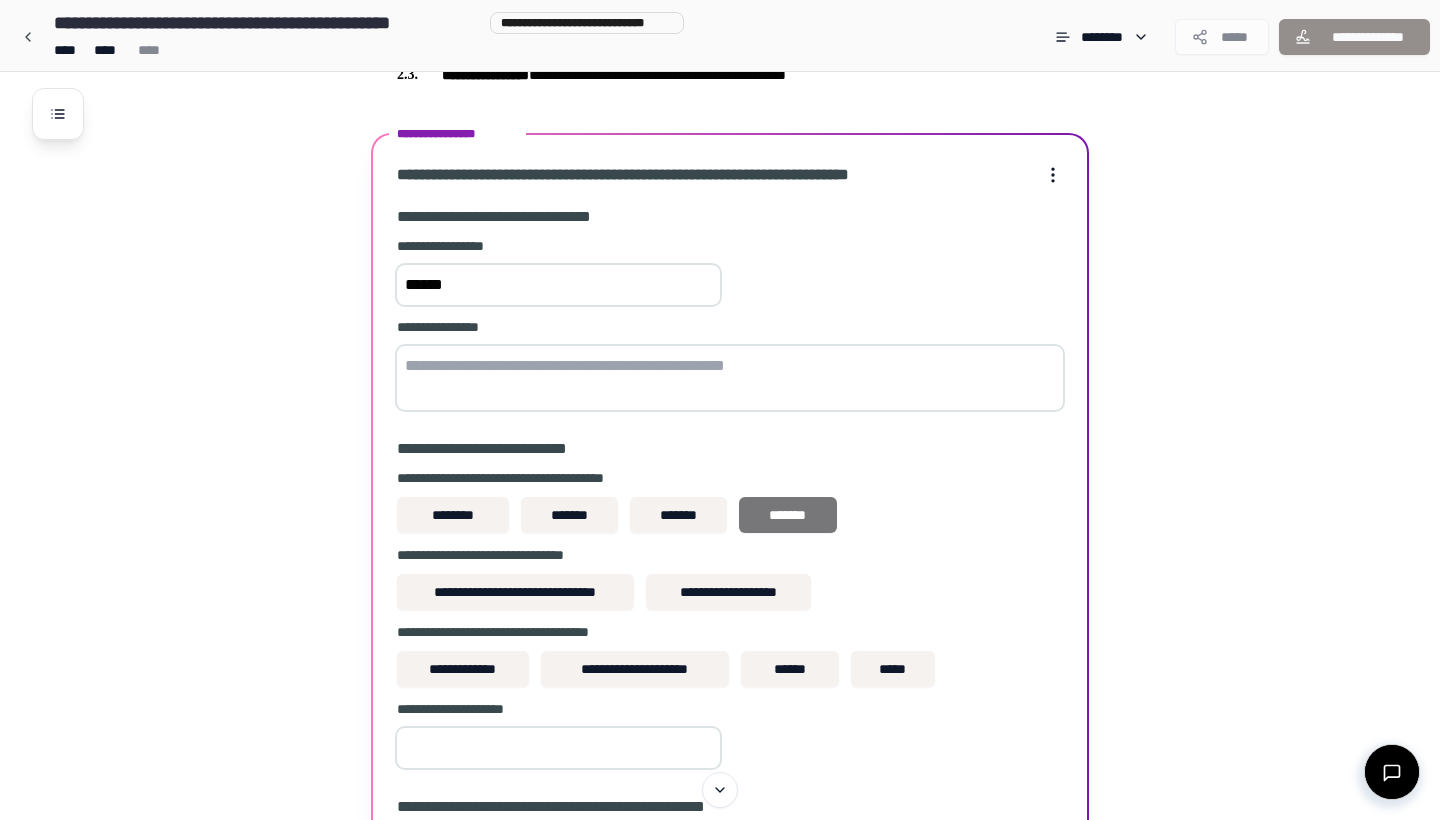 type on "*" 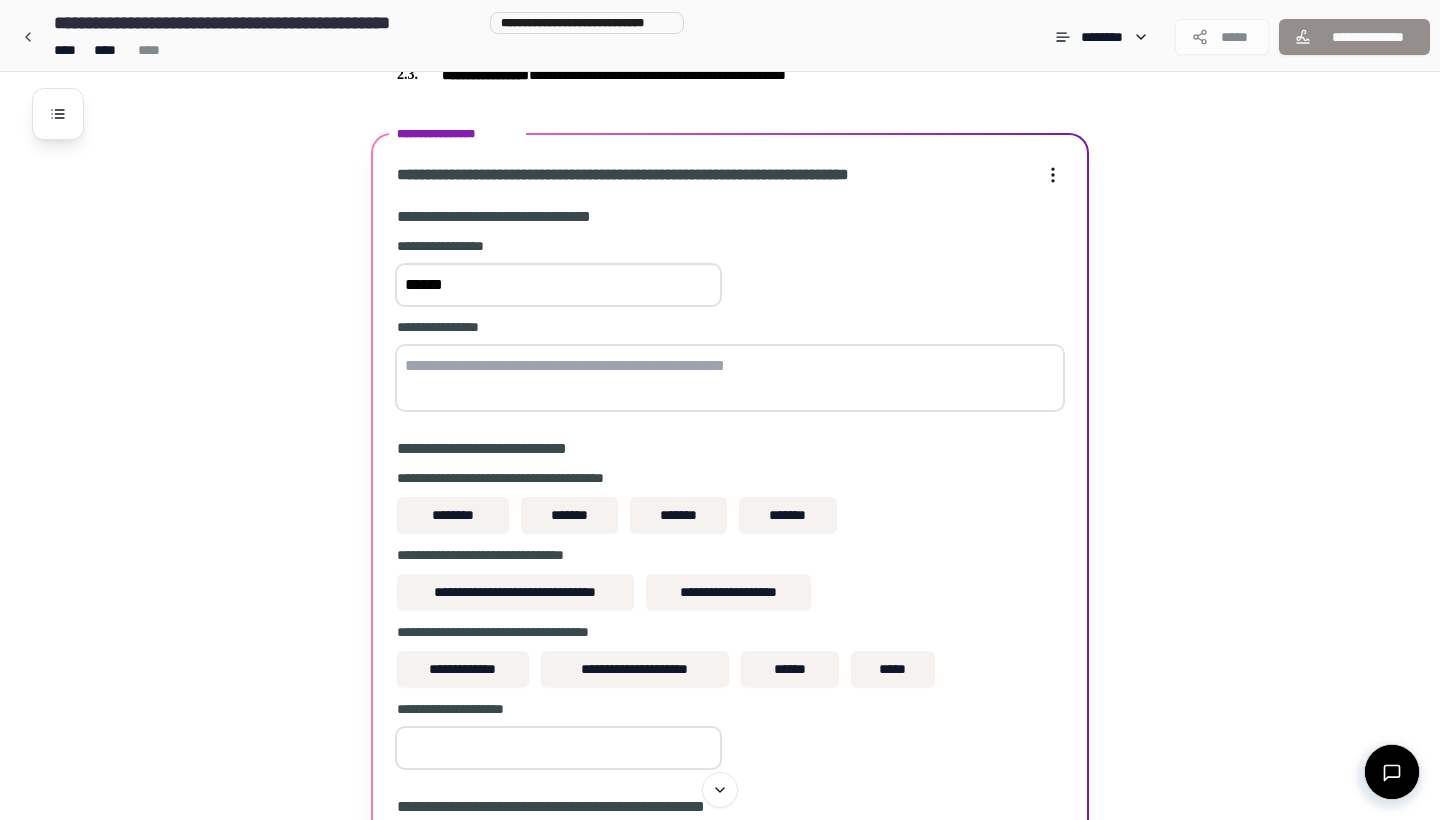 click on "******** ******* ******* *******" at bounding box center [730, 515] 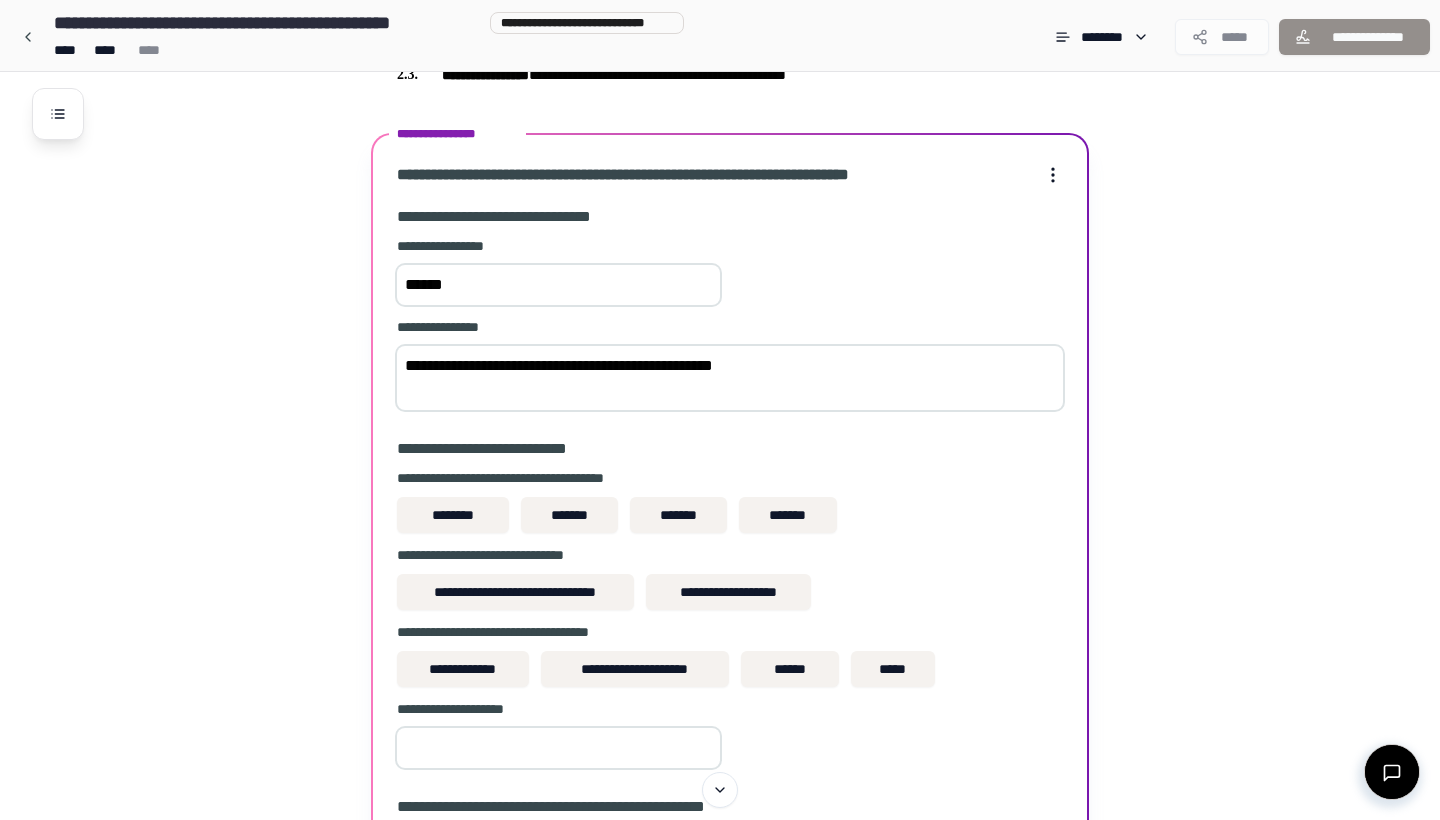 type on "**********" 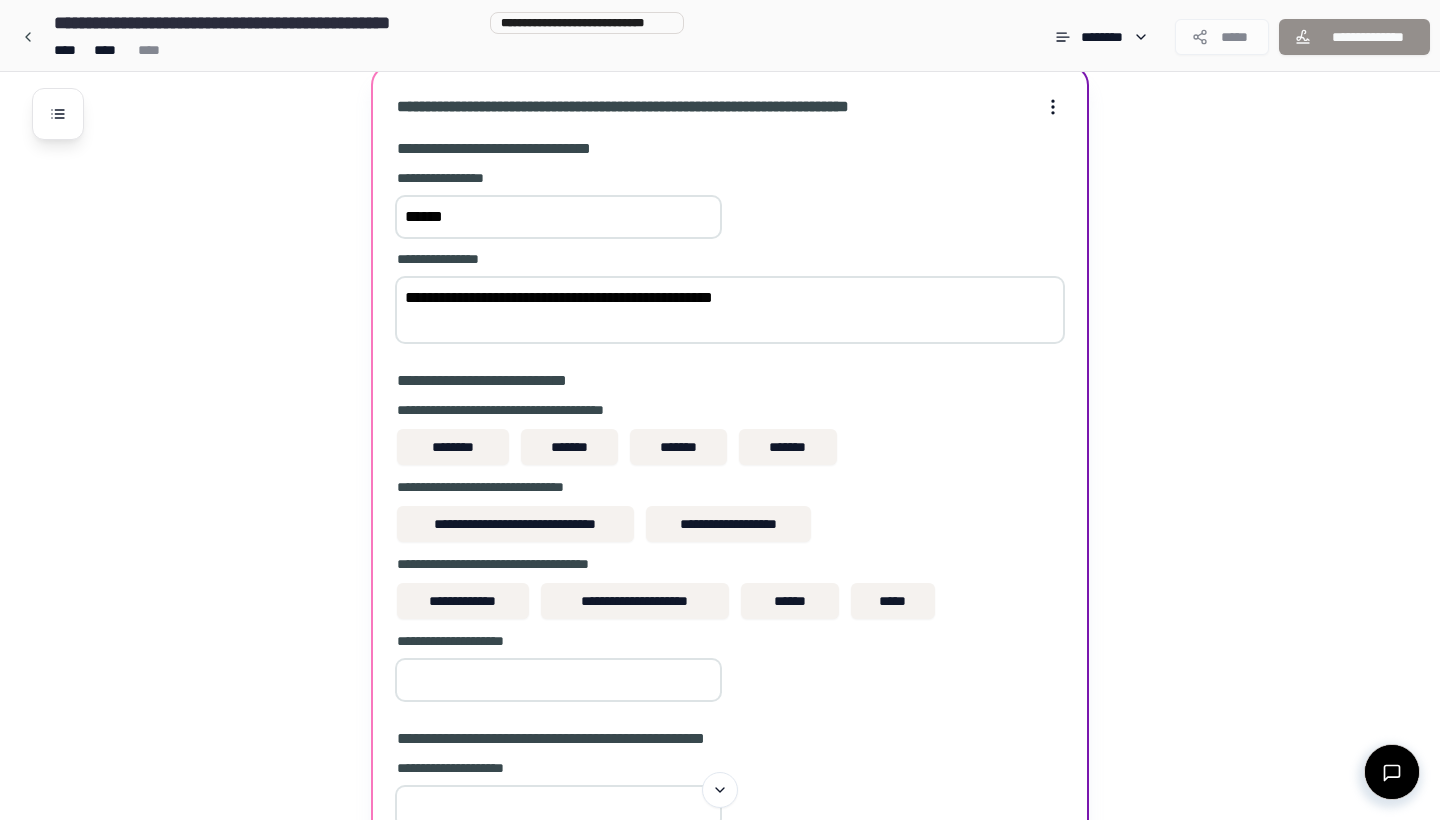 scroll, scrollTop: 635, scrollLeft: 0, axis: vertical 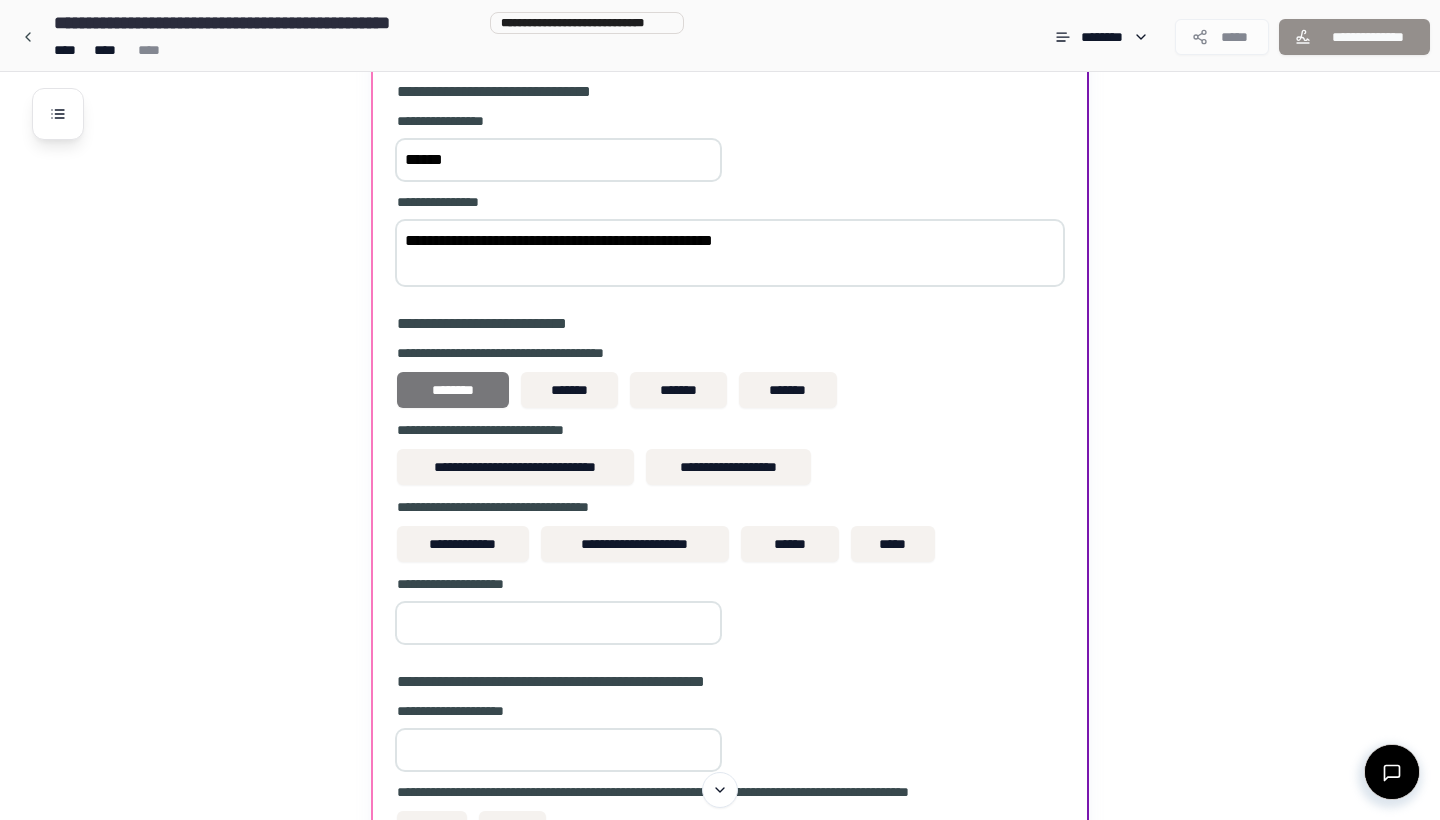 click on "********" at bounding box center (453, 390) 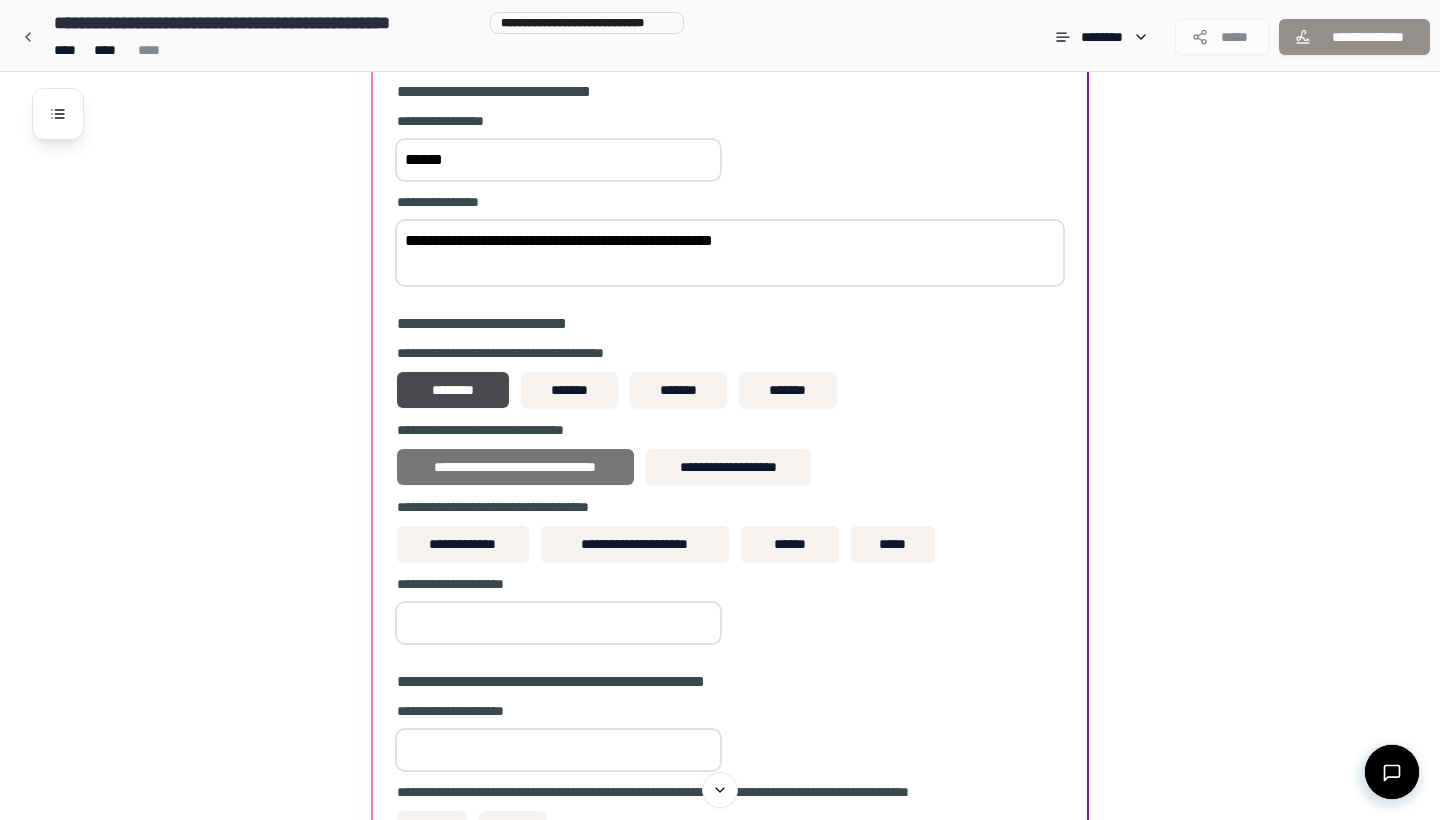 click on "**********" at bounding box center (515, 467) 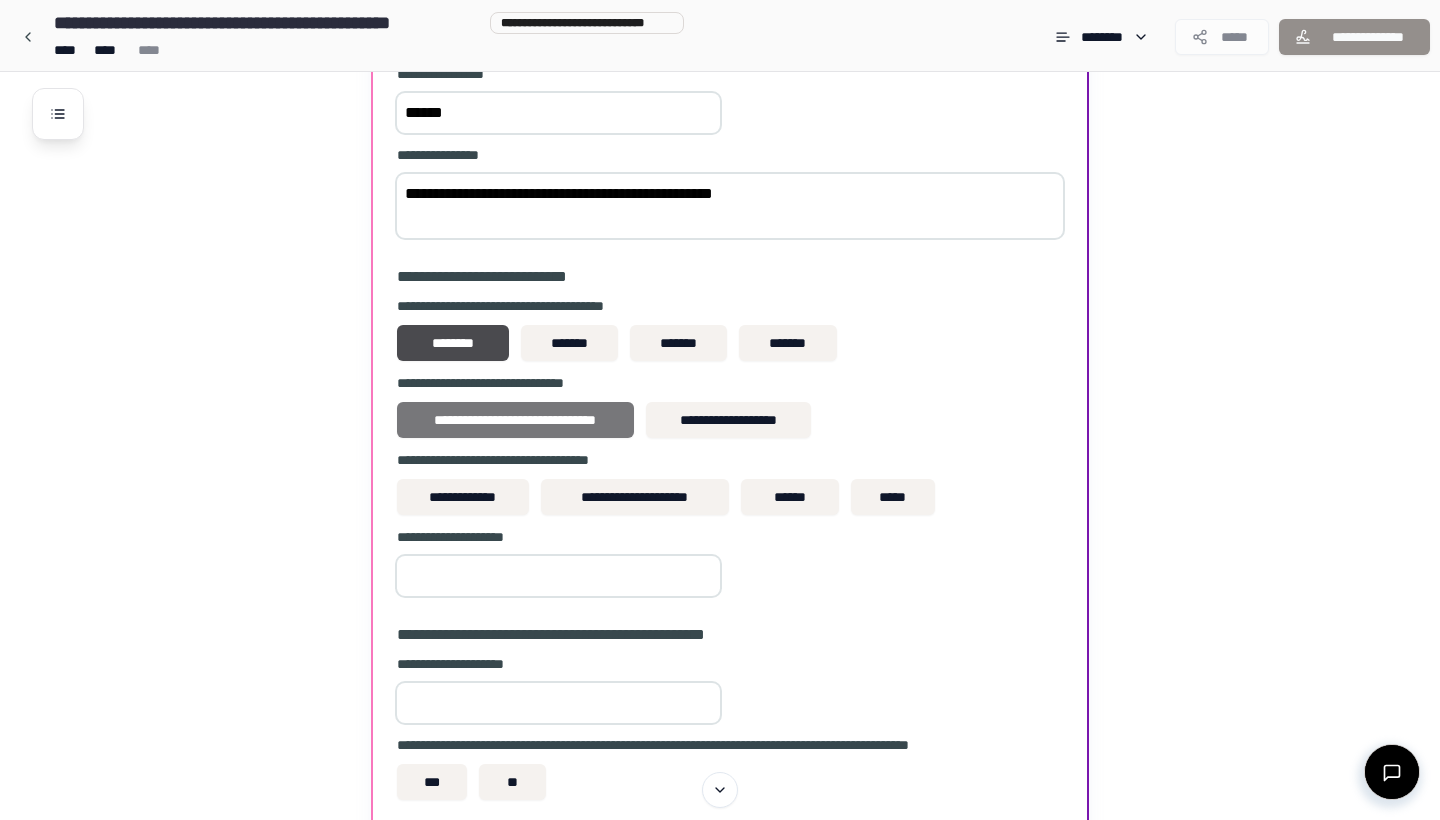scroll, scrollTop: 697, scrollLeft: 0, axis: vertical 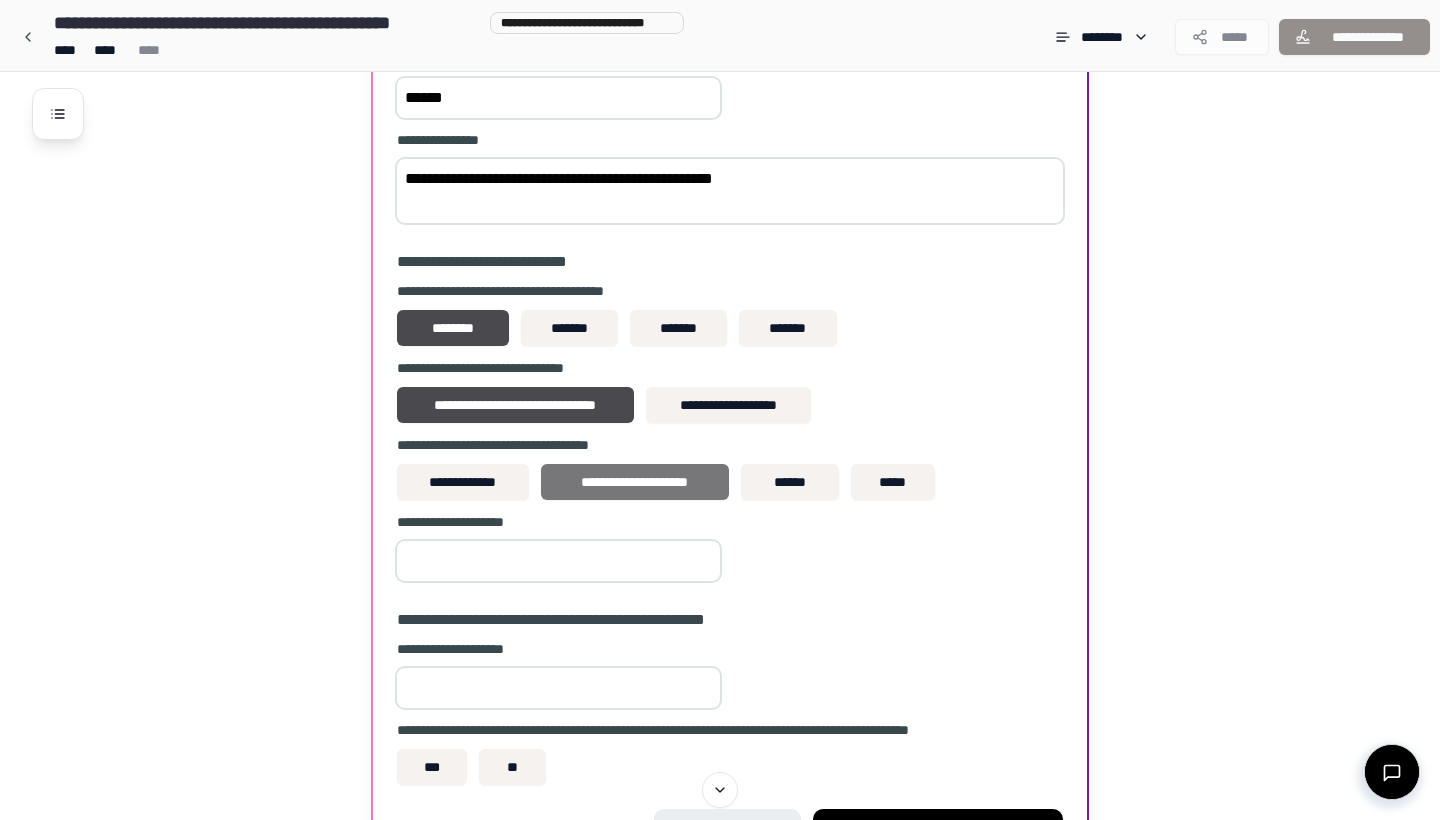 click on "**********" at bounding box center (635, 482) 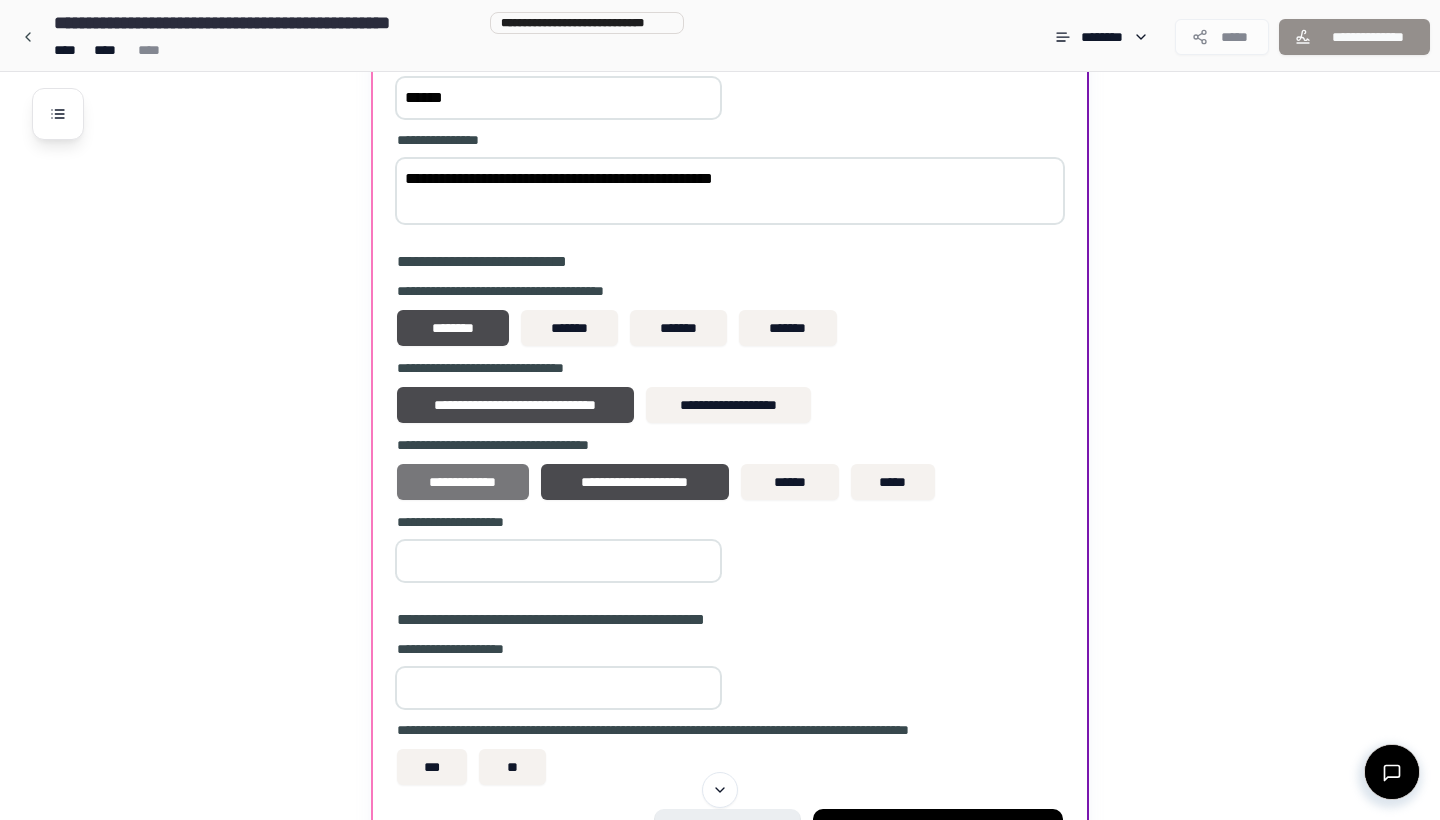 click on "**********" at bounding box center (463, 482) 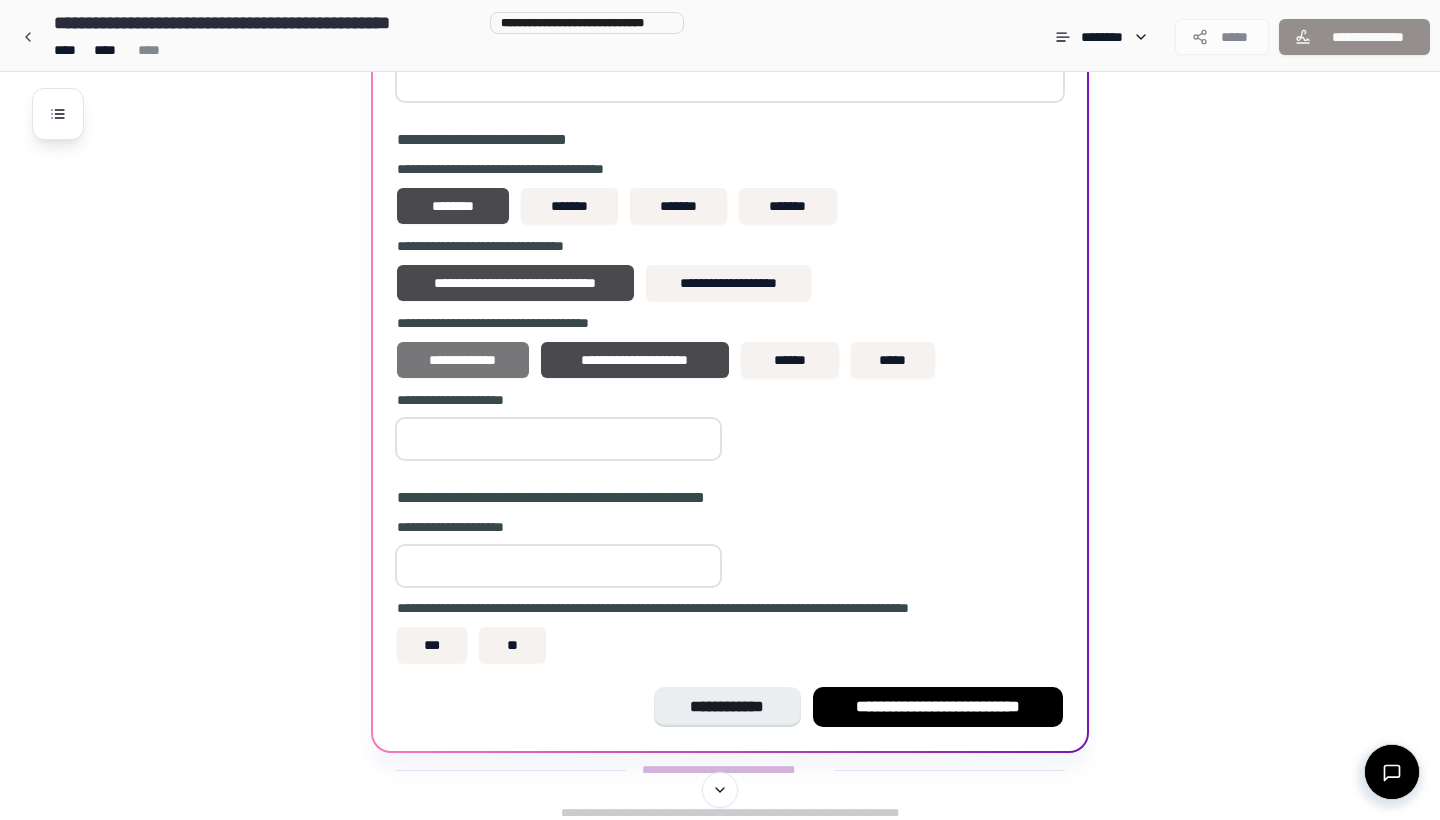 scroll, scrollTop: 824, scrollLeft: 0, axis: vertical 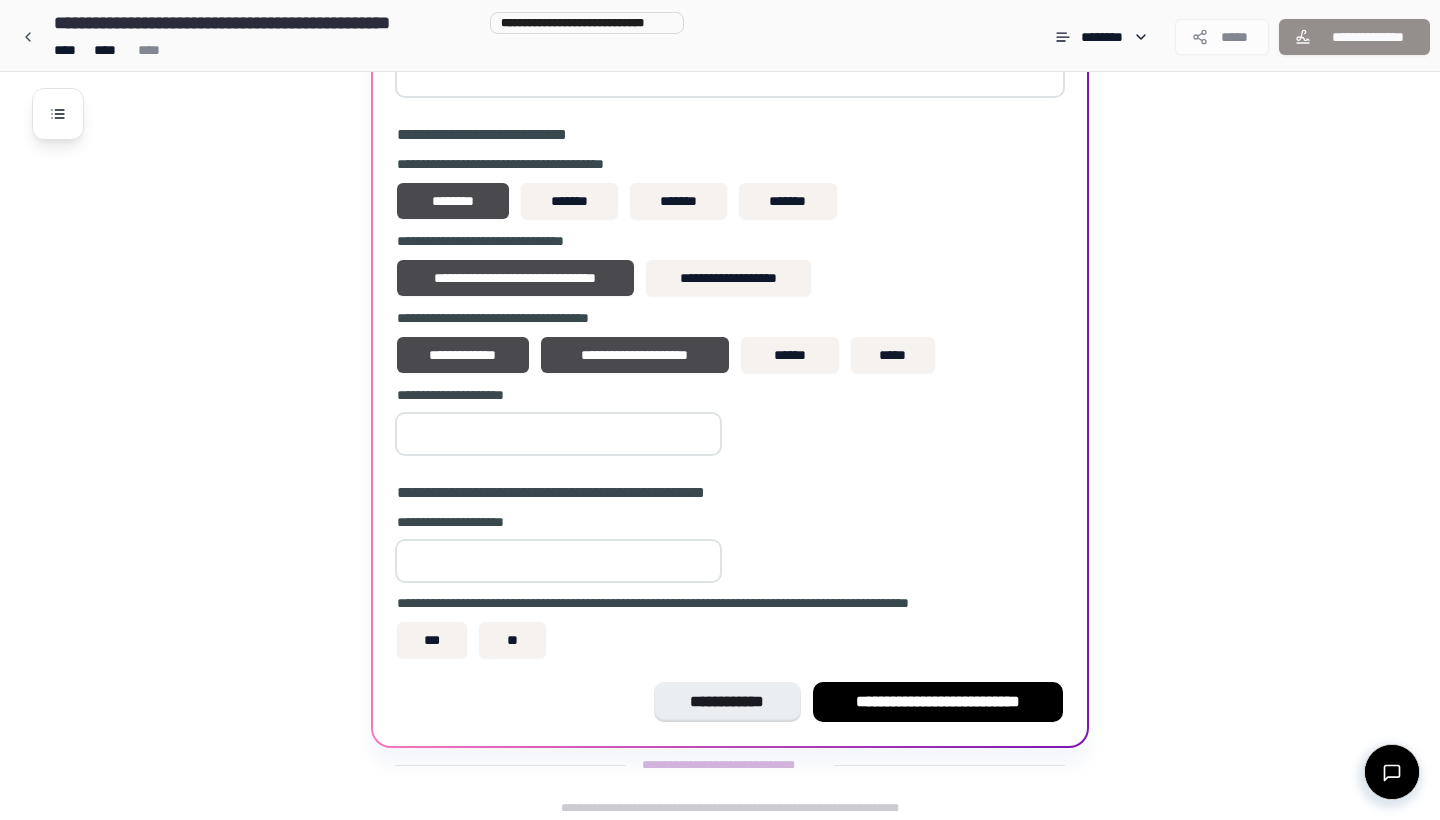 click at bounding box center (558, 434) 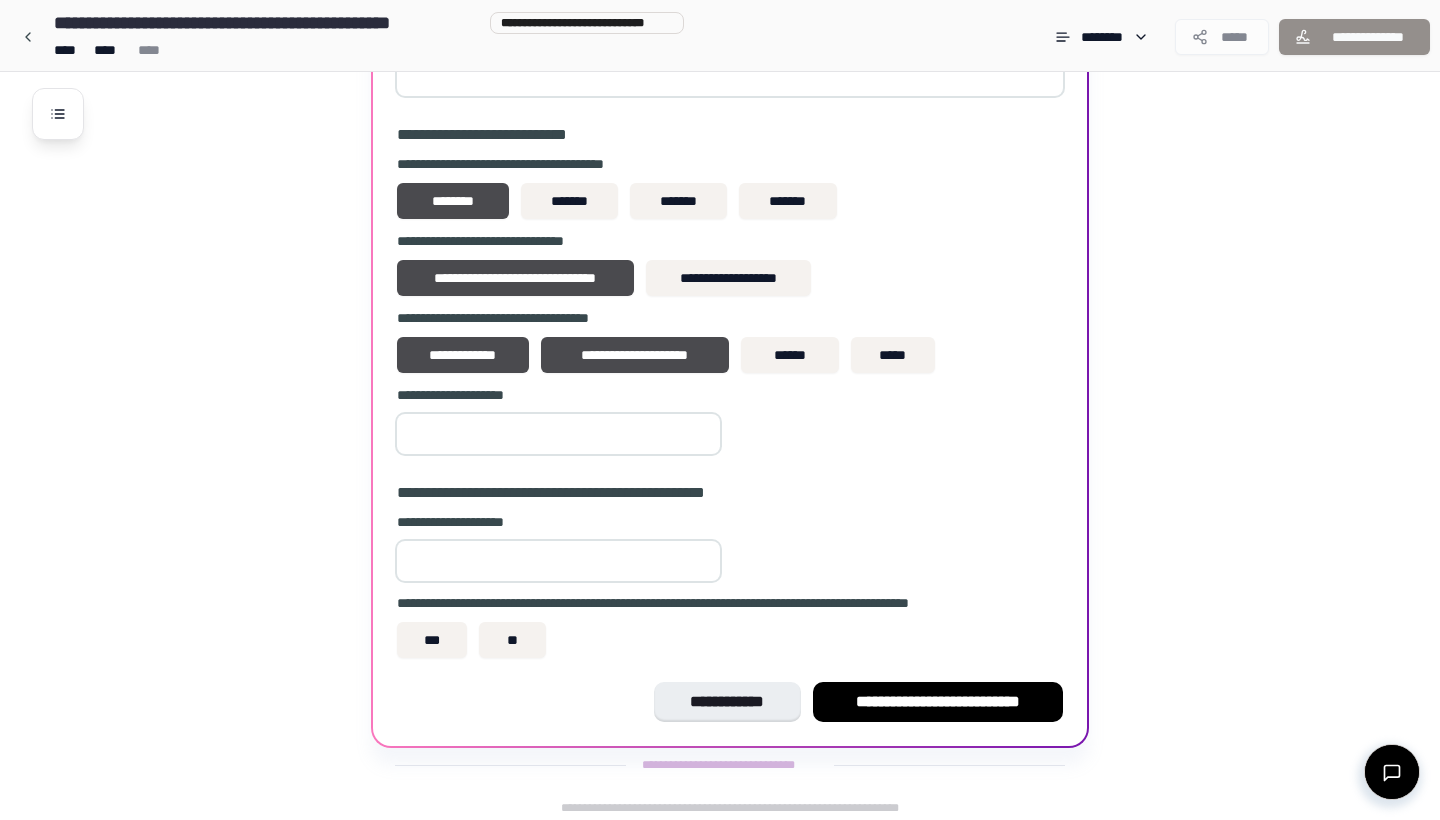 click on "*" at bounding box center (558, 434) 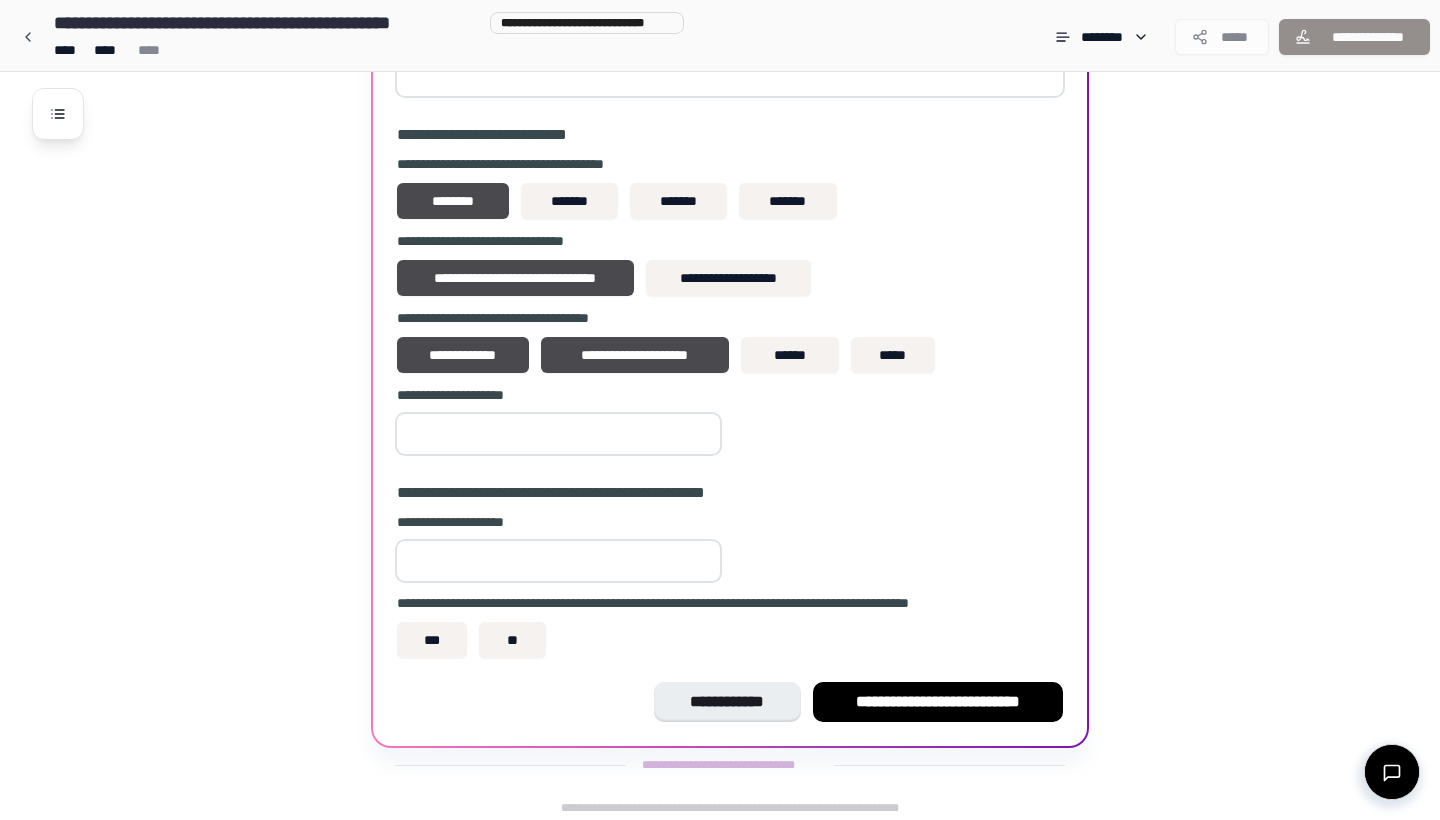 click on "*" at bounding box center (558, 434) 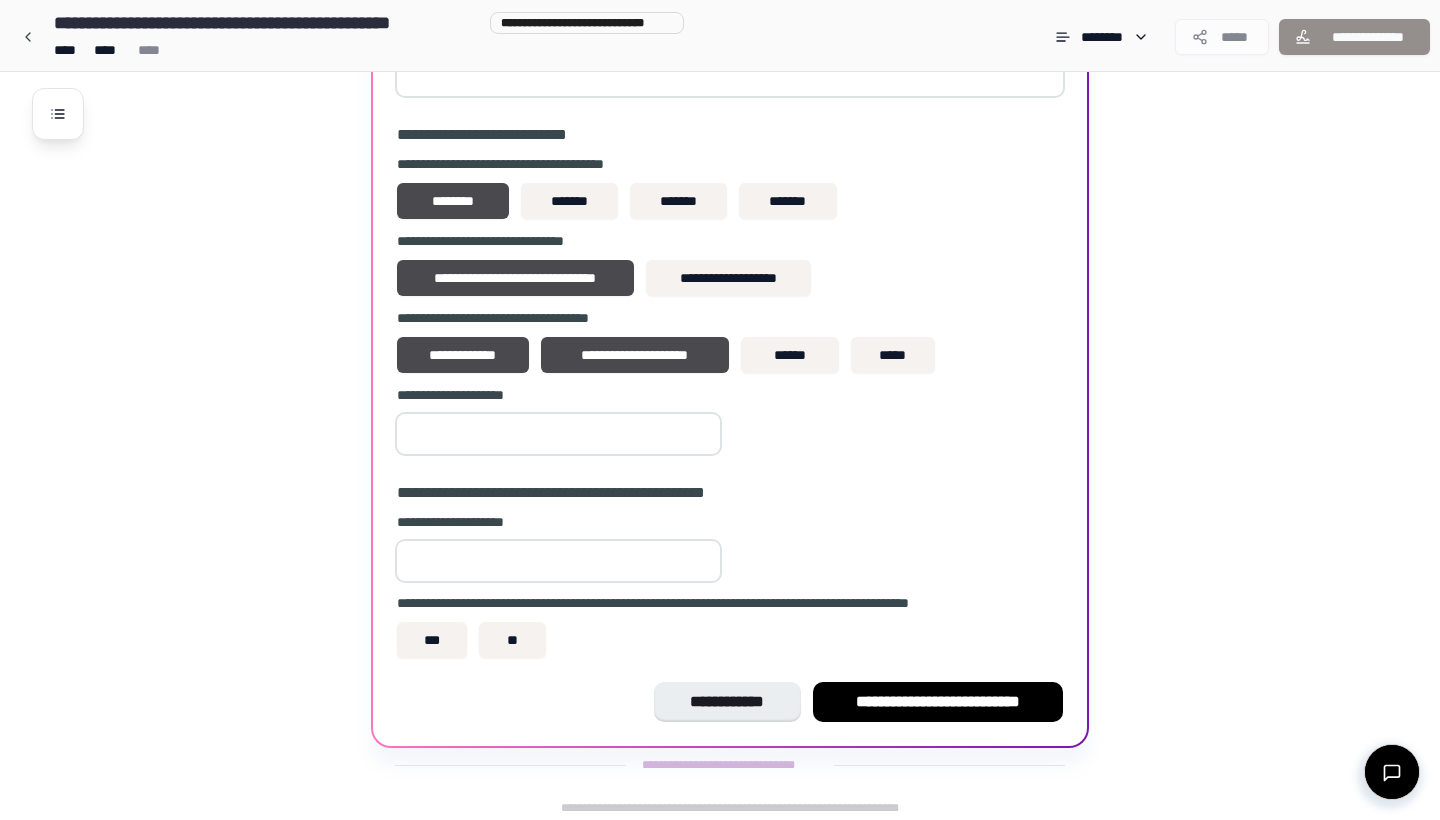 click on "*" at bounding box center (558, 434) 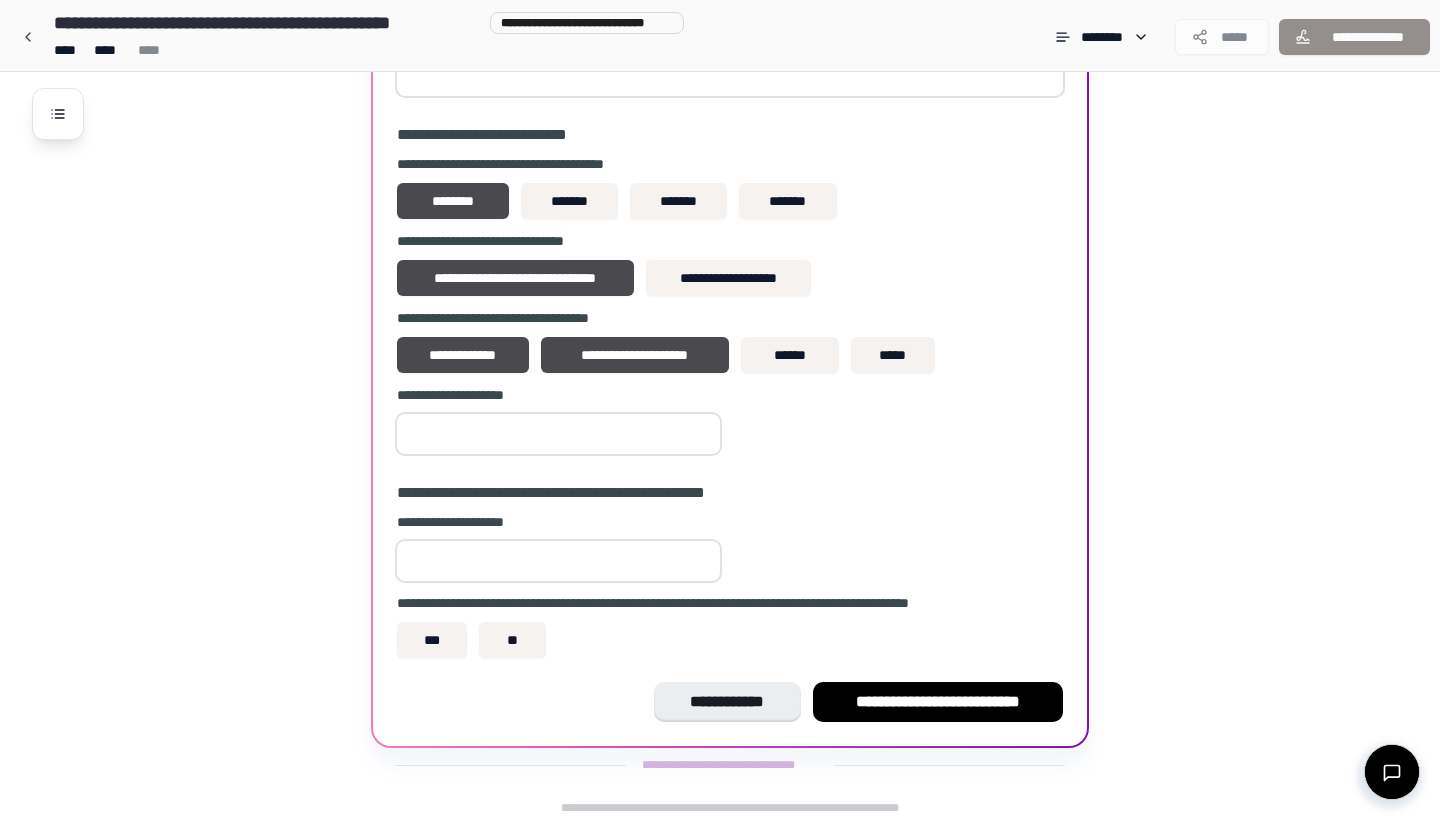 click on "**********" at bounding box center [730, 574] 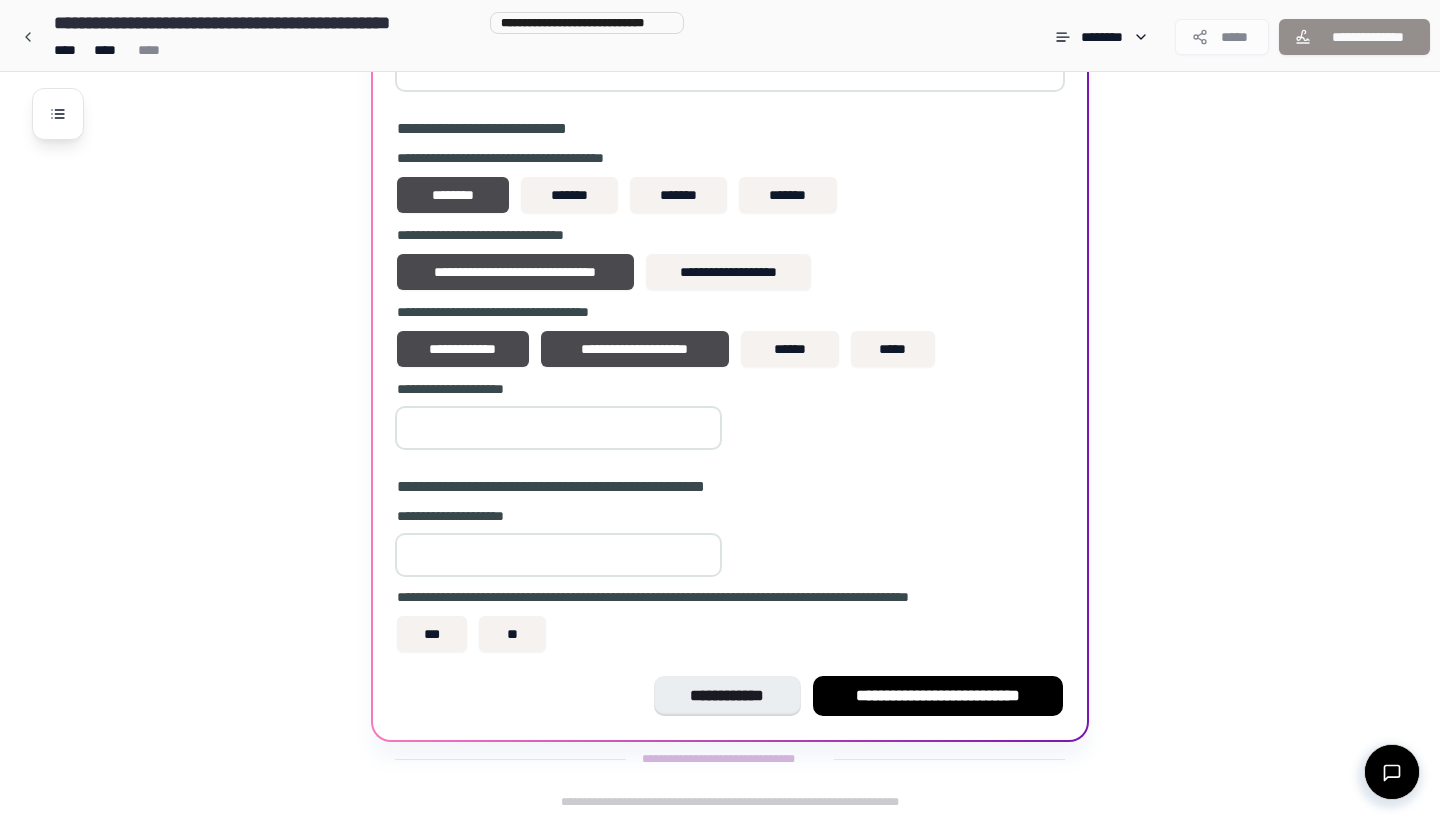 scroll, scrollTop: 830, scrollLeft: 0, axis: vertical 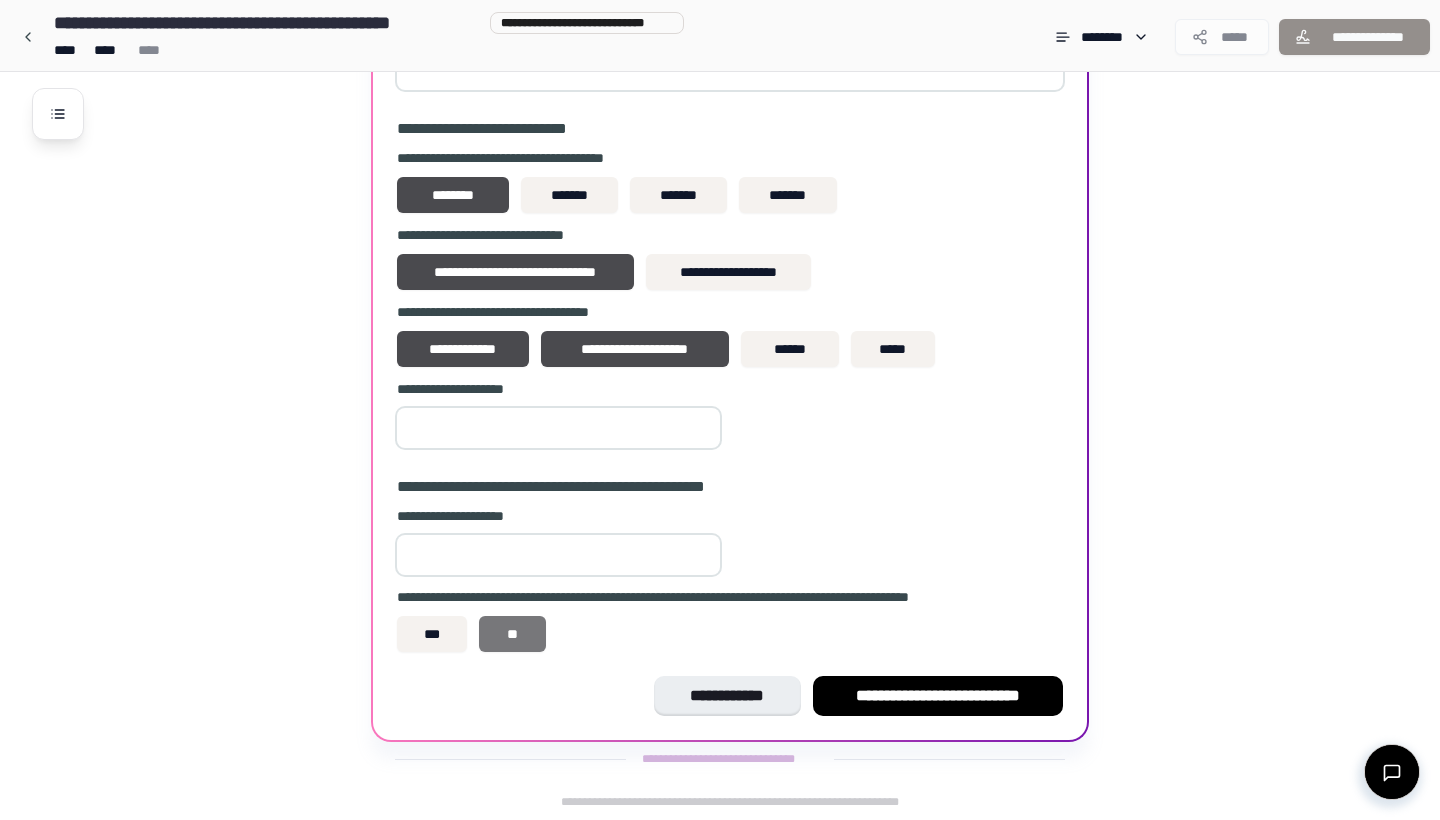 click on "**" at bounding box center (512, 634) 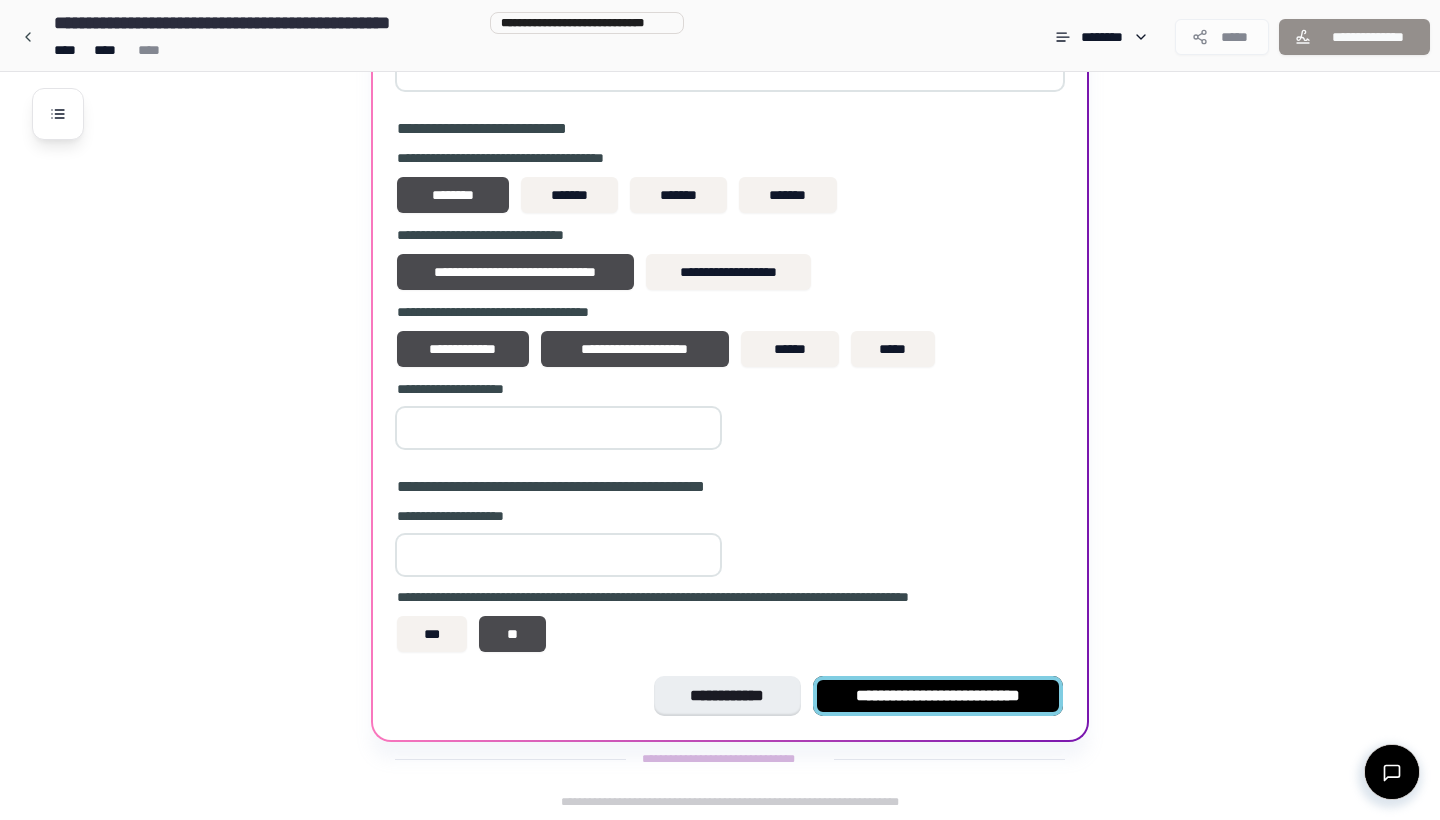 click on "**********" at bounding box center [938, 696] 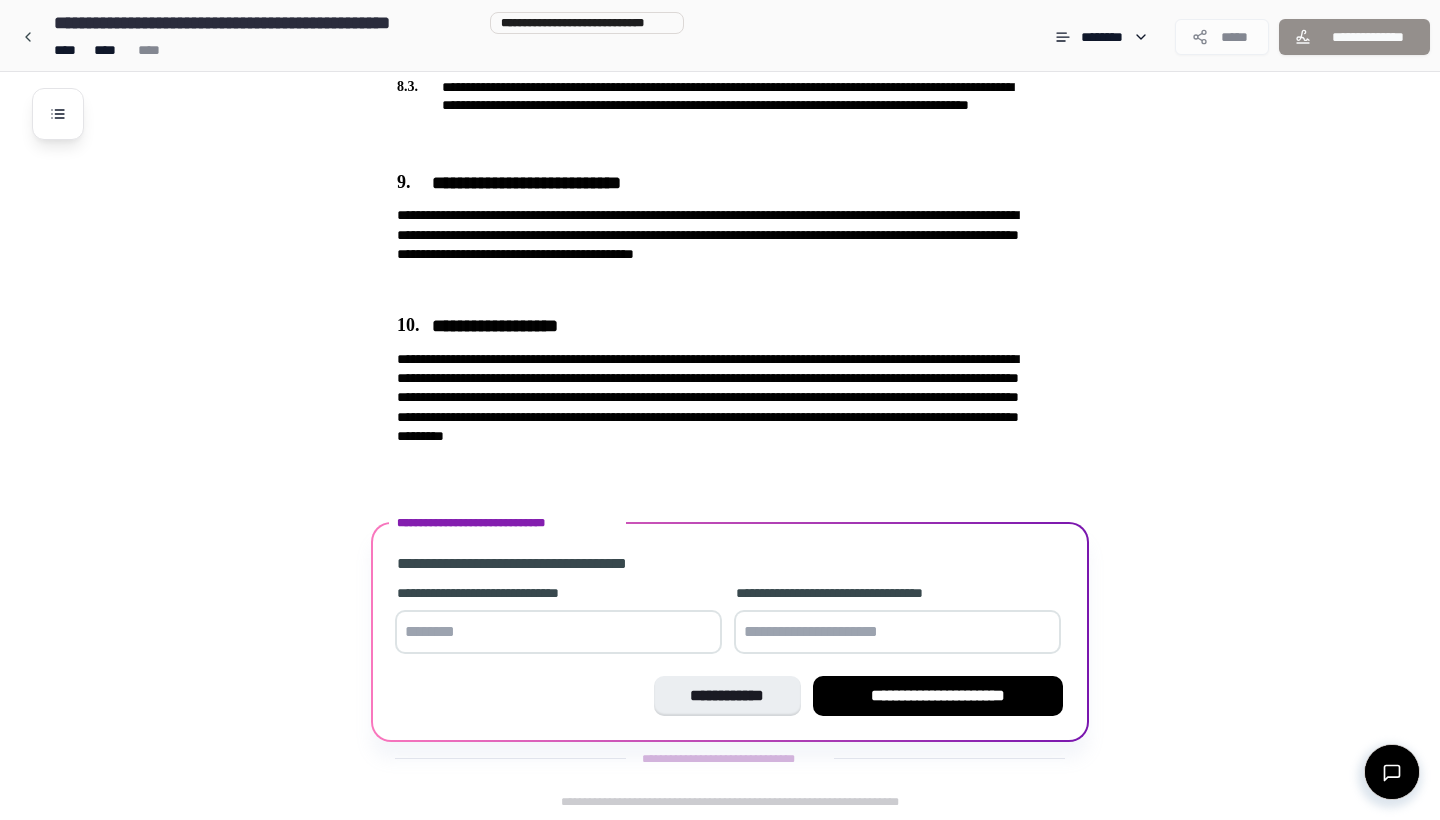 scroll, scrollTop: 2770, scrollLeft: 0, axis: vertical 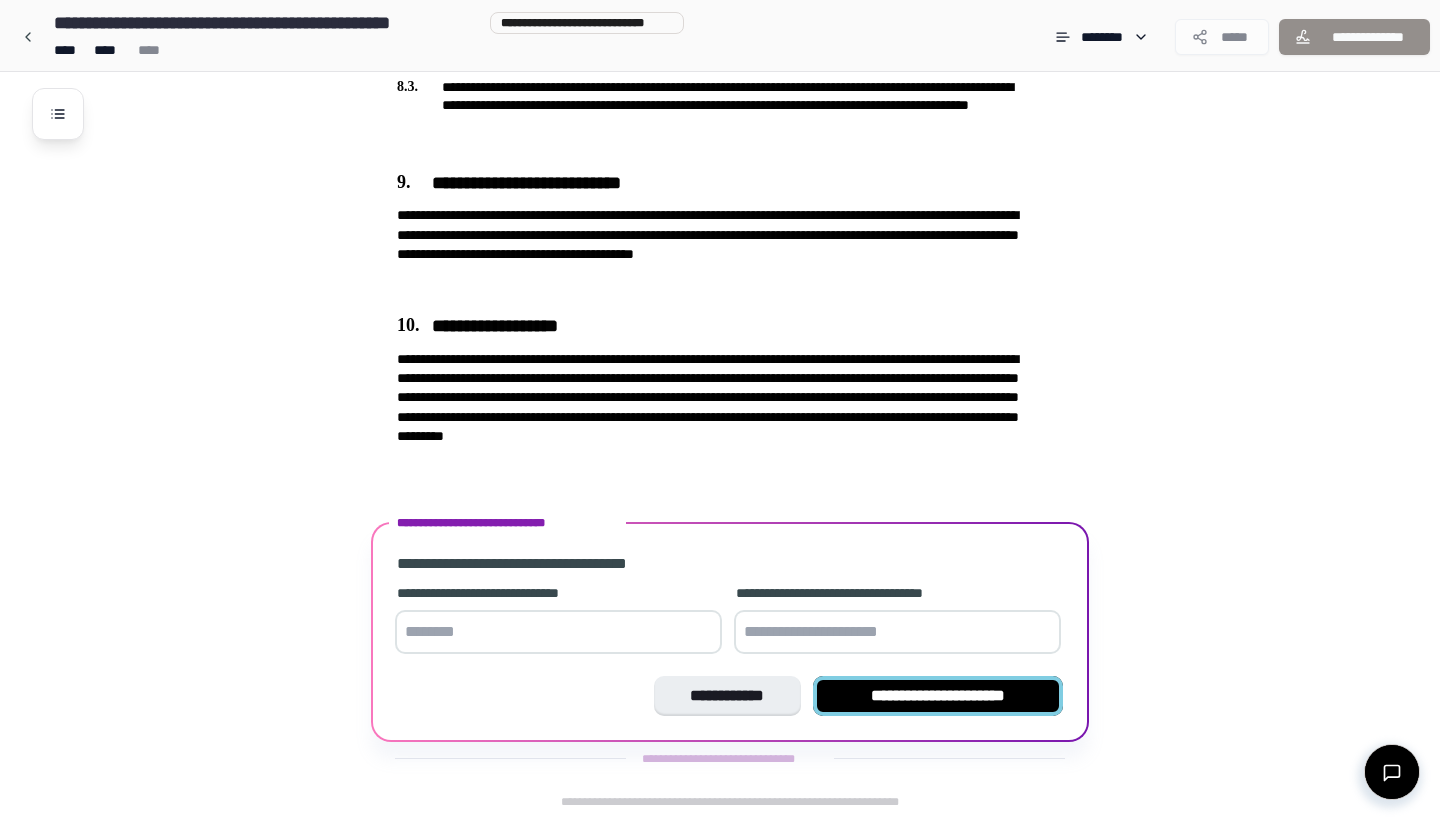 click on "**********" at bounding box center [938, 696] 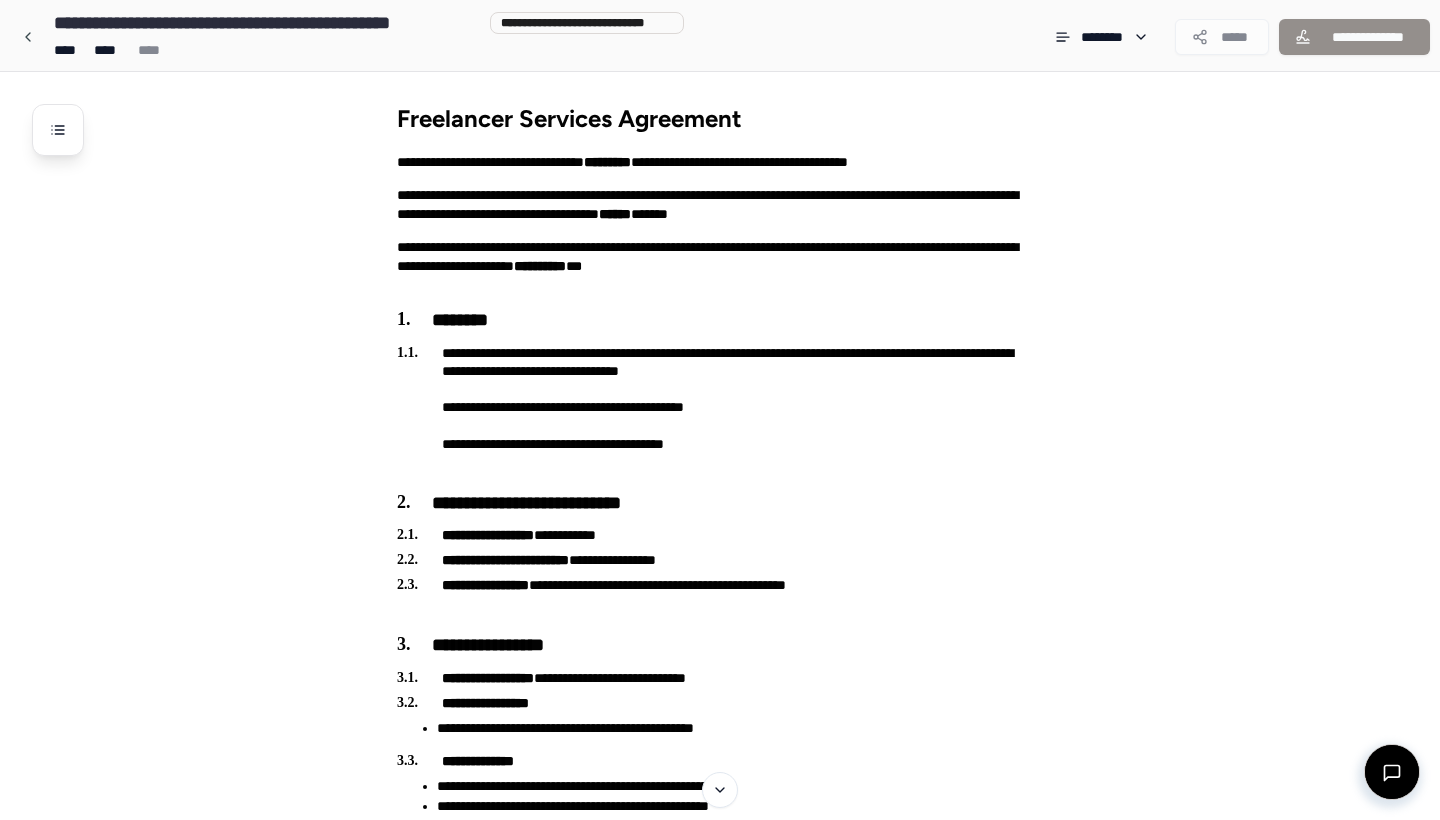 scroll, scrollTop: 0, scrollLeft: 0, axis: both 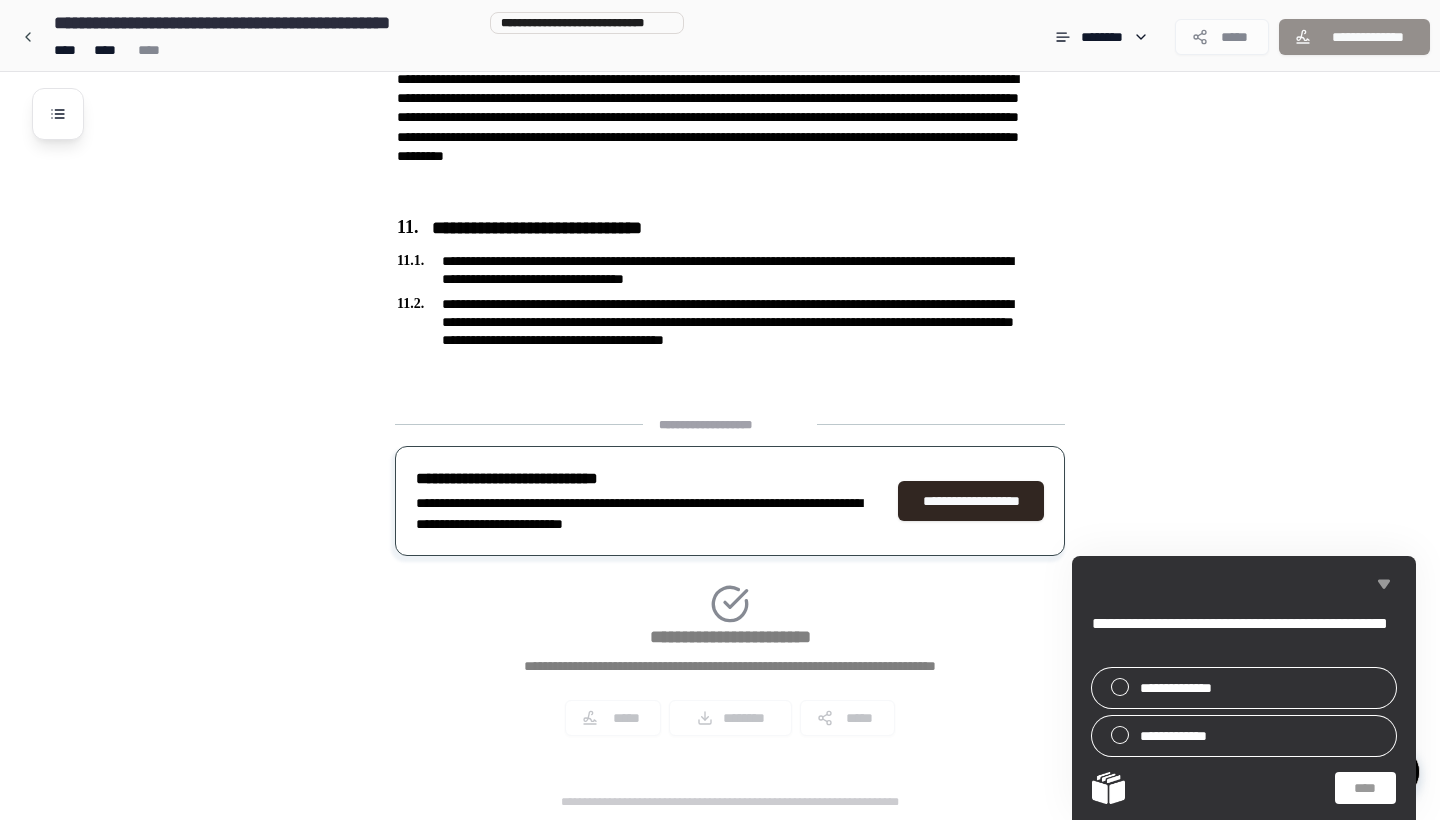 click 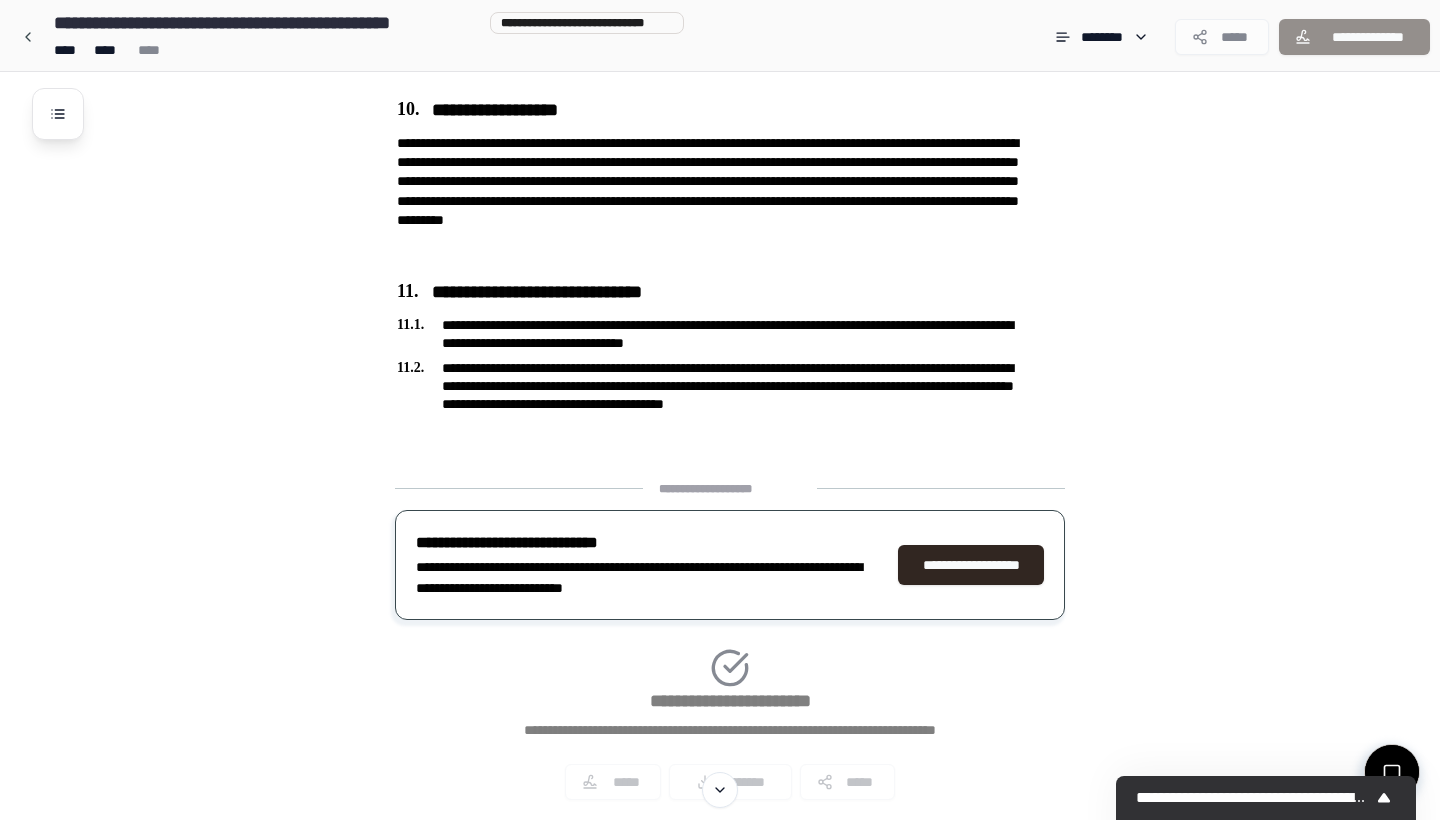 scroll, scrollTop: 2960, scrollLeft: 0, axis: vertical 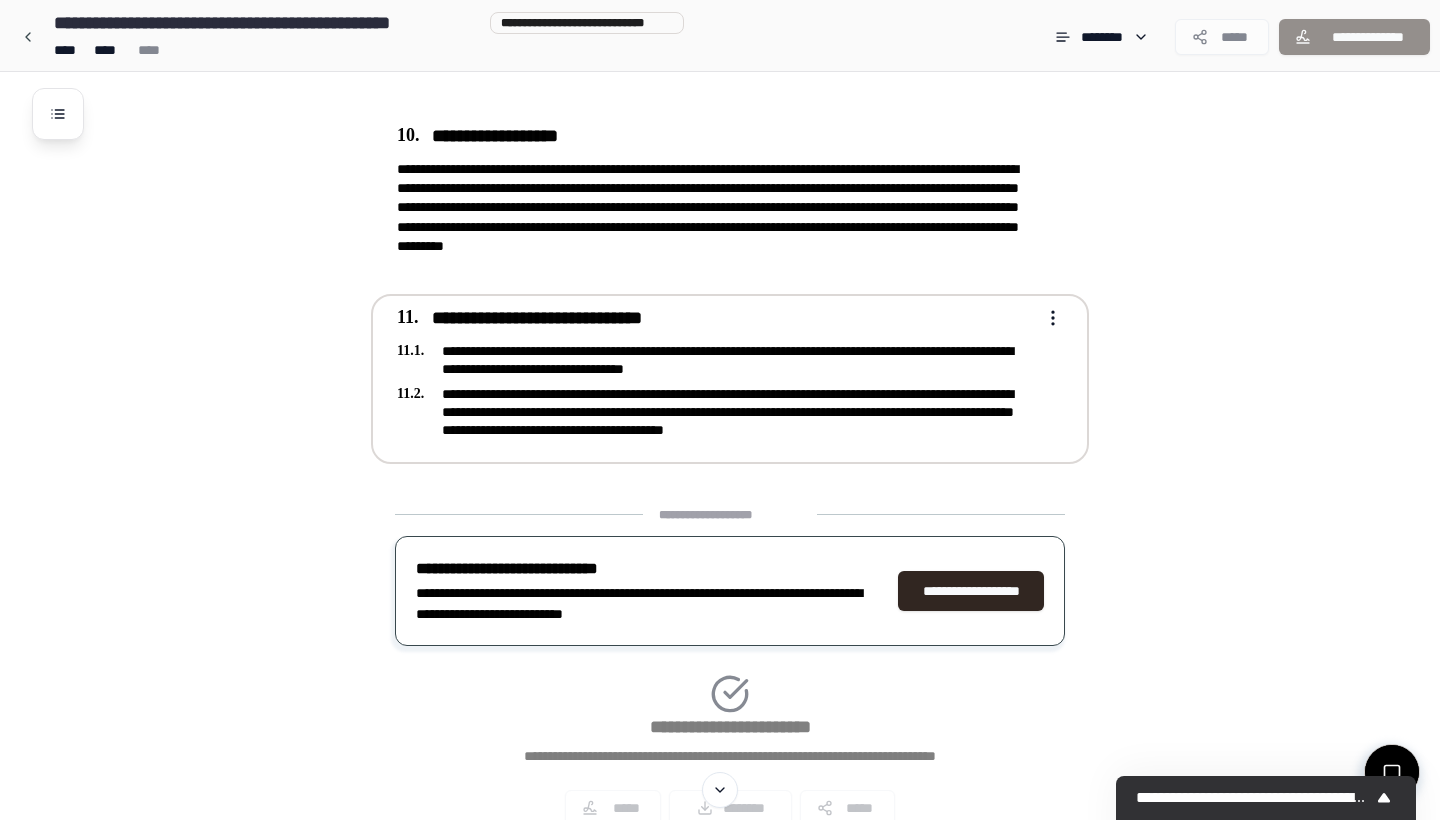 click on "**********" at bounding box center (716, 412) 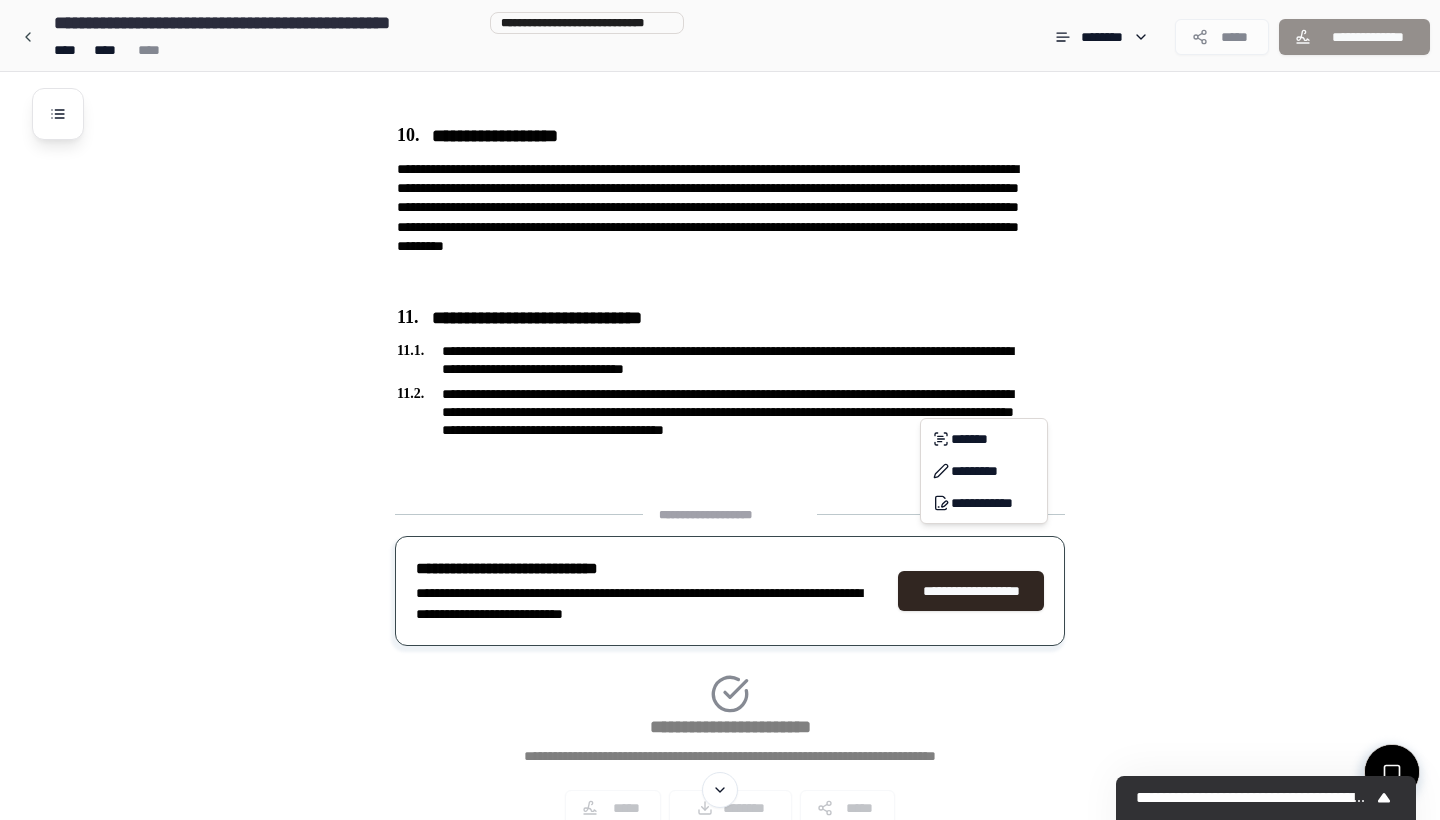 click on "**********" at bounding box center [720, -1025] 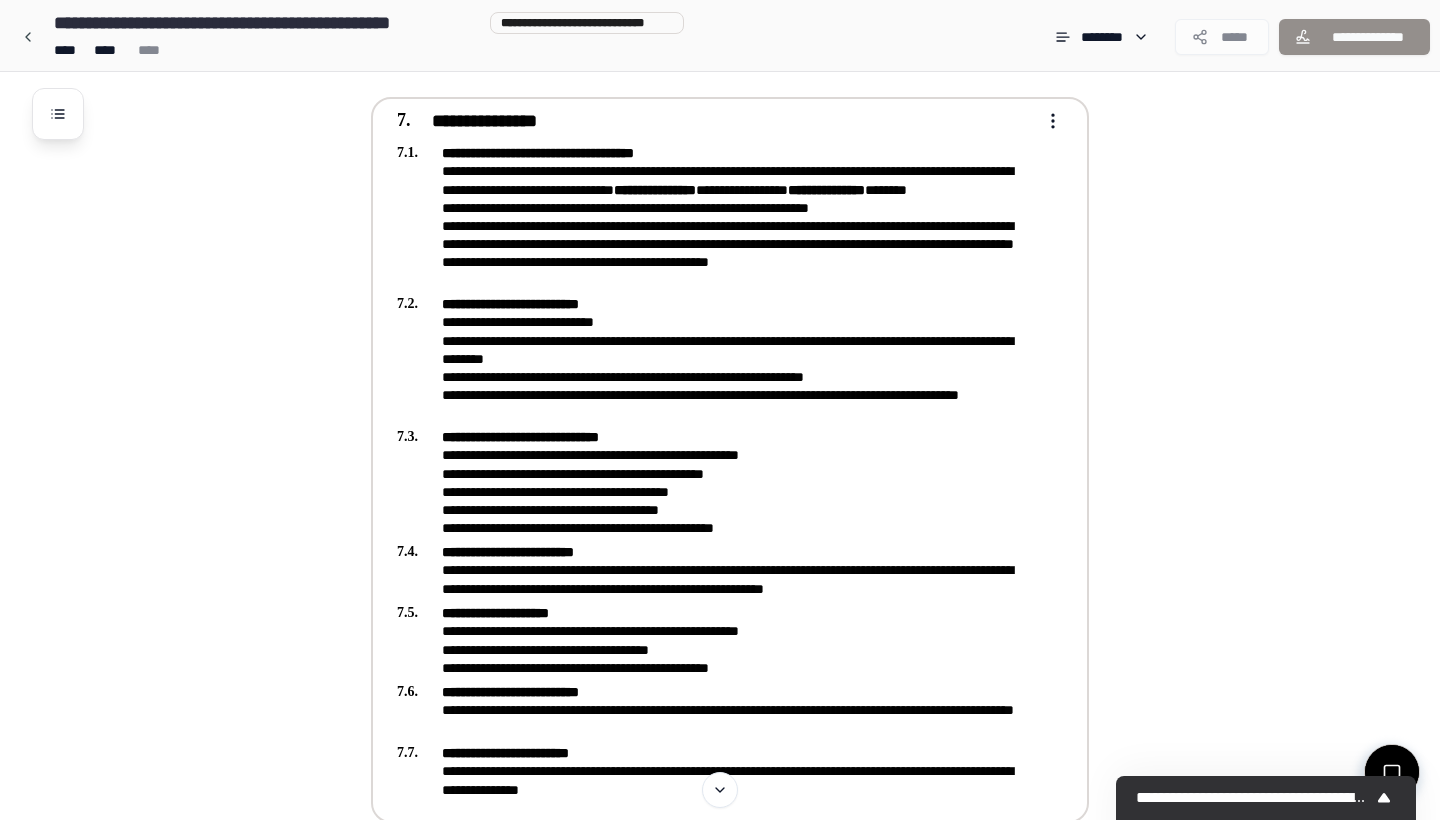 scroll, scrollTop: 1833, scrollLeft: 0, axis: vertical 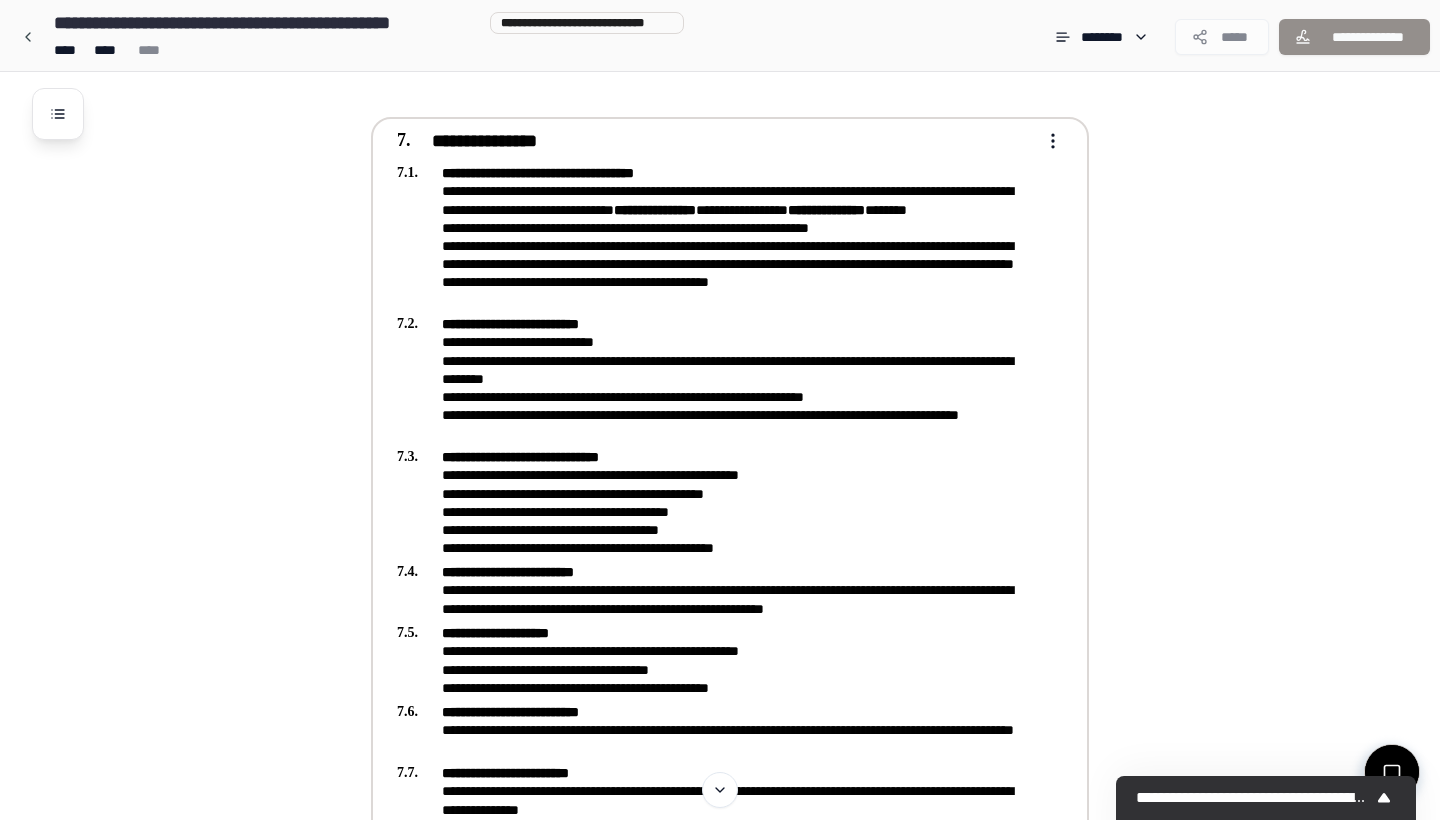 click on "**********" at bounding box center (720, 102) 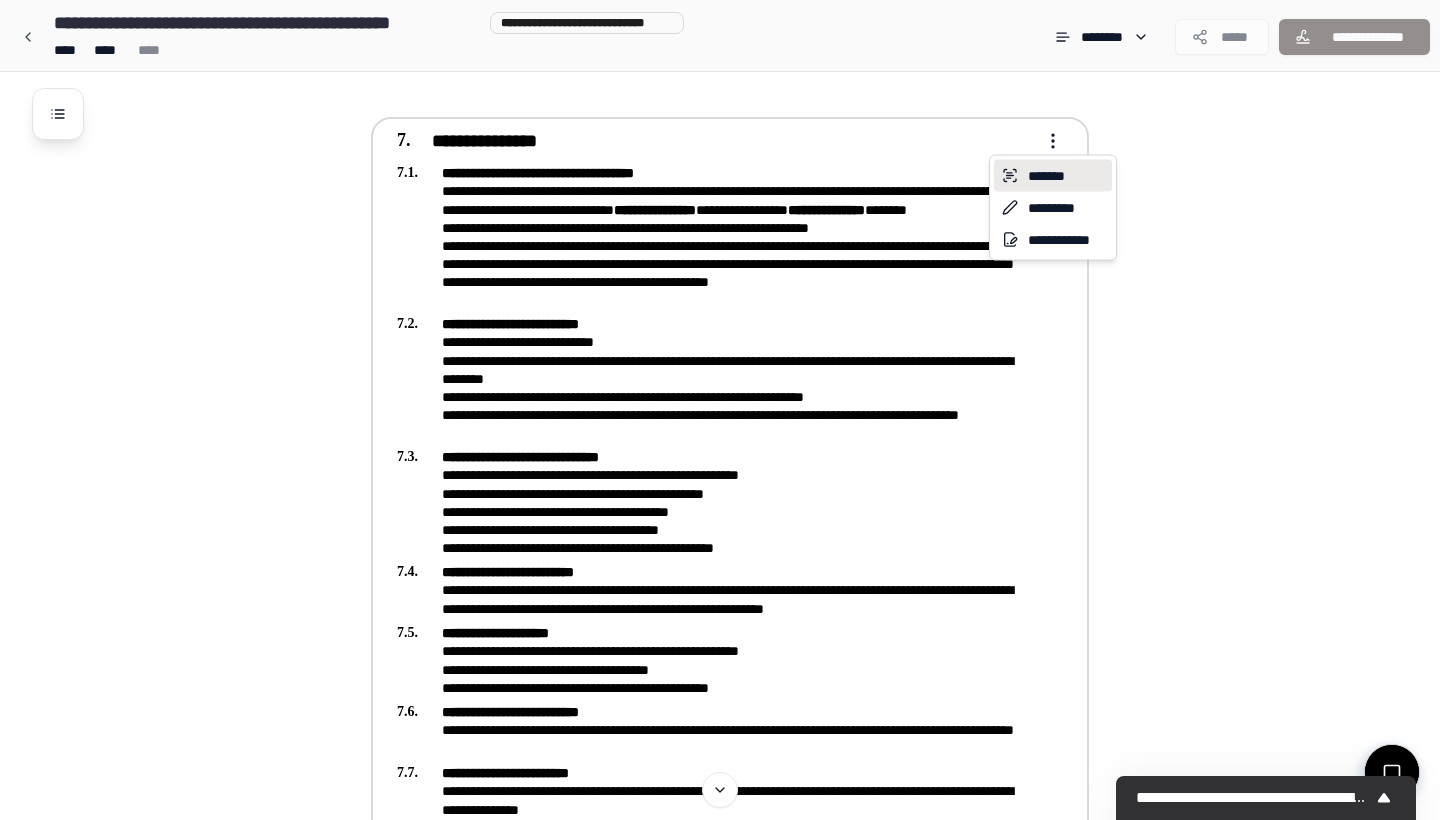 click on "*******" at bounding box center (1053, 176) 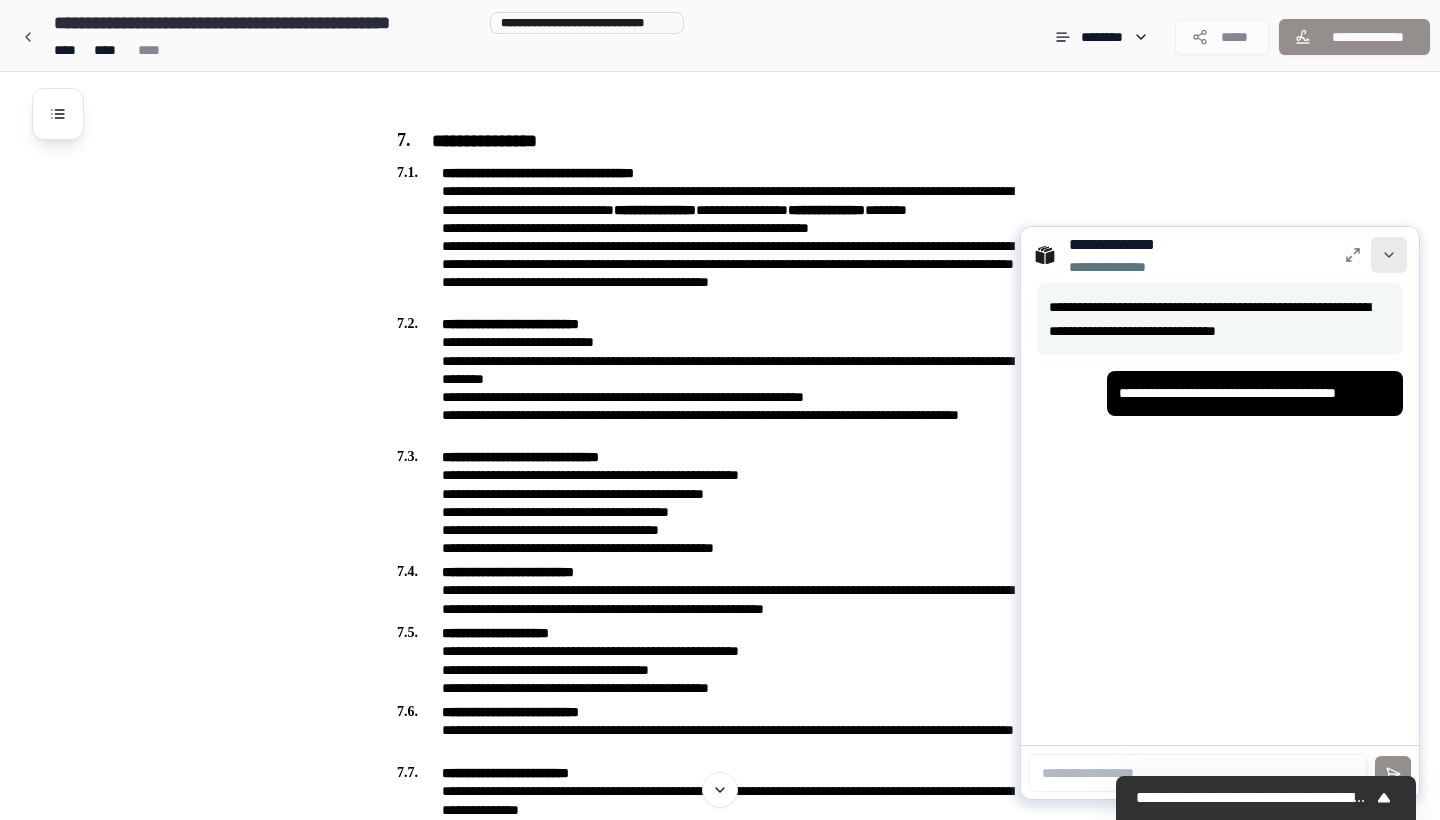 click at bounding box center [1389, 255] 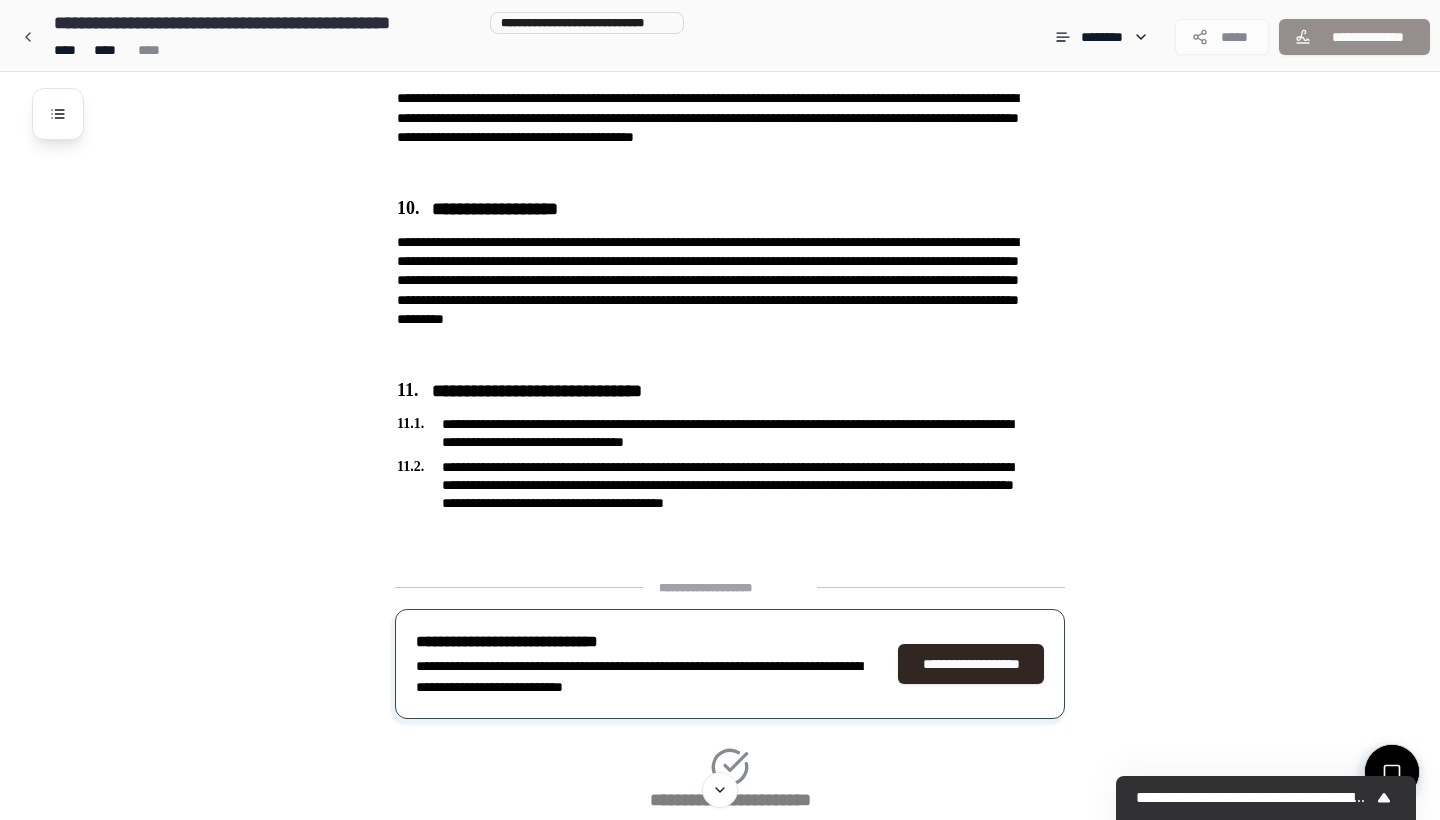 scroll, scrollTop: 2921, scrollLeft: 0, axis: vertical 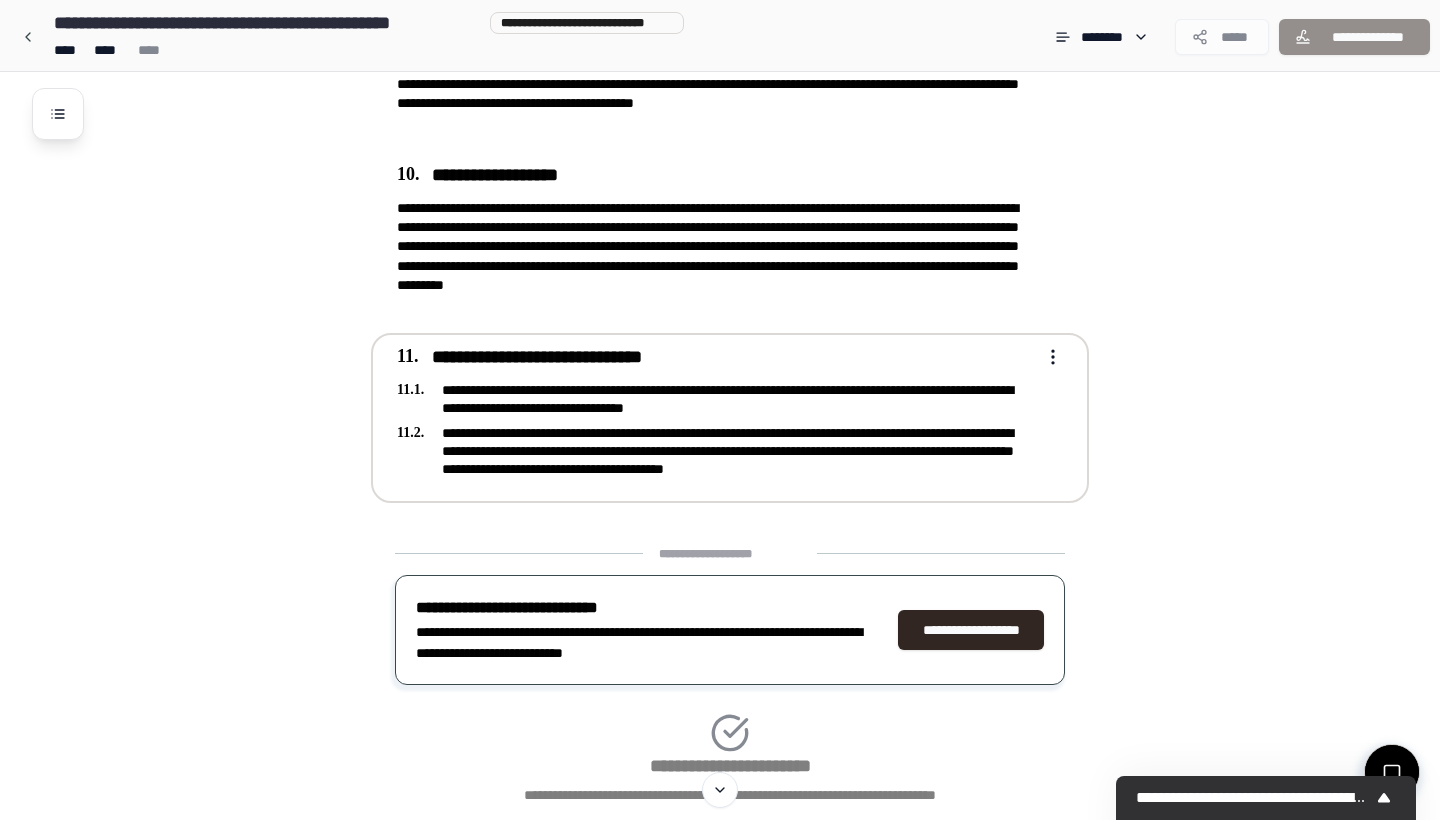 click on "**********" at bounding box center (720, -986) 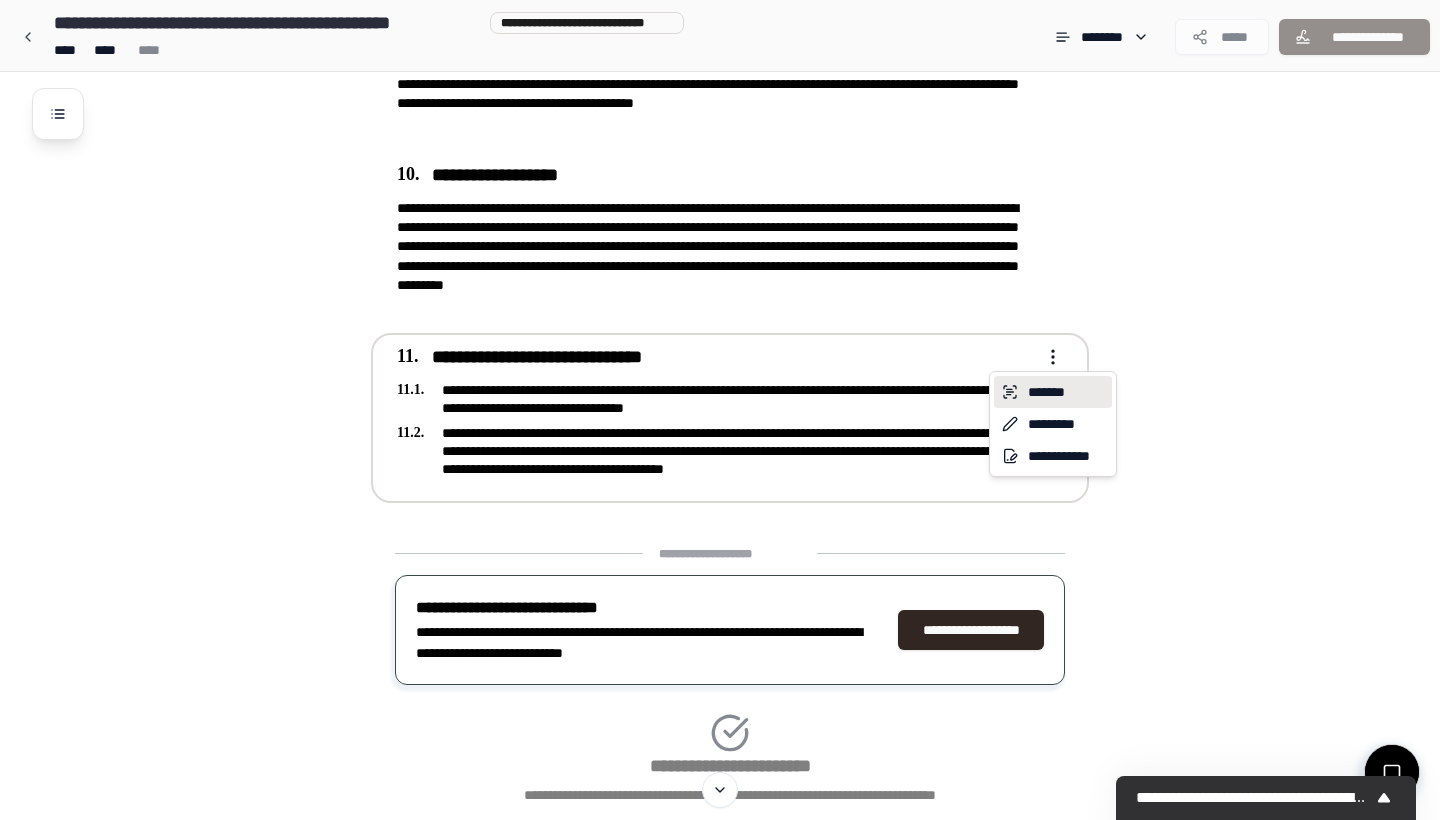 click on "*******" at bounding box center [1053, 392] 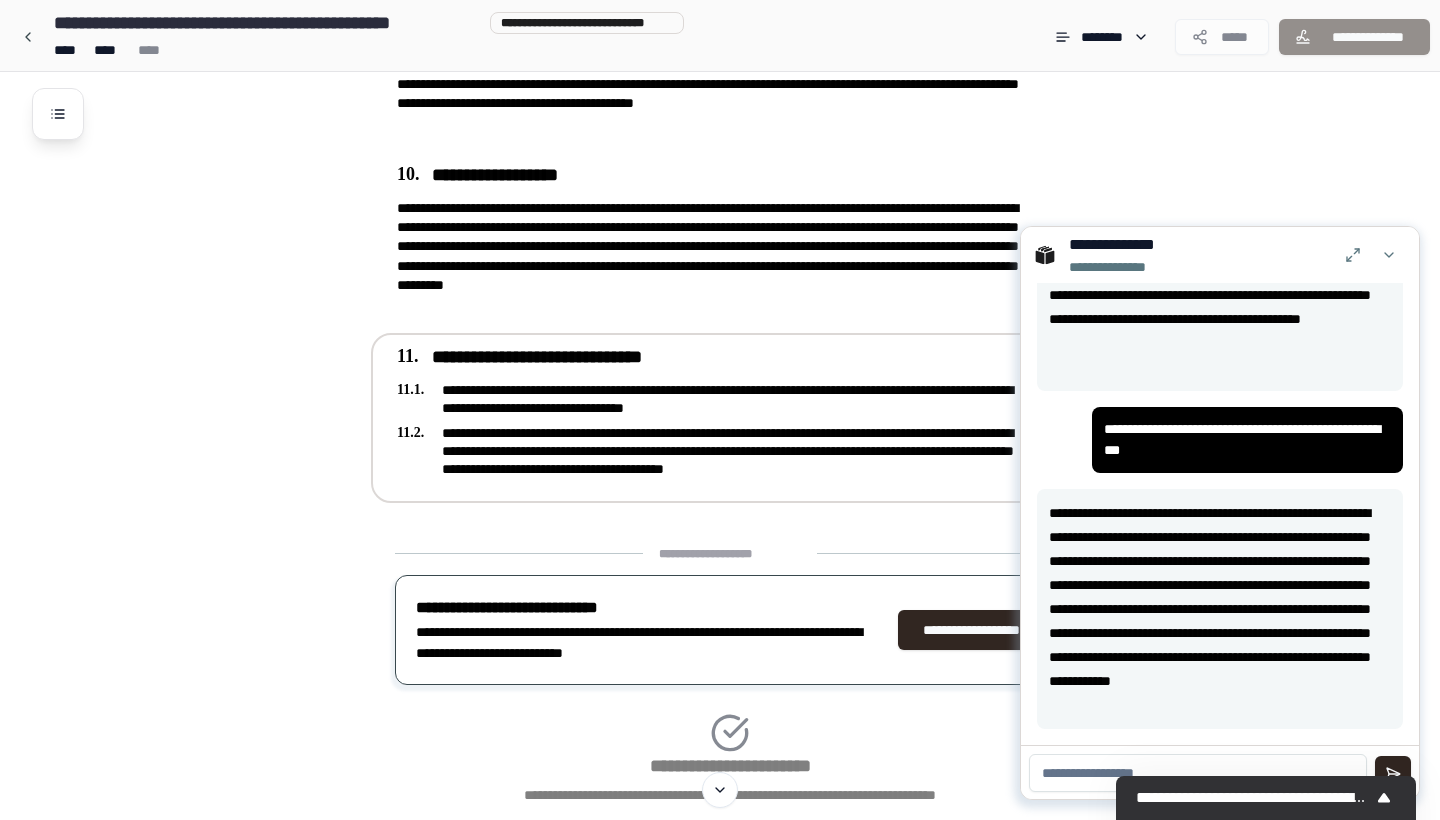 scroll, scrollTop: 329, scrollLeft: 0, axis: vertical 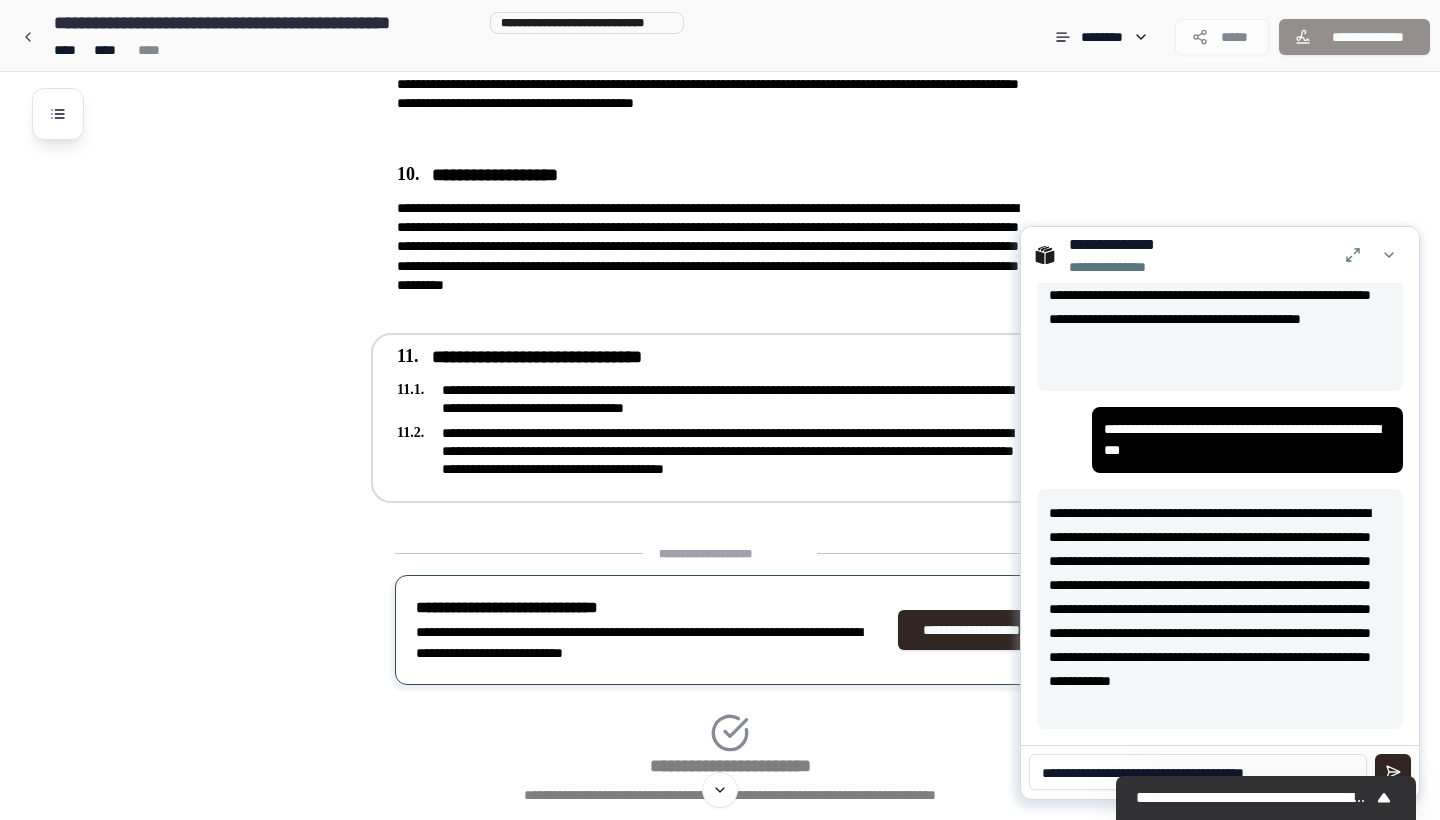 type on "**********" 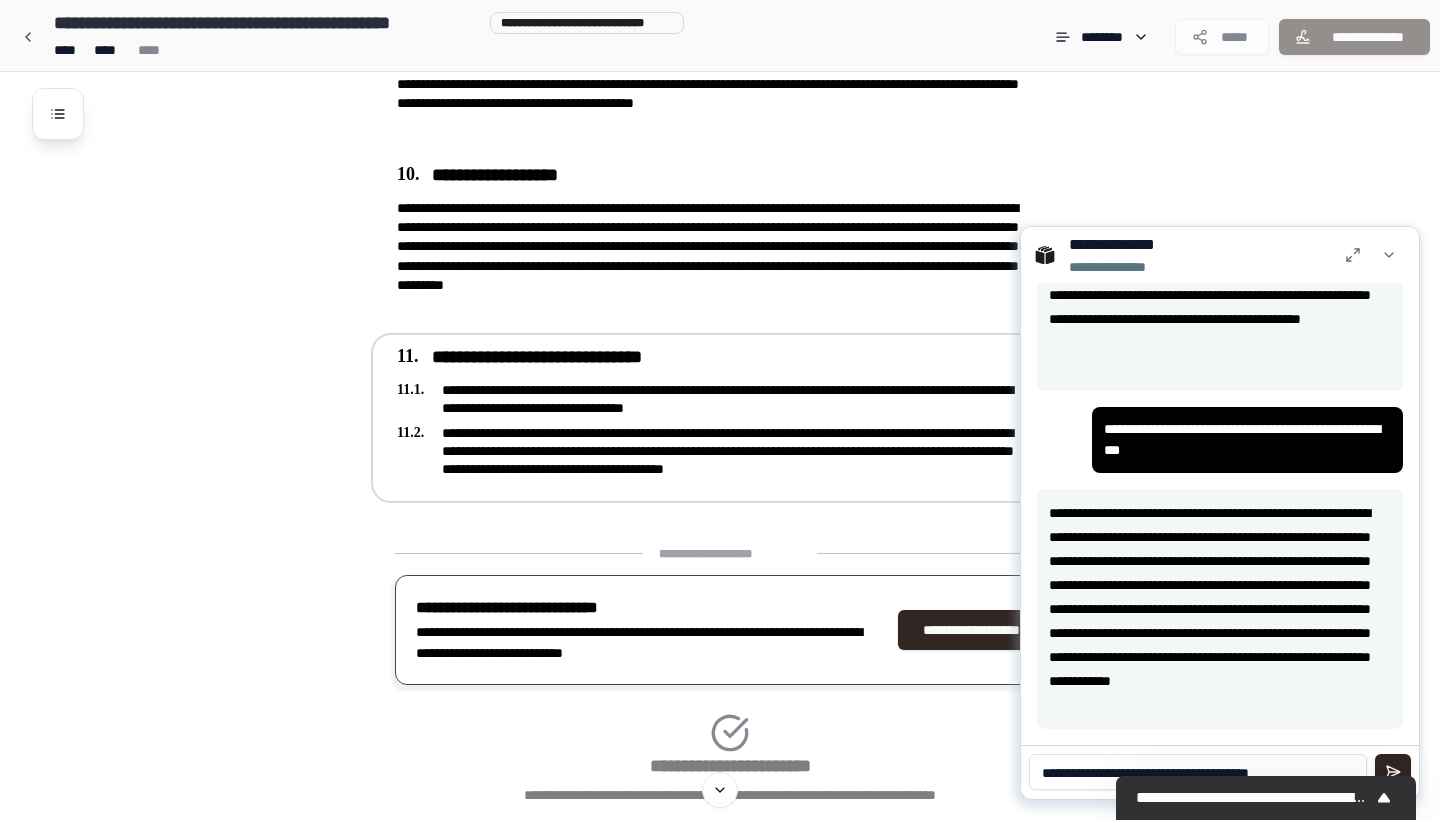 type 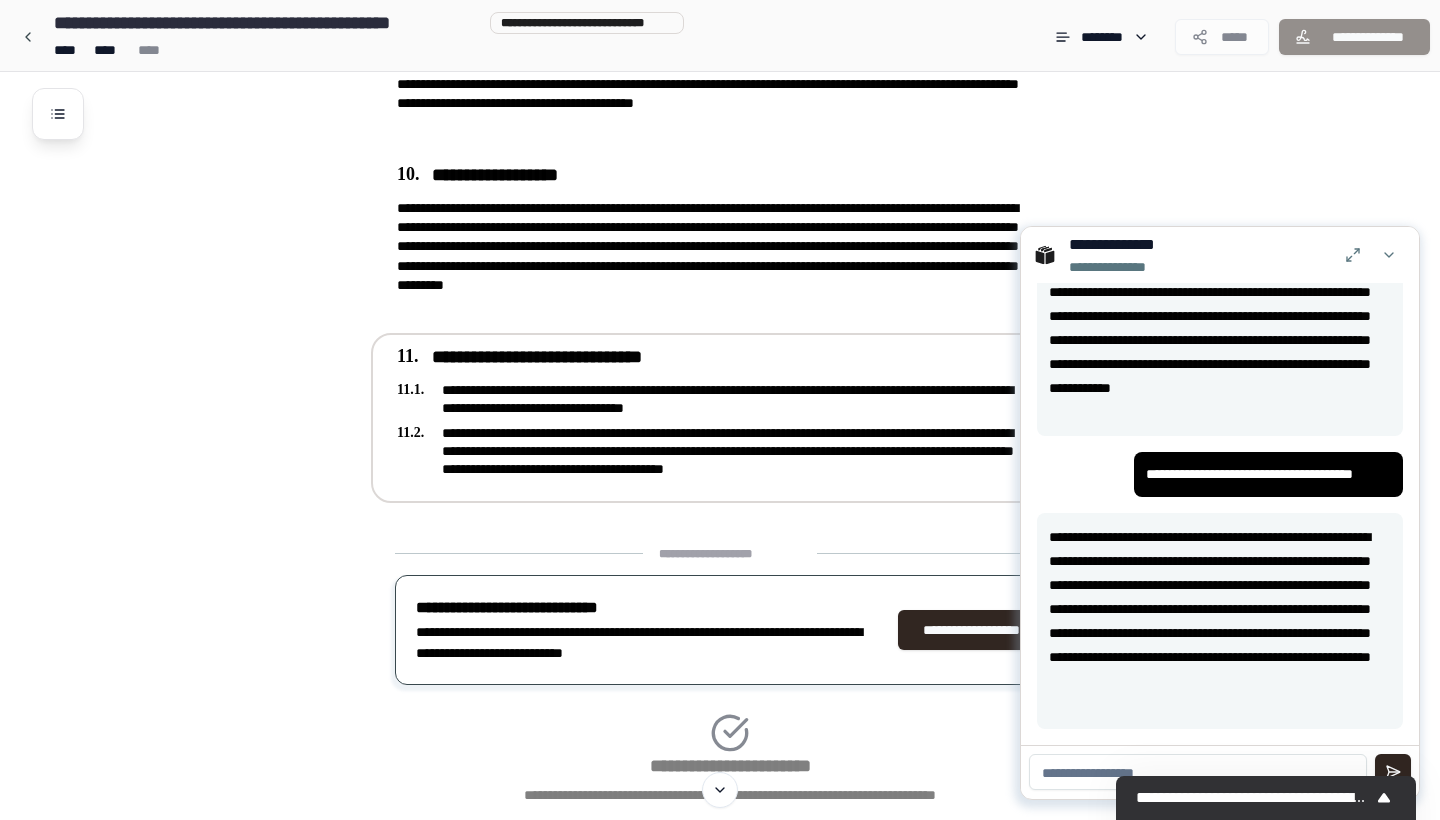 scroll, scrollTop: 622, scrollLeft: 0, axis: vertical 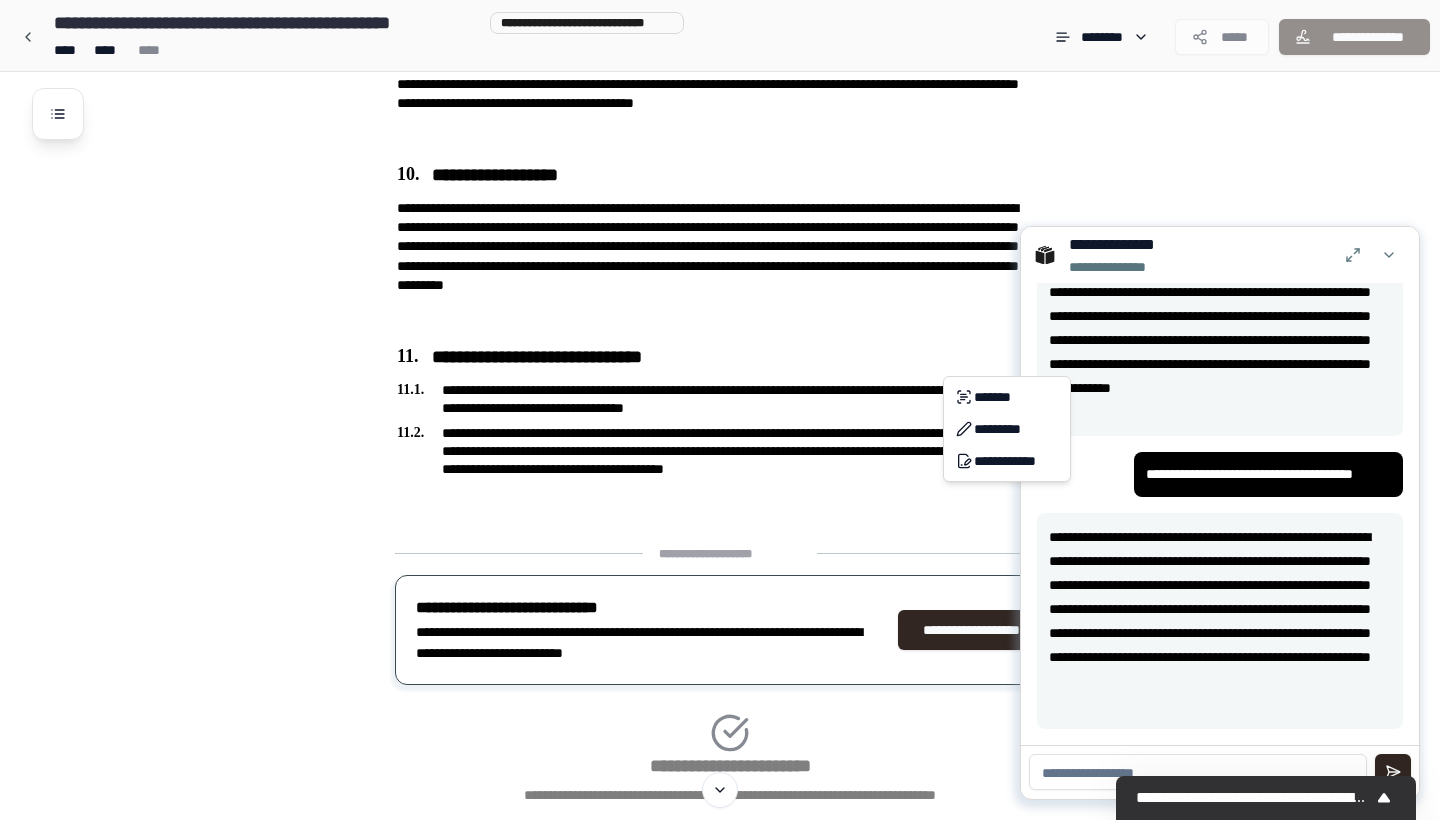 click on "**********" at bounding box center [720, -986] 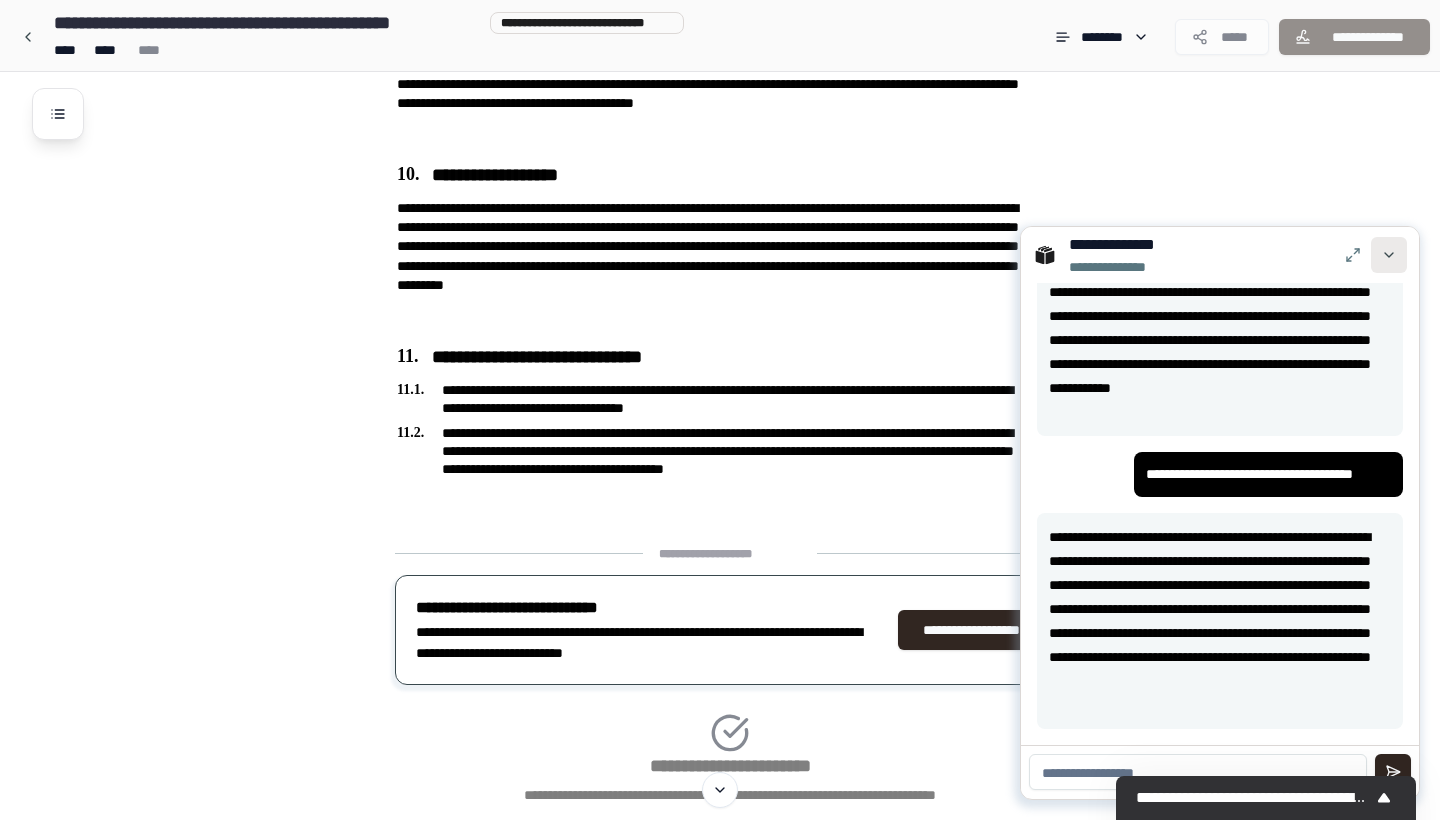 click at bounding box center [1389, 255] 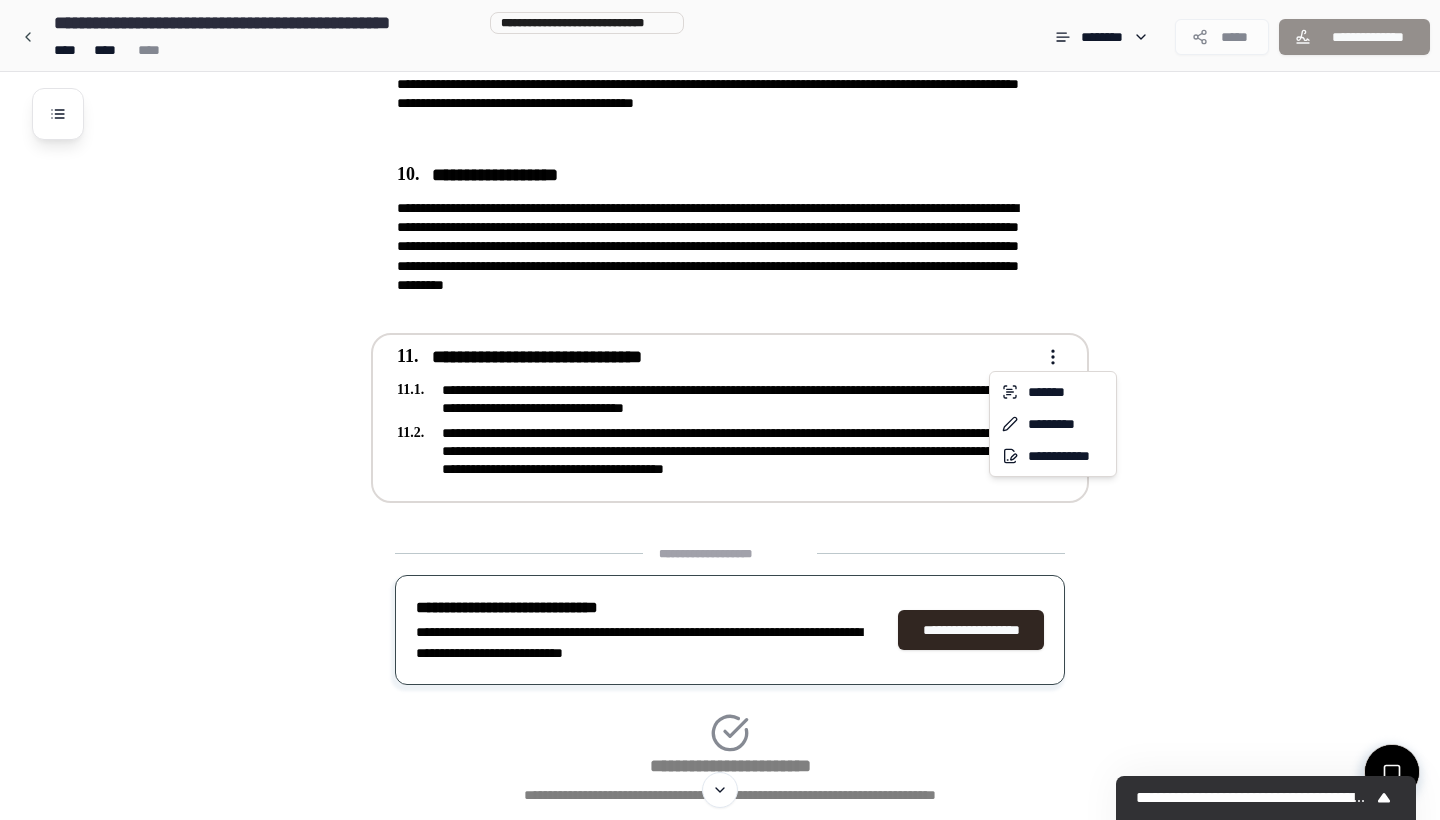 click on "**********" at bounding box center [720, -986] 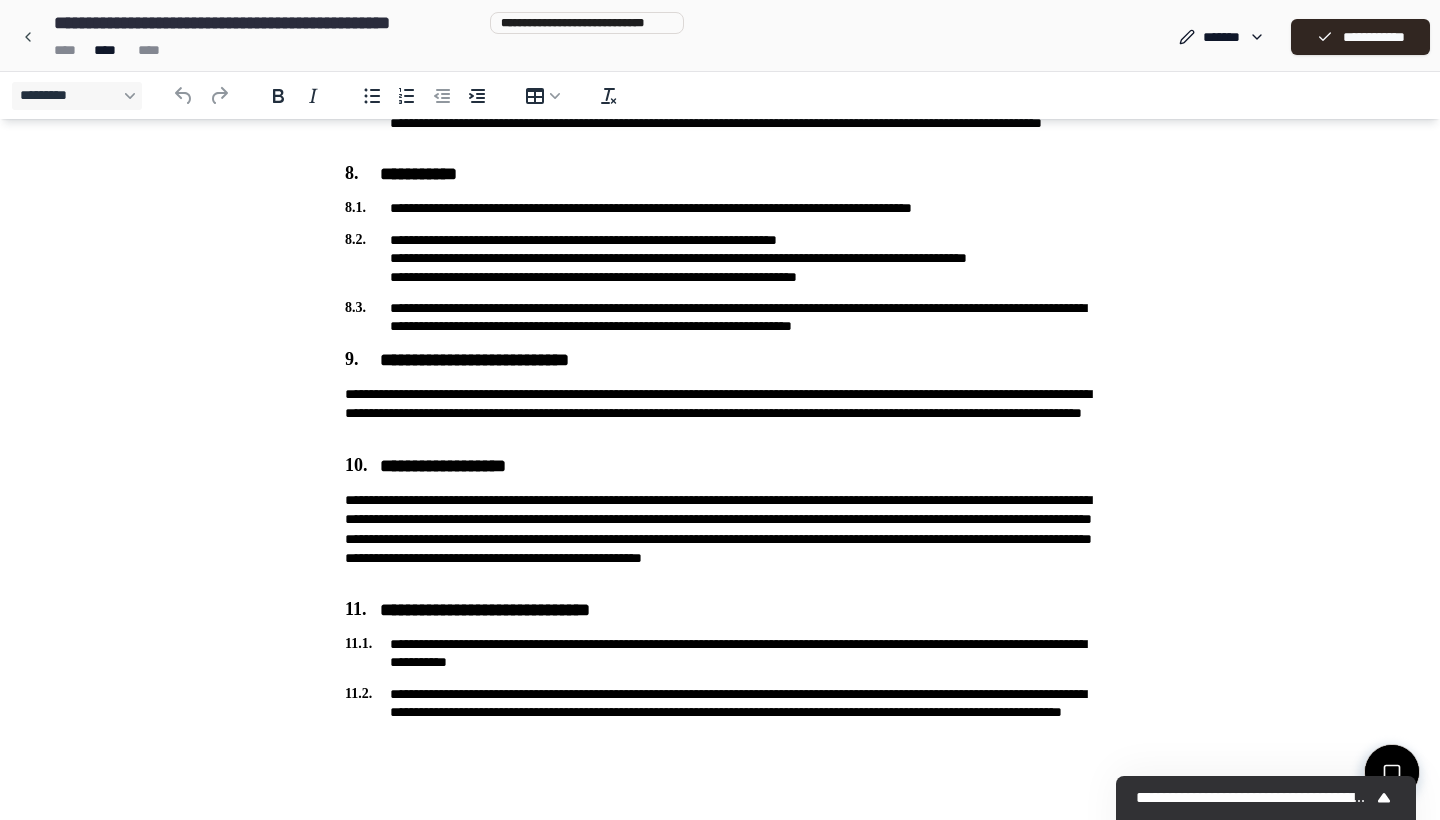 scroll, scrollTop: 2331, scrollLeft: 0, axis: vertical 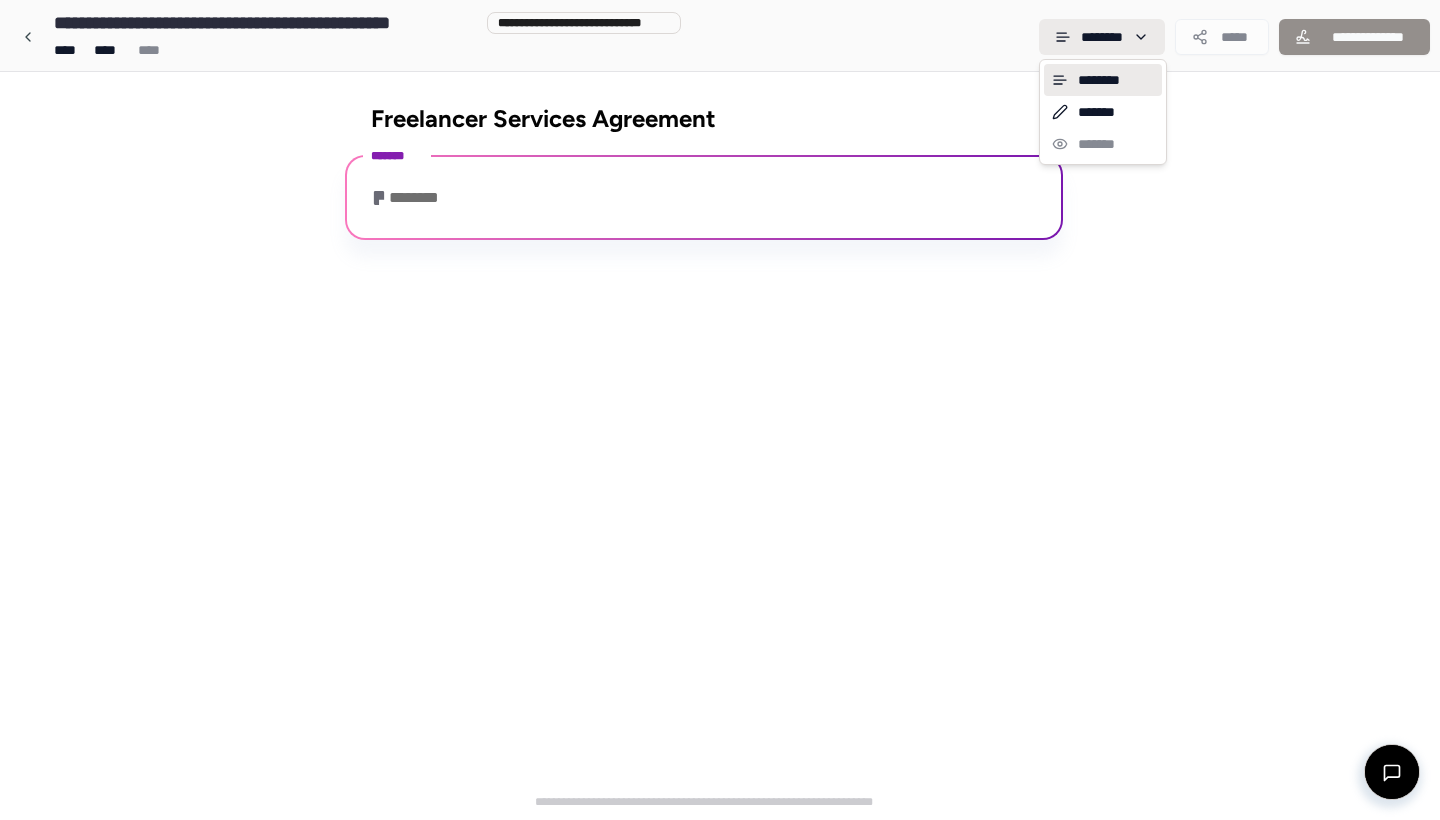 click on "**********" at bounding box center (720, 410) 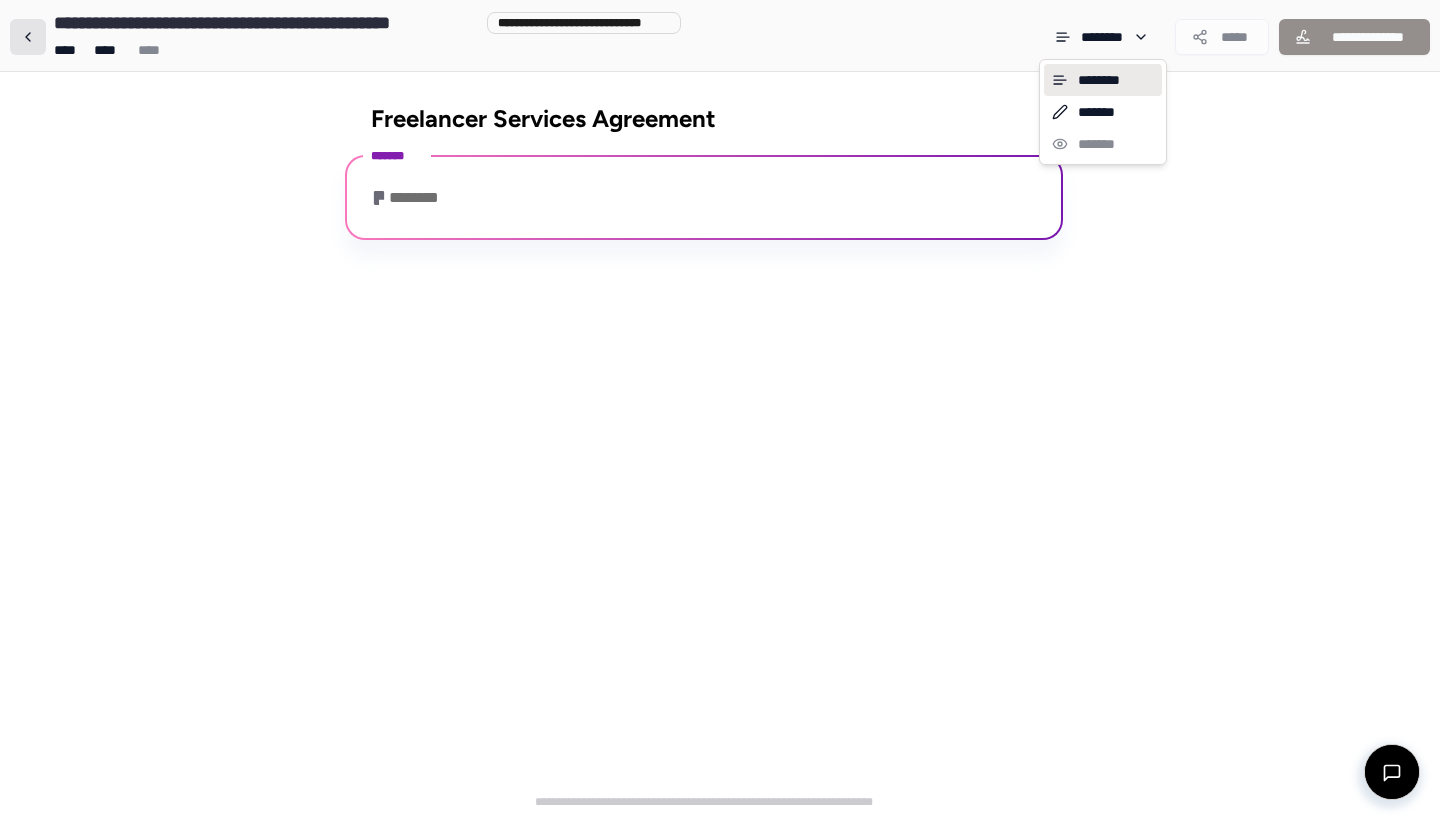 click on "**********" at bounding box center (720, 410) 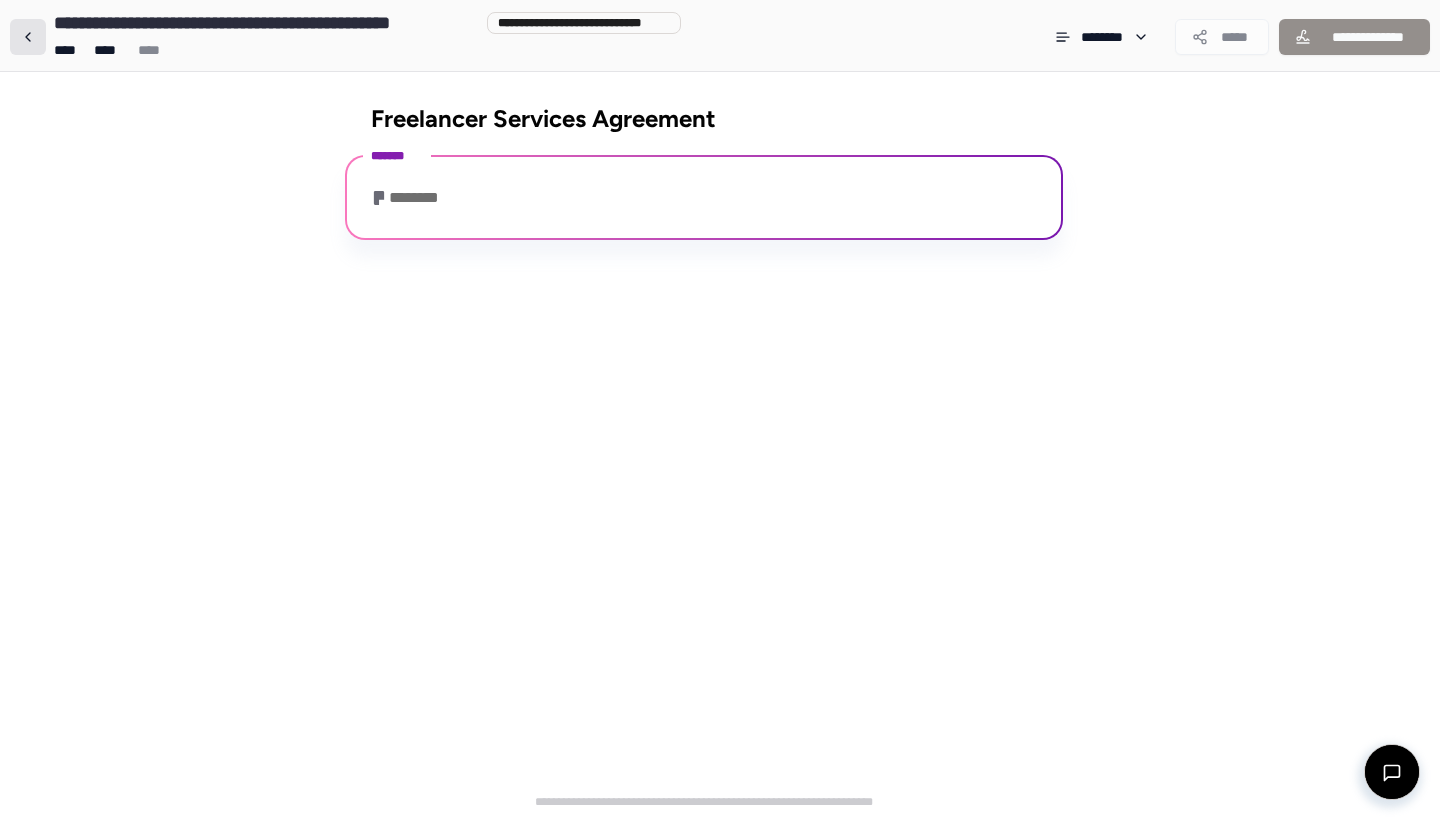 click at bounding box center [28, 37] 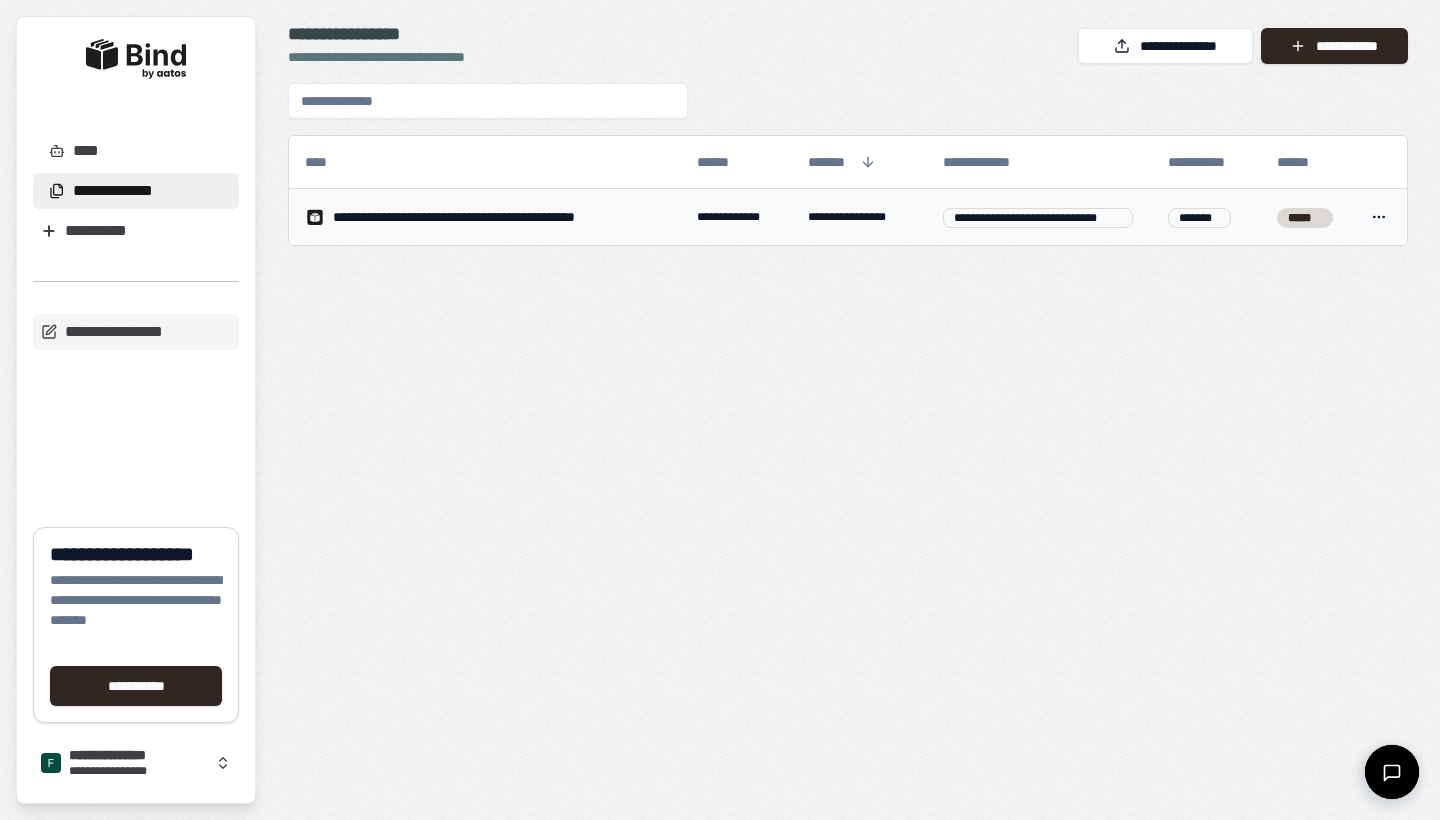 click on "**********" at bounding box center (485, 217) 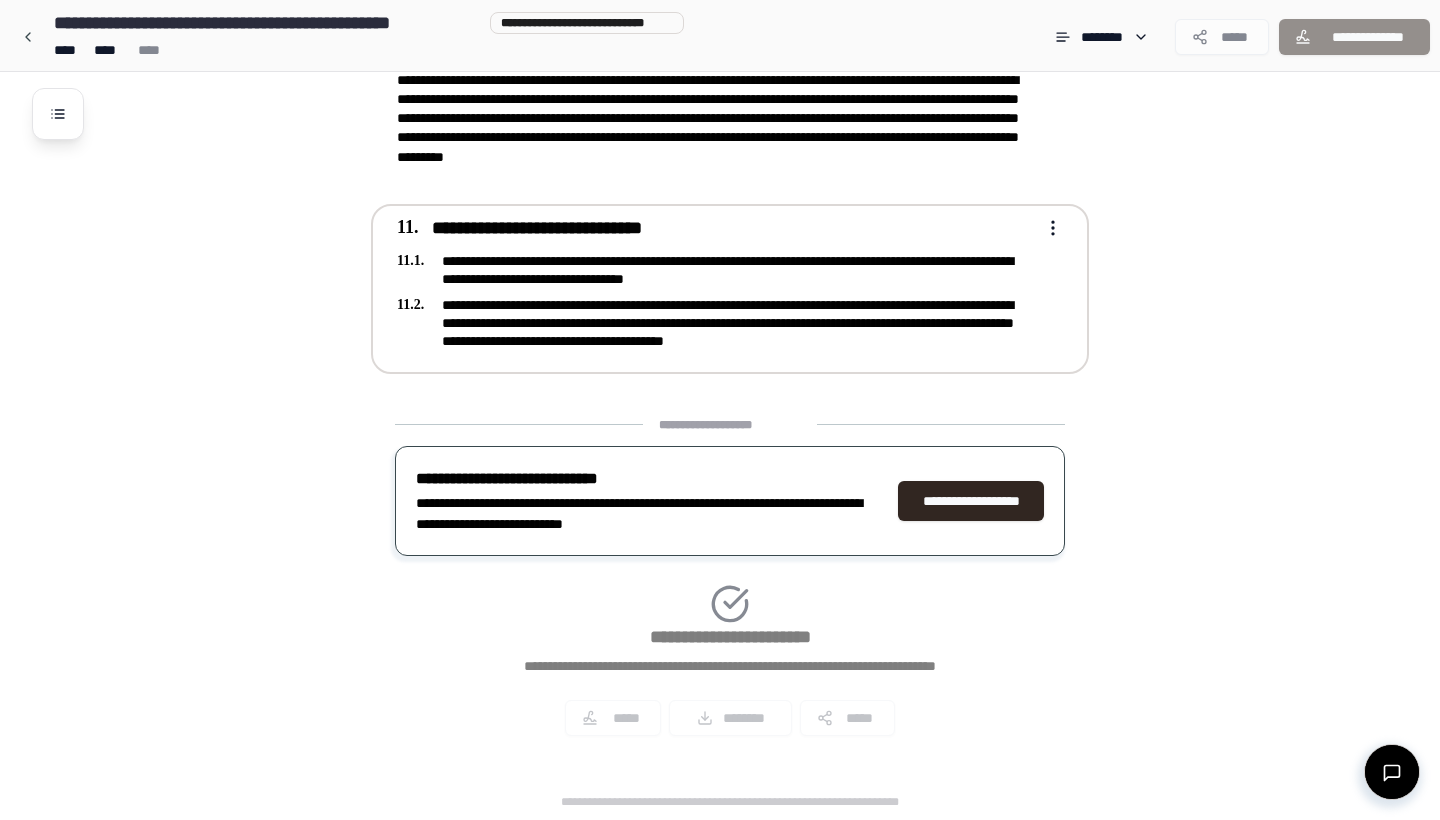 scroll, scrollTop: 3050, scrollLeft: 0, axis: vertical 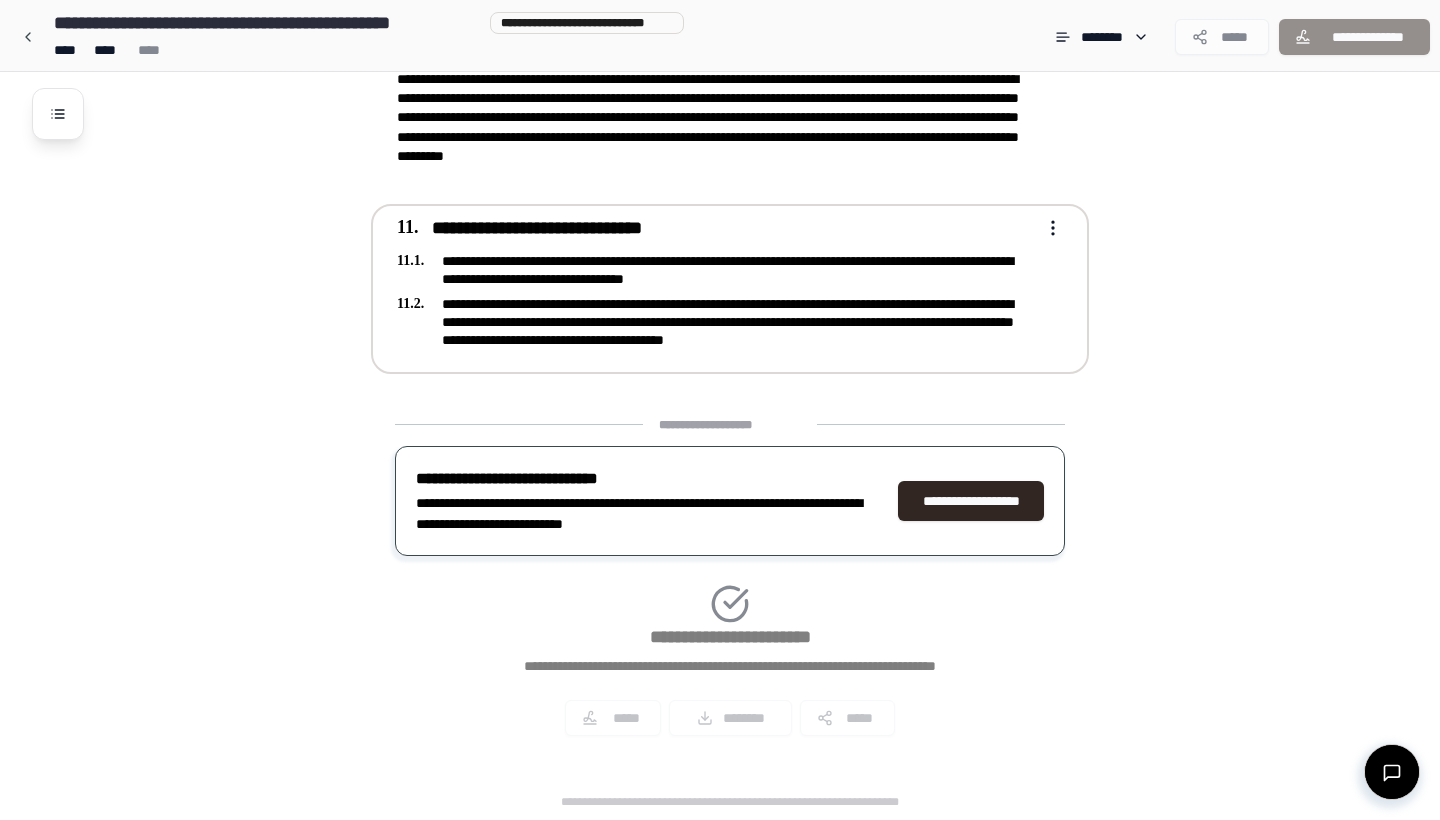 click on "**********" at bounding box center (720, -1115) 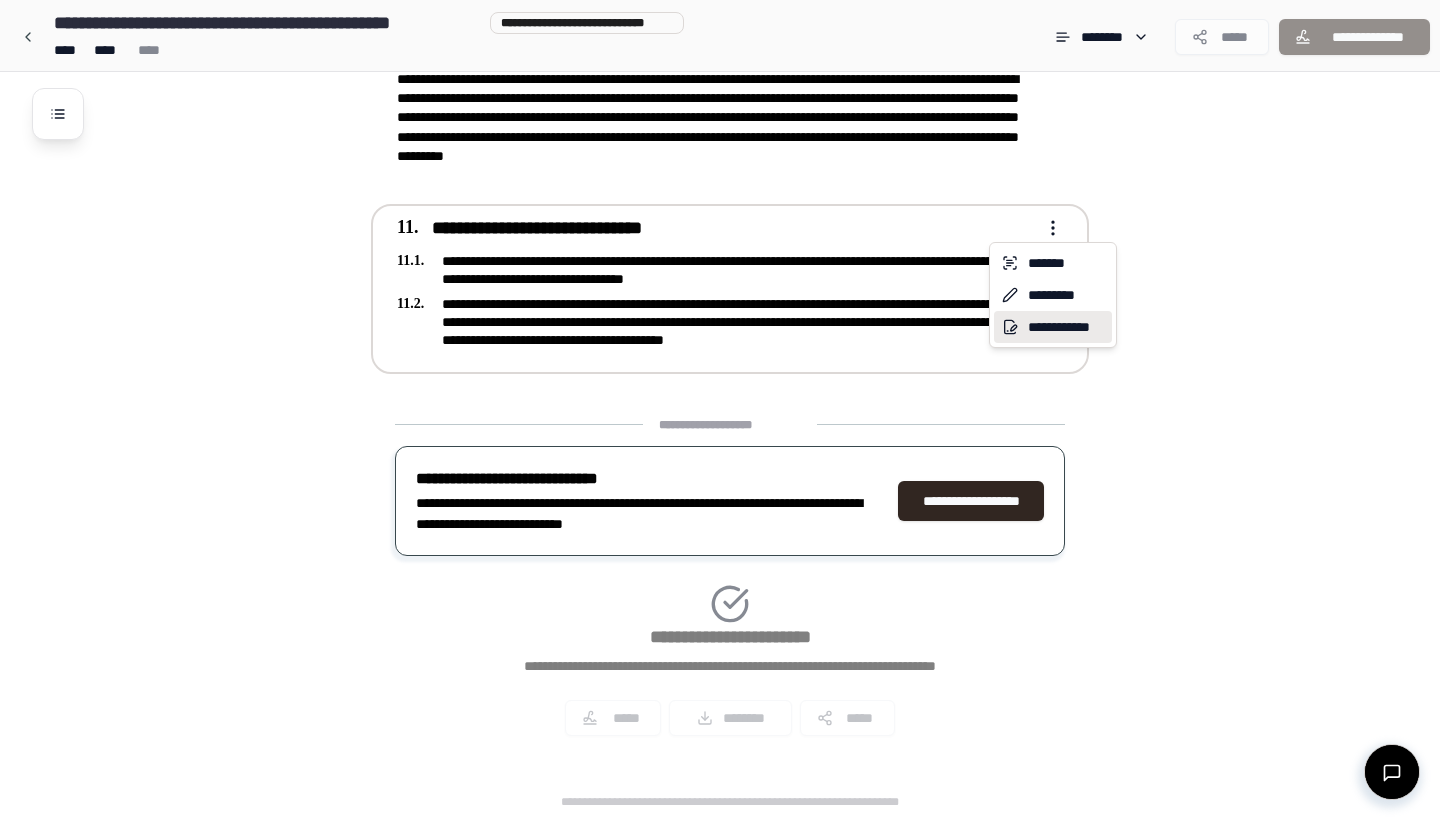 click on "**********" at bounding box center (1053, 327) 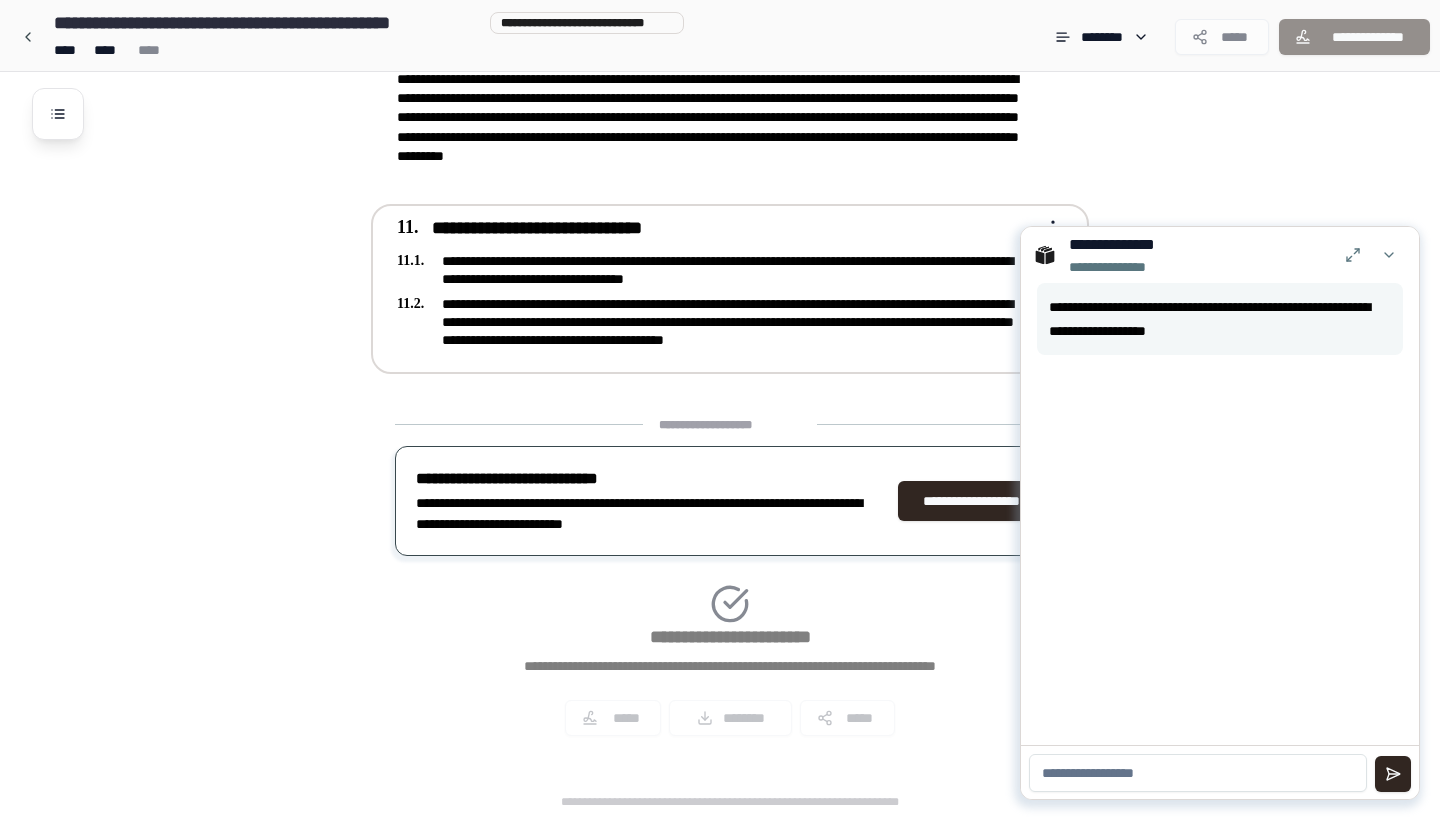 click at bounding box center (1198, 773) 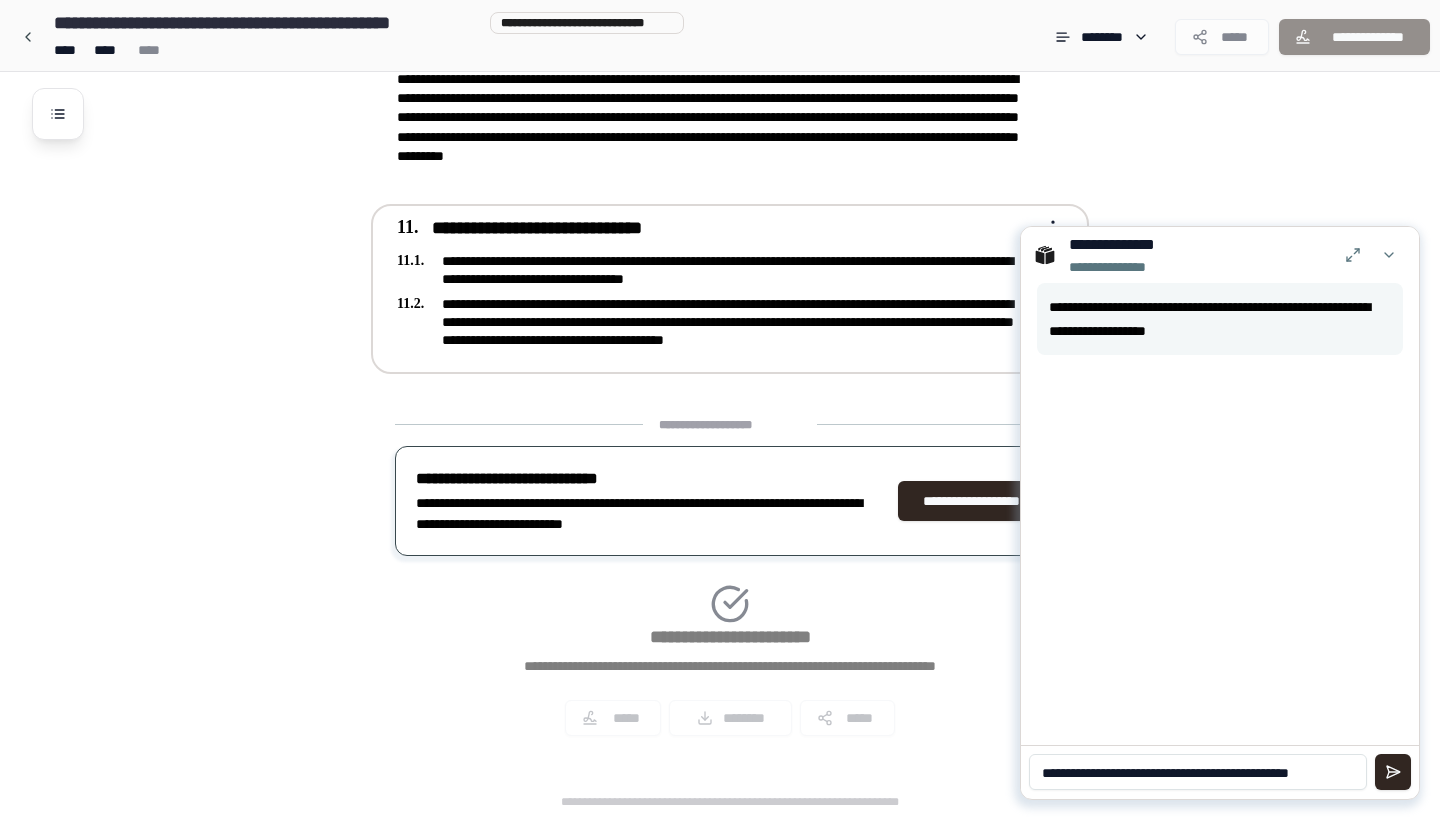 type on "**********" 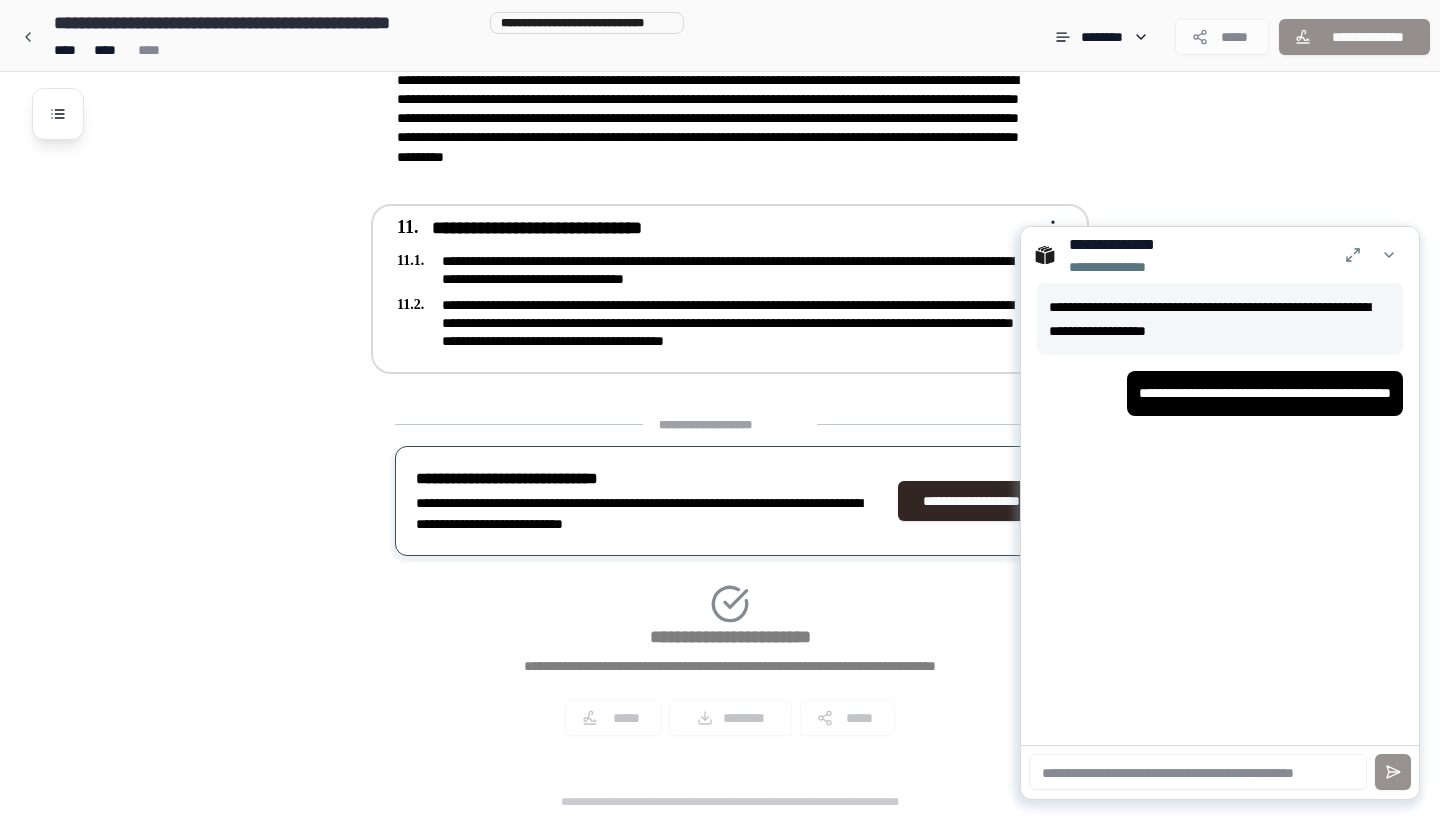 type 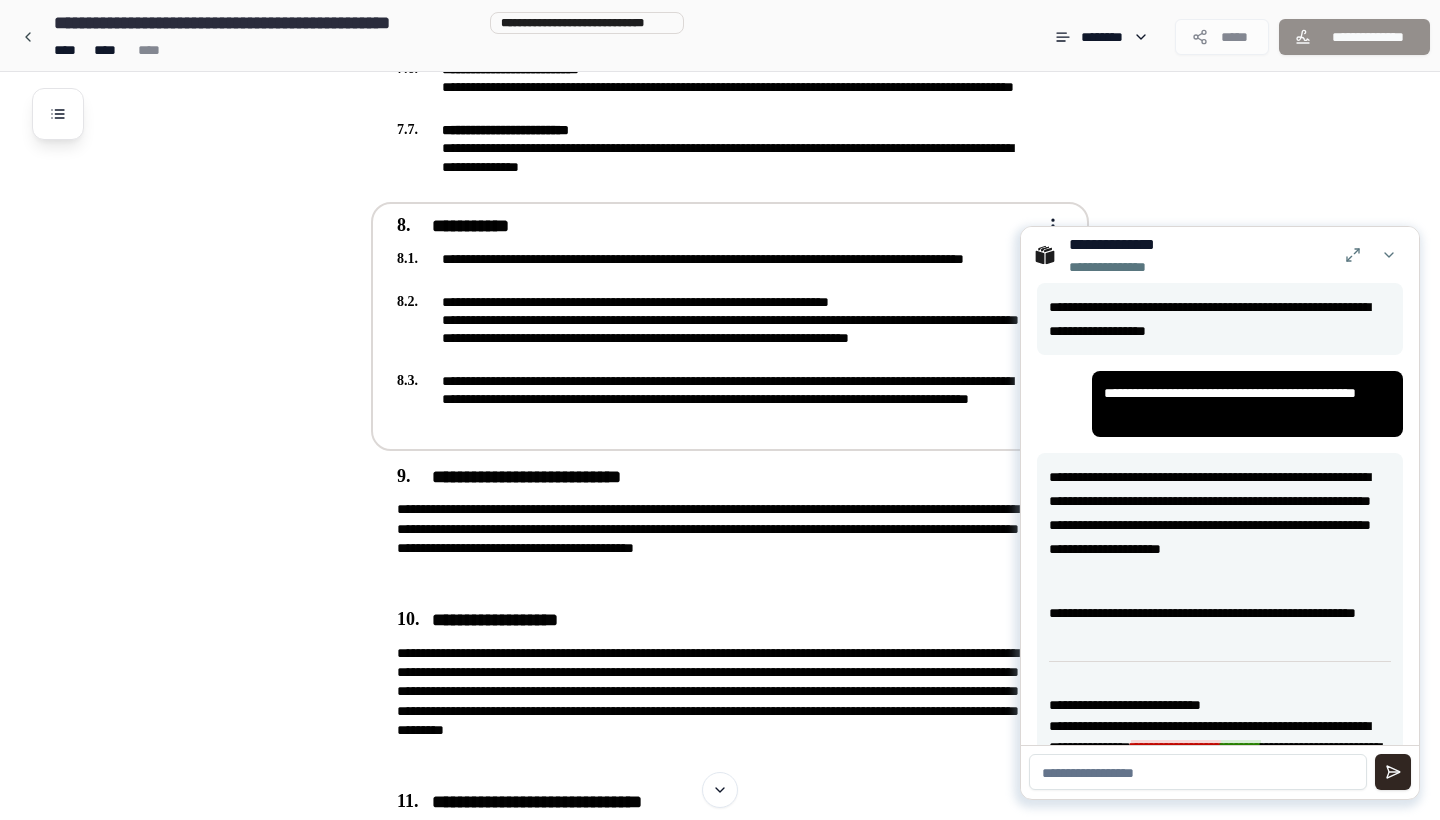 scroll, scrollTop: 2515, scrollLeft: 0, axis: vertical 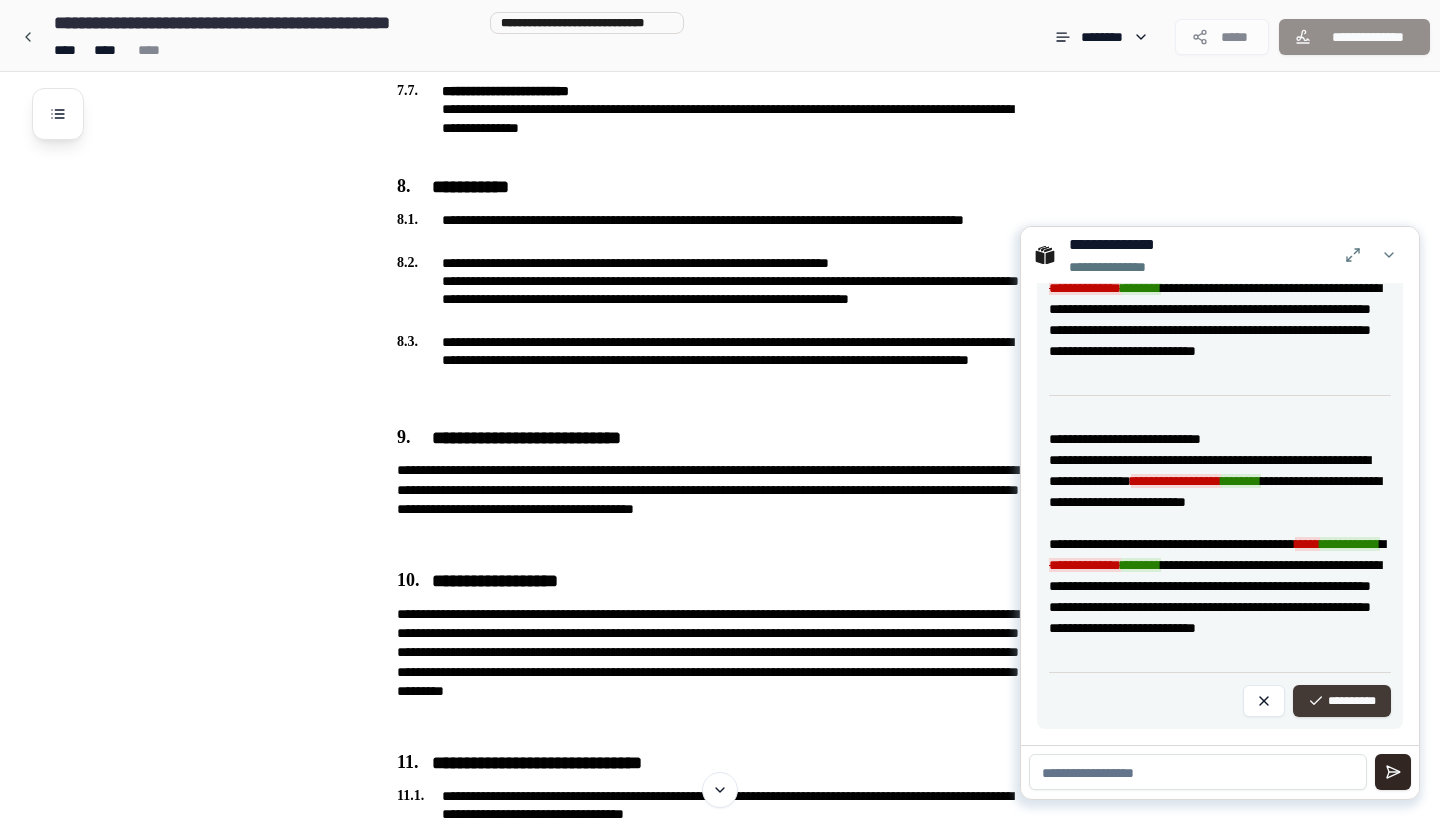 click on "**********" at bounding box center [1342, 701] 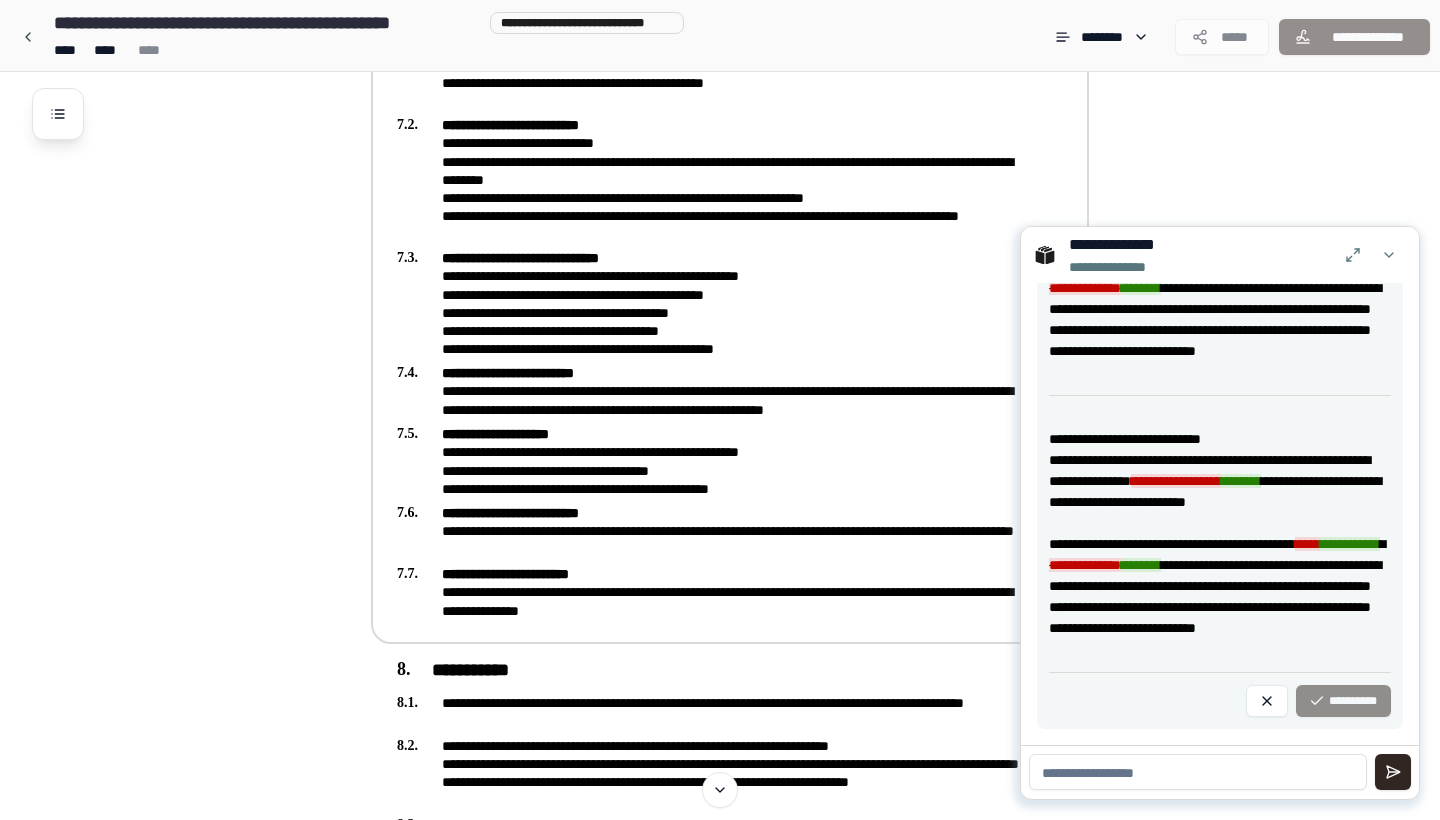 scroll, scrollTop: 2028, scrollLeft: 0, axis: vertical 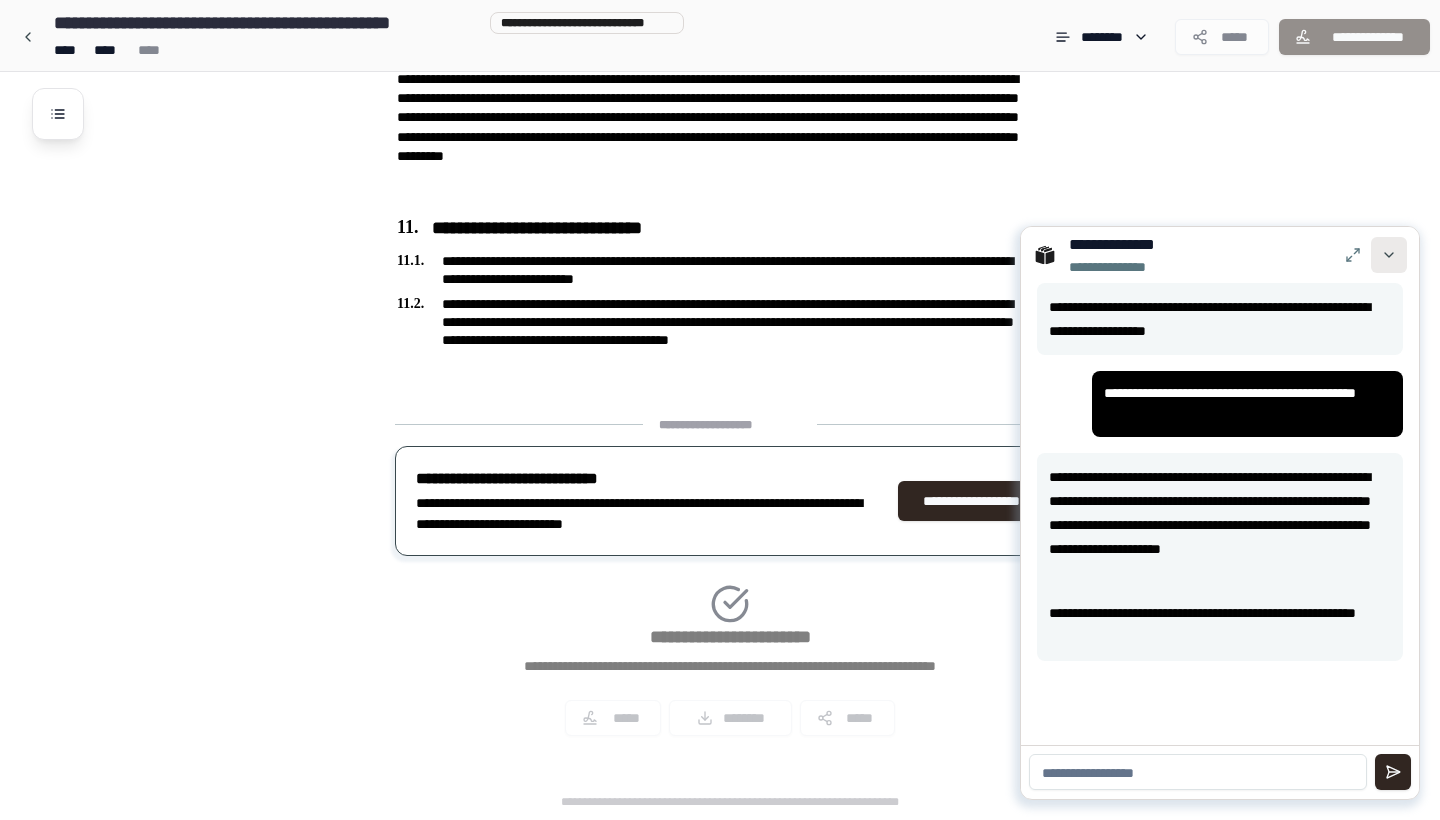 click at bounding box center [1389, 255] 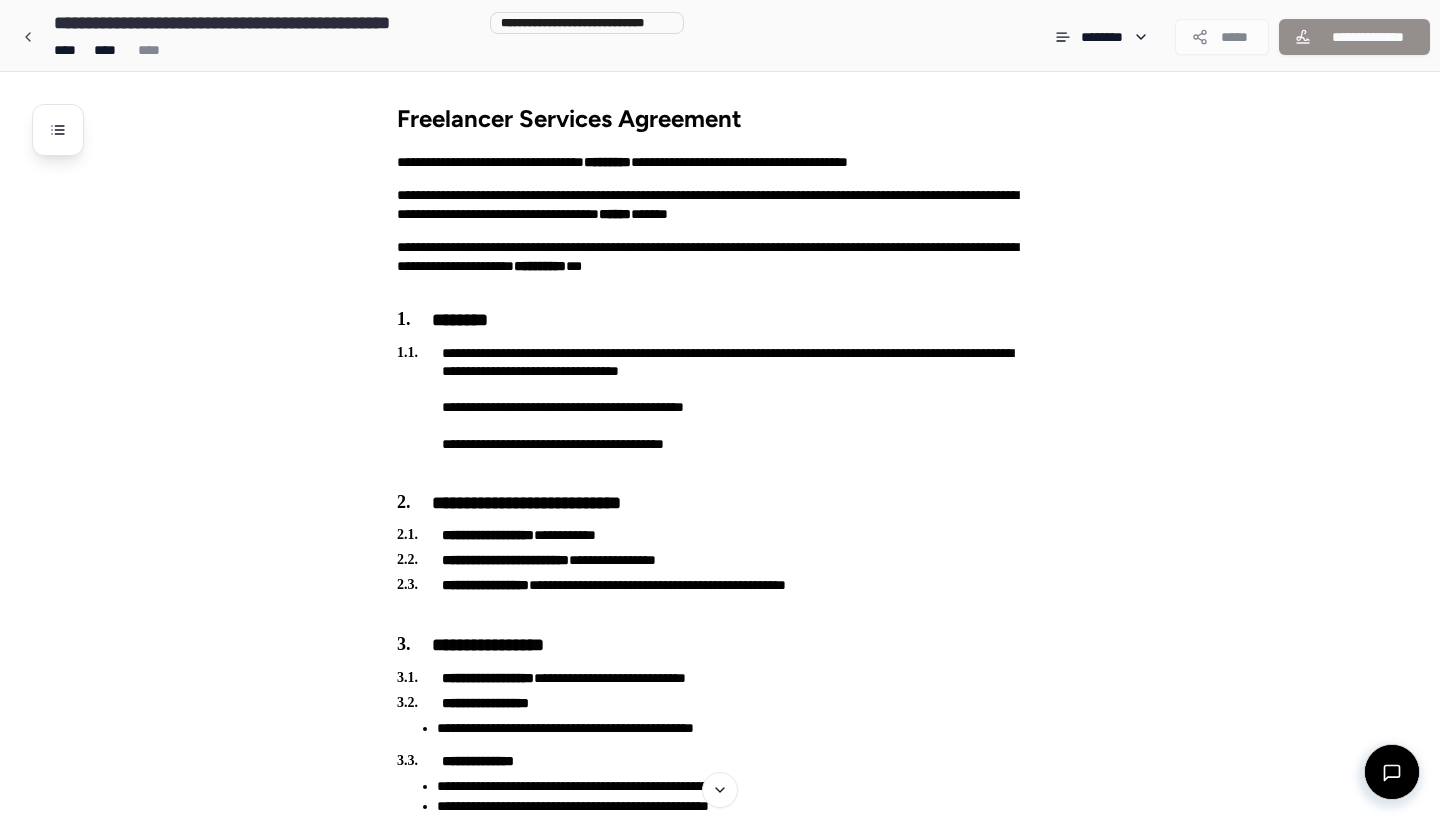 scroll, scrollTop: 0, scrollLeft: 0, axis: both 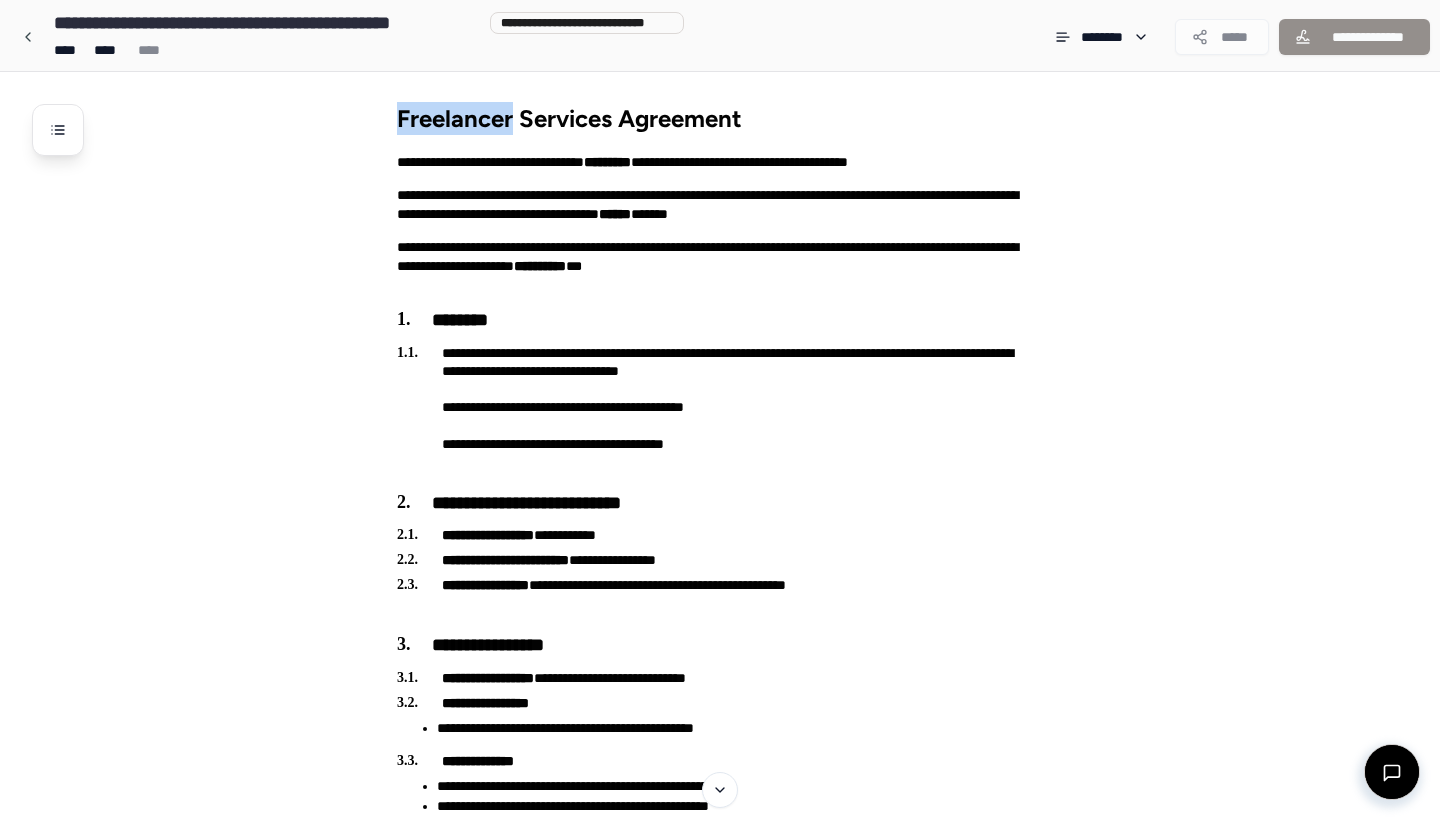 click on "Freelancer Services Agreement" at bounding box center [730, 118] 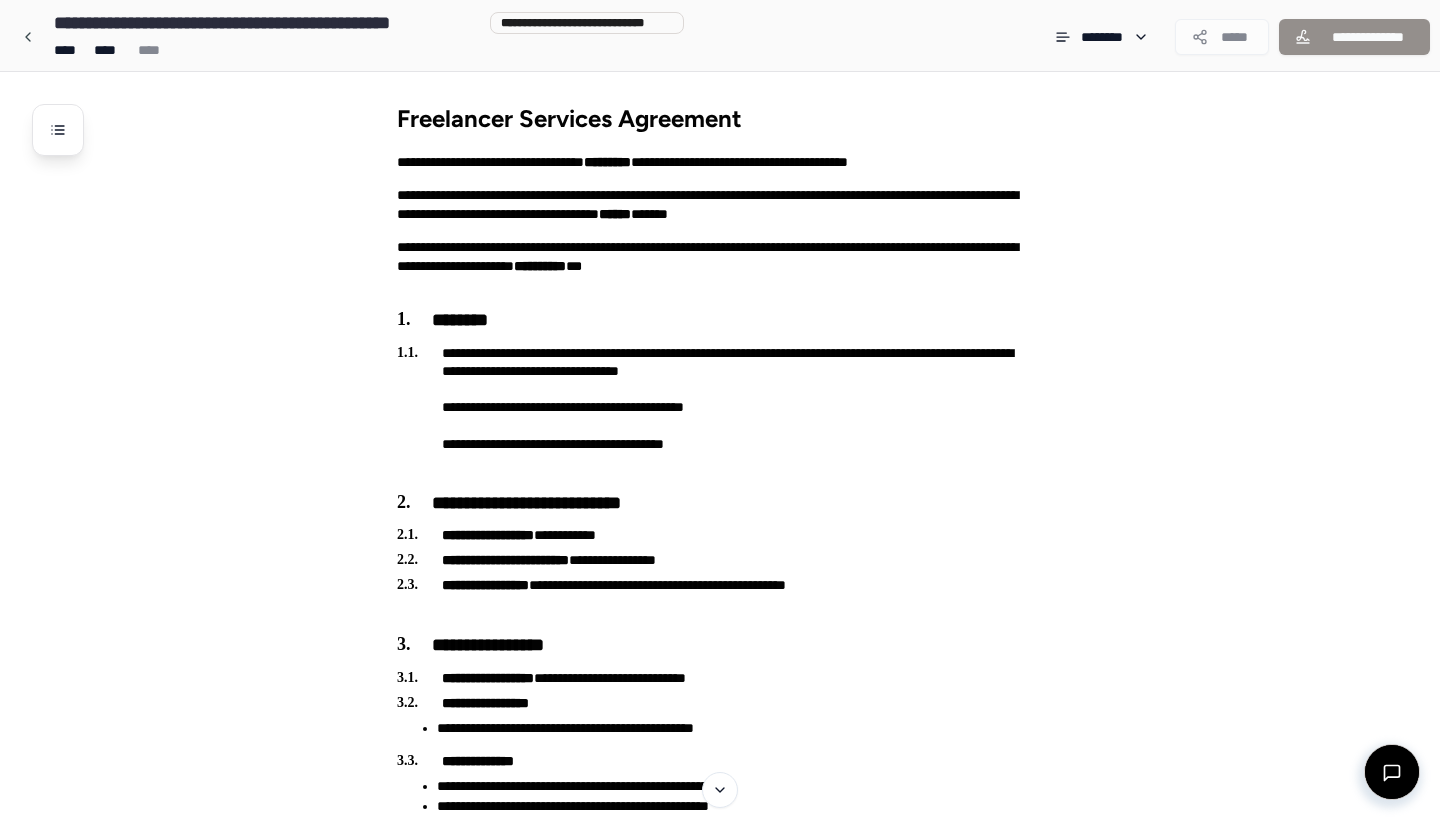 click on "Freelancer Services Agreement" at bounding box center [730, 118] 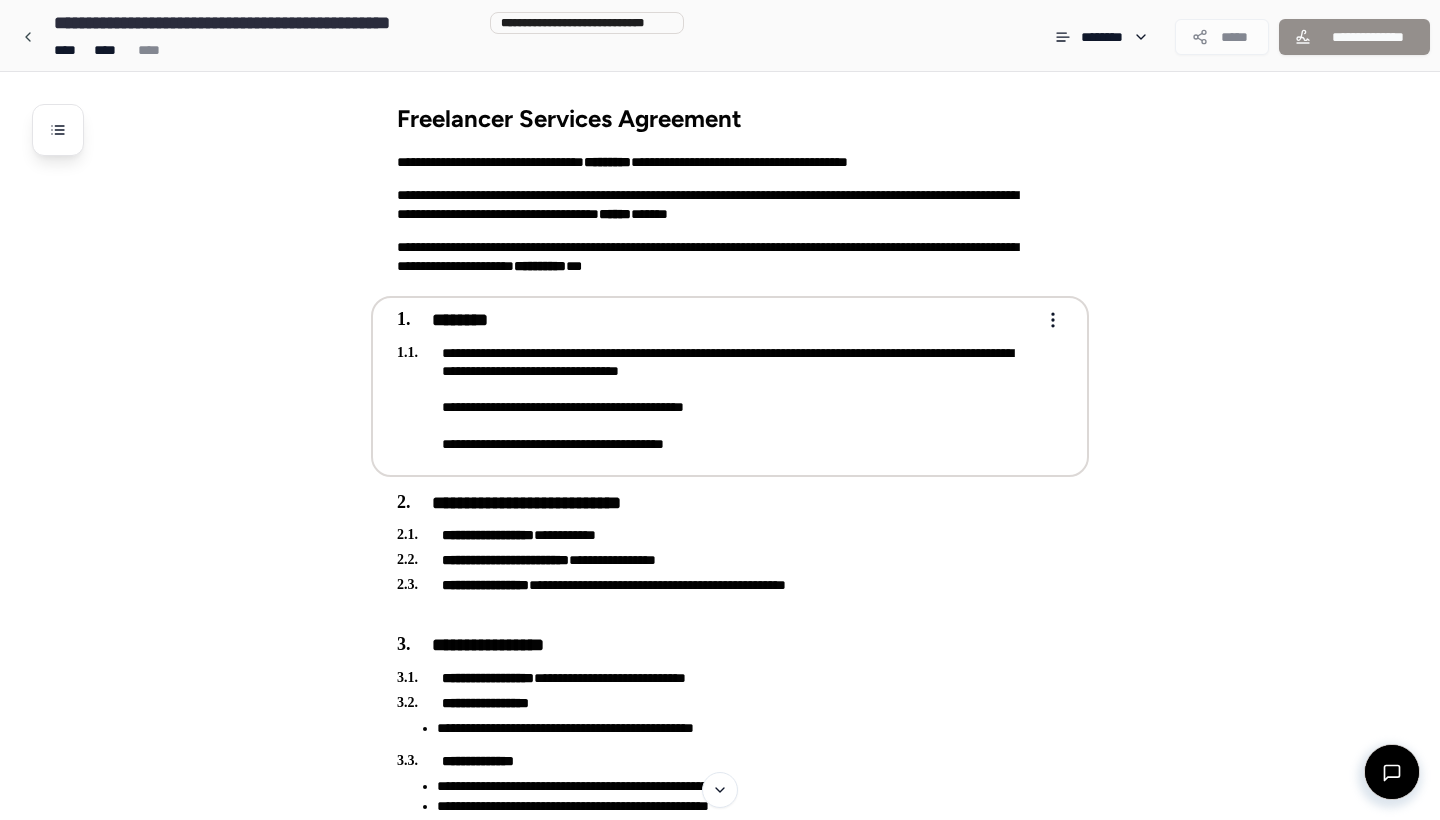 scroll, scrollTop: 0, scrollLeft: 0, axis: both 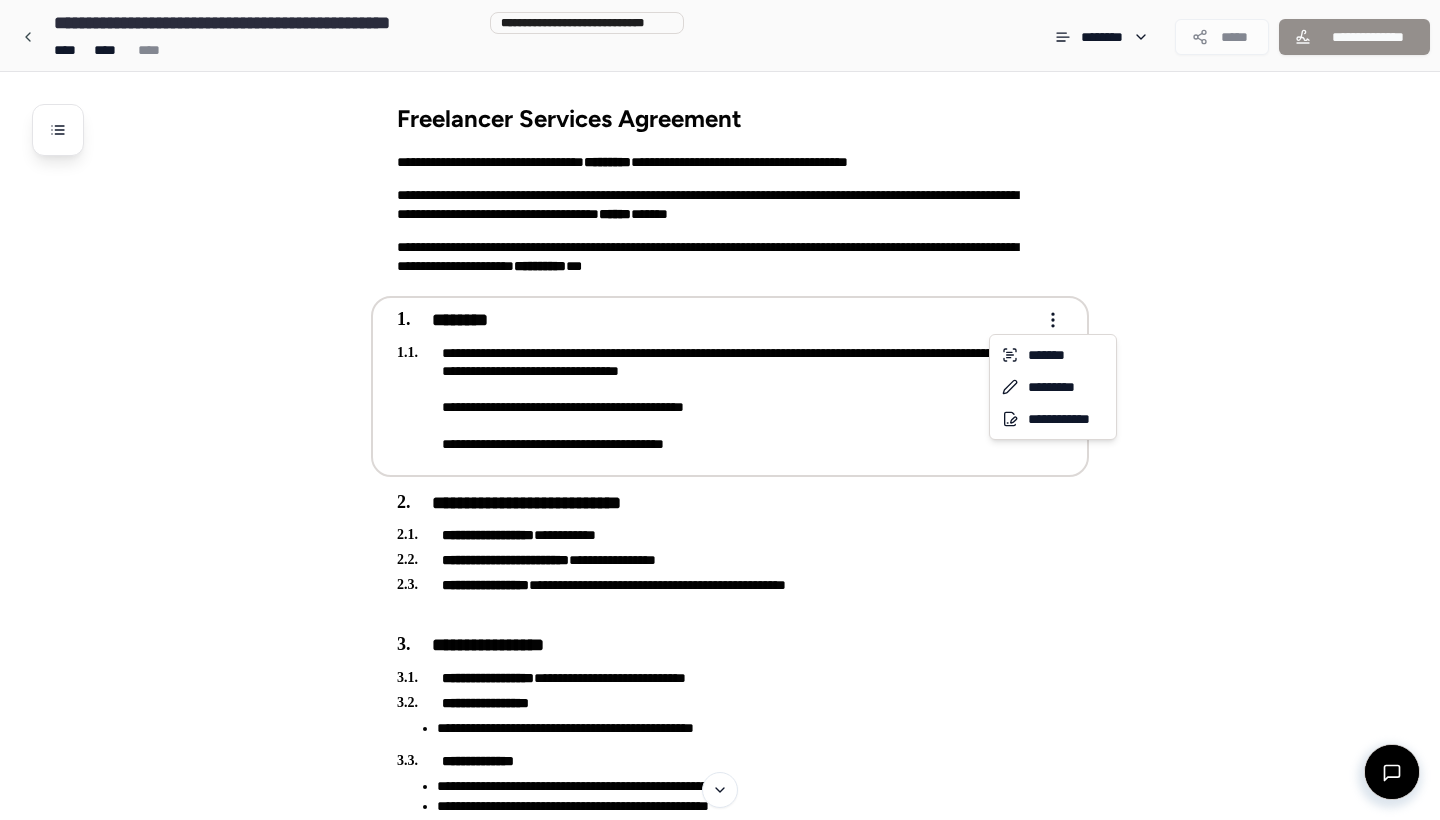 click on "**********" at bounding box center [720, 1935] 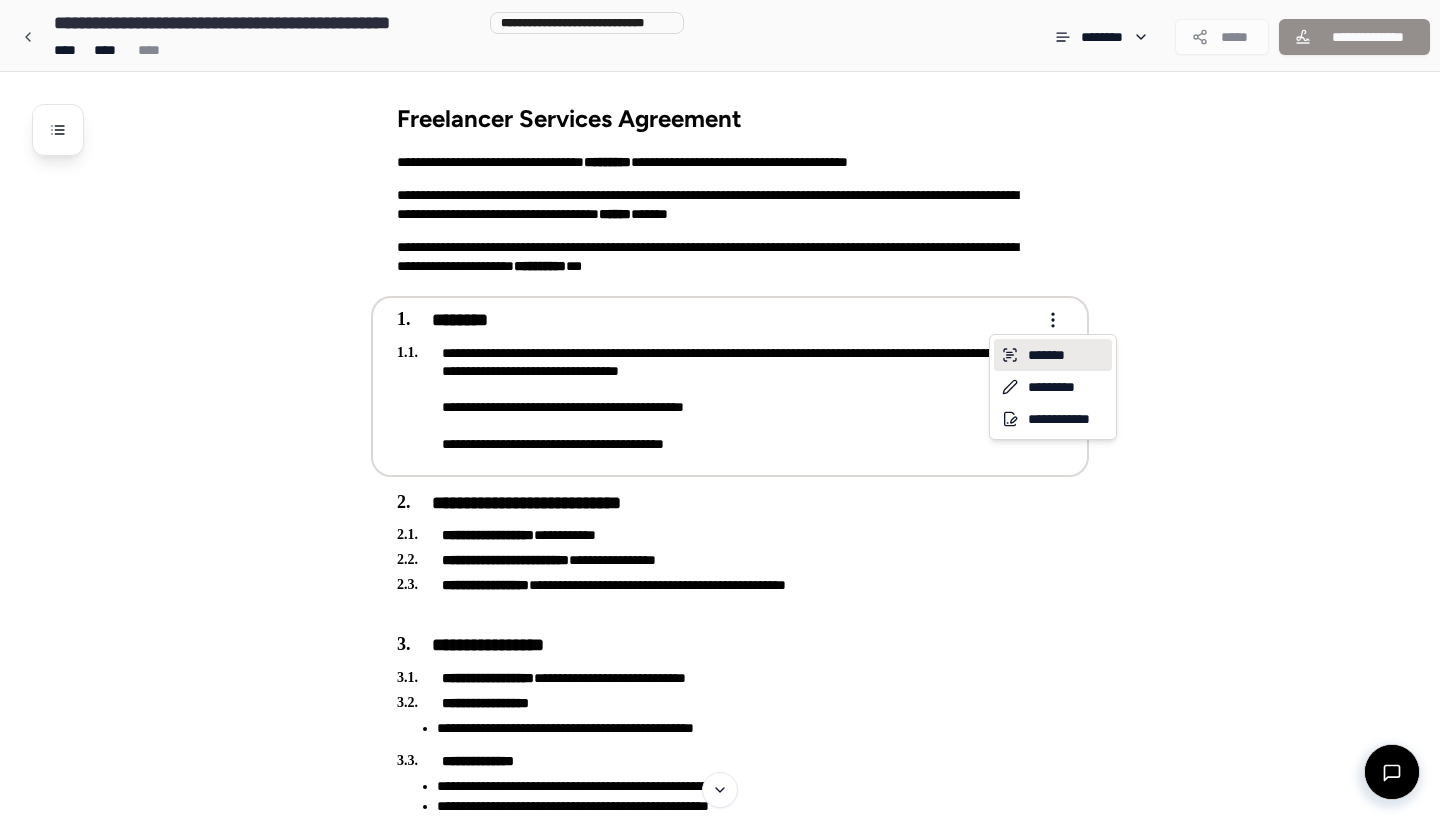 click on "*******" at bounding box center [1053, 355] 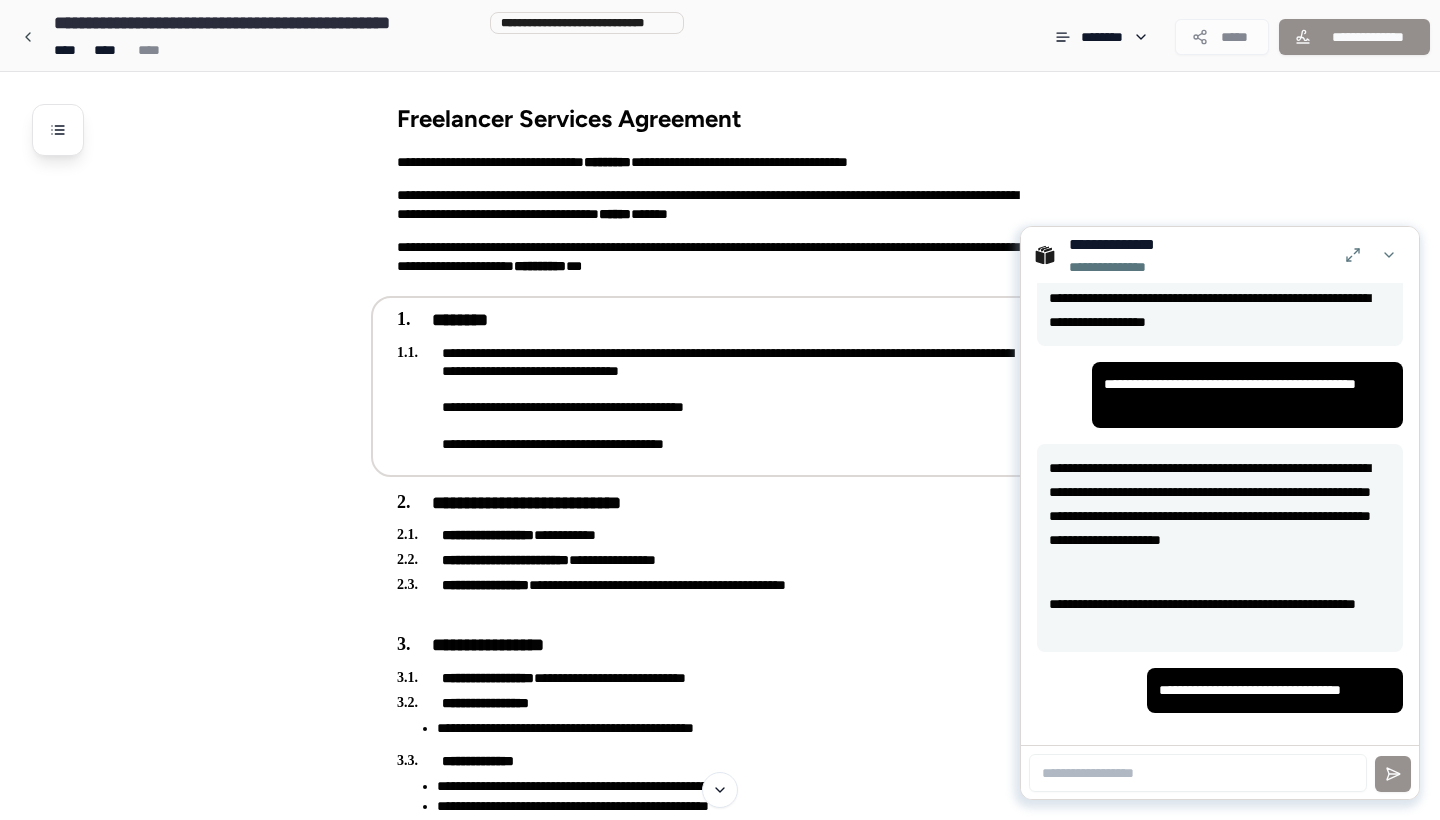 scroll, scrollTop: 9, scrollLeft: 0, axis: vertical 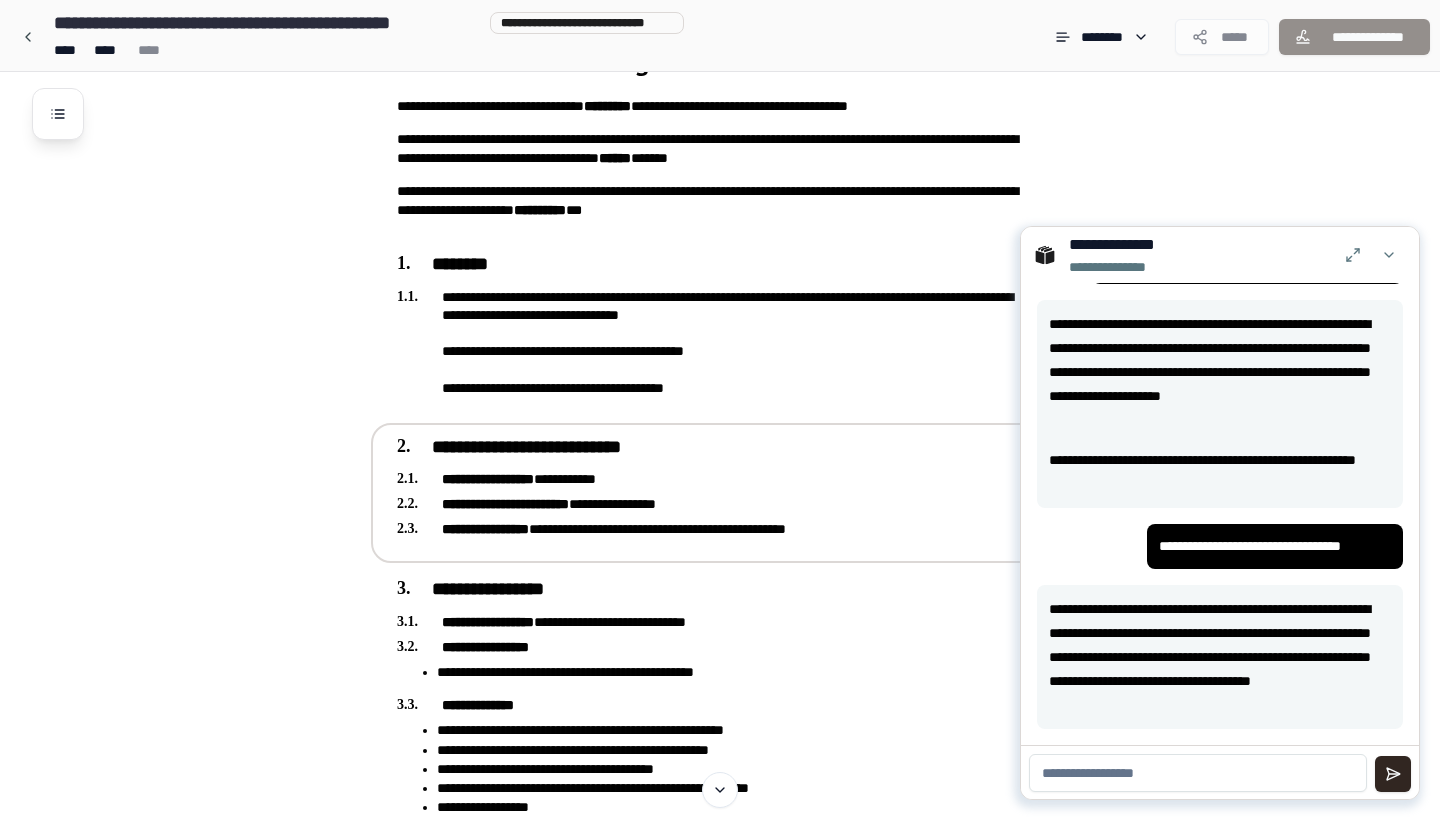 click on "**********" at bounding box center (716, 447) 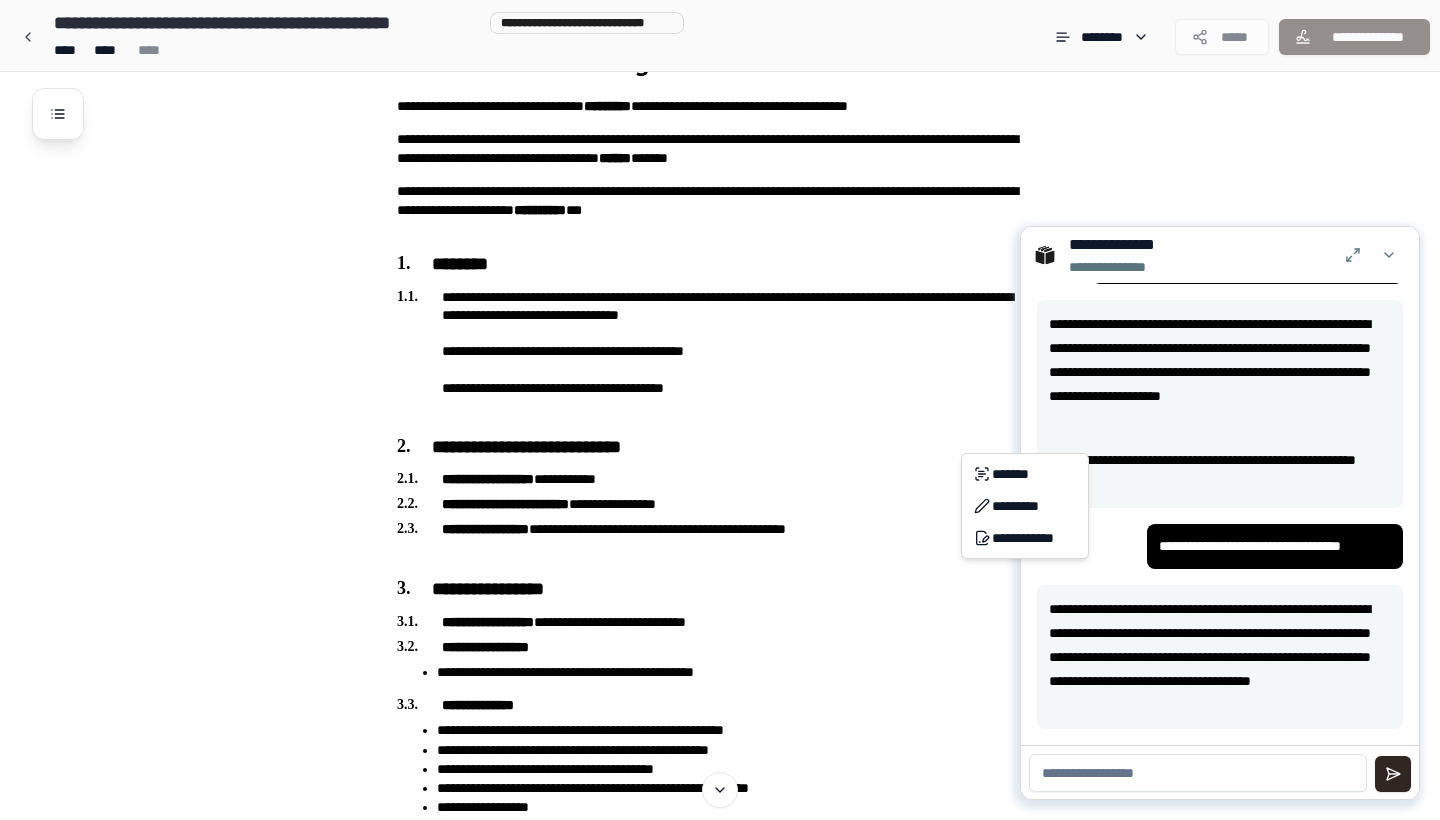 click on "**********" at bounding box center [720, 1879] 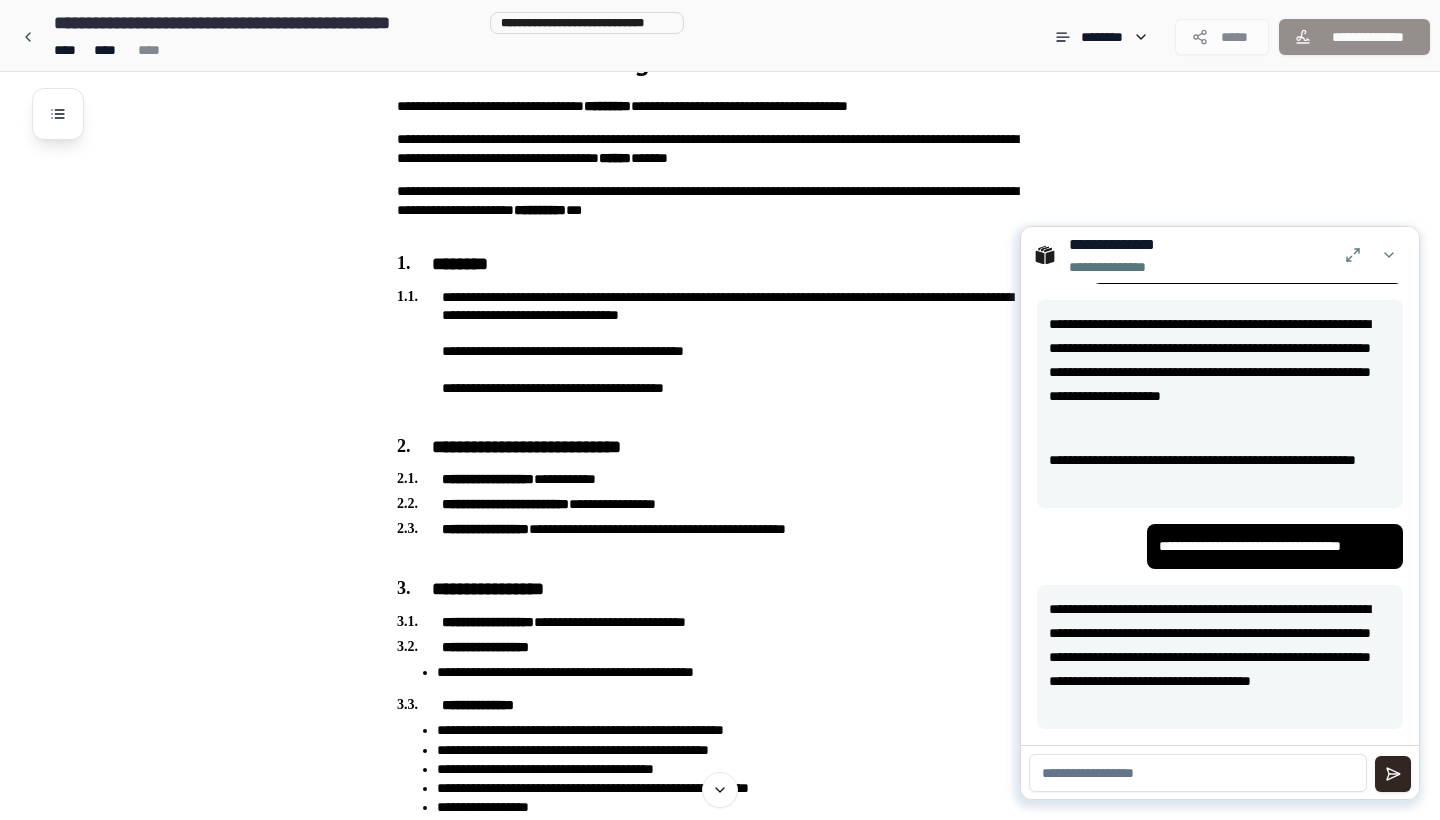 click at bounding box center [1389, 255] 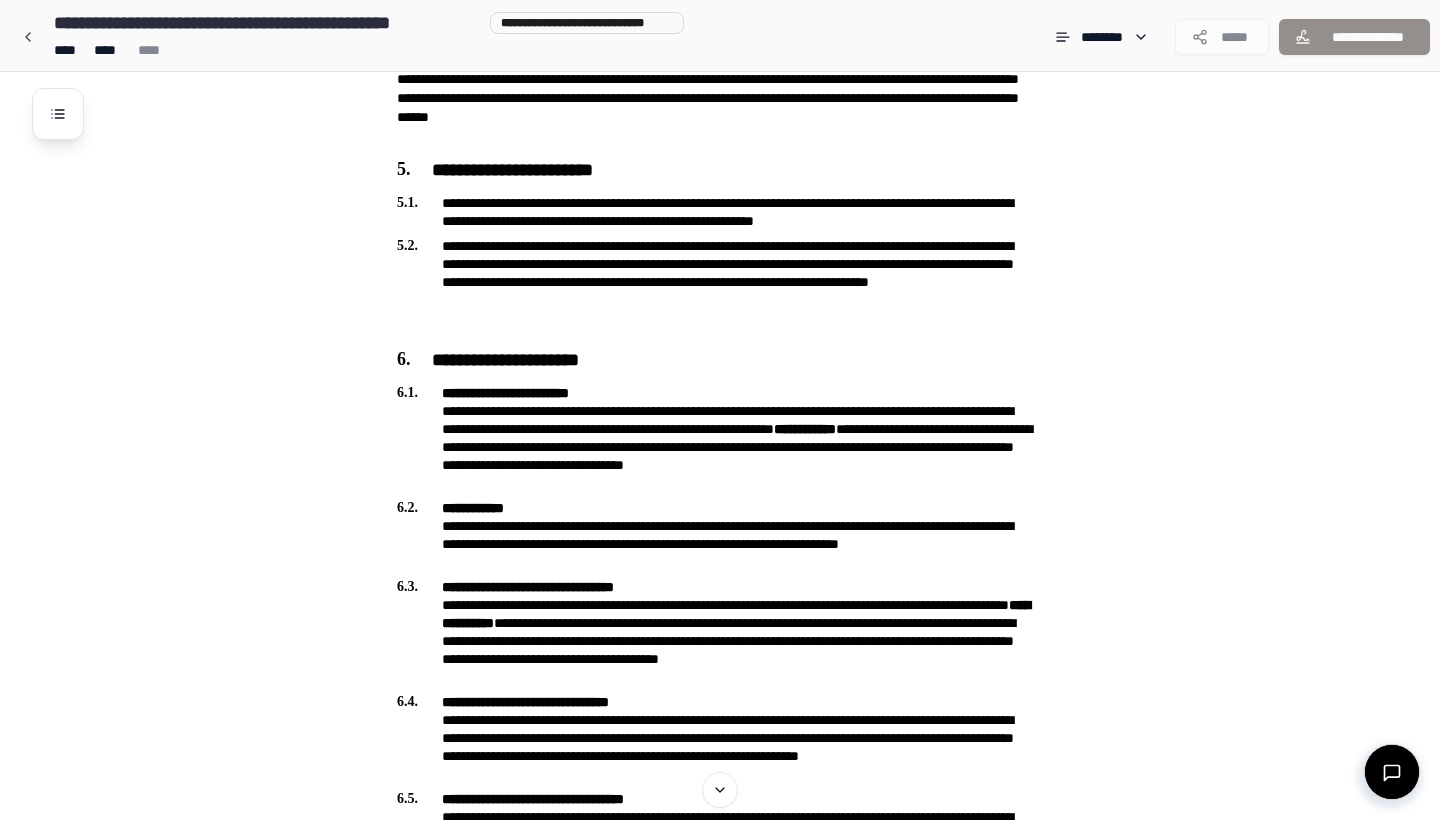 scroll, scrollTop: 786, scrollLeft: 0, axis: vertical 